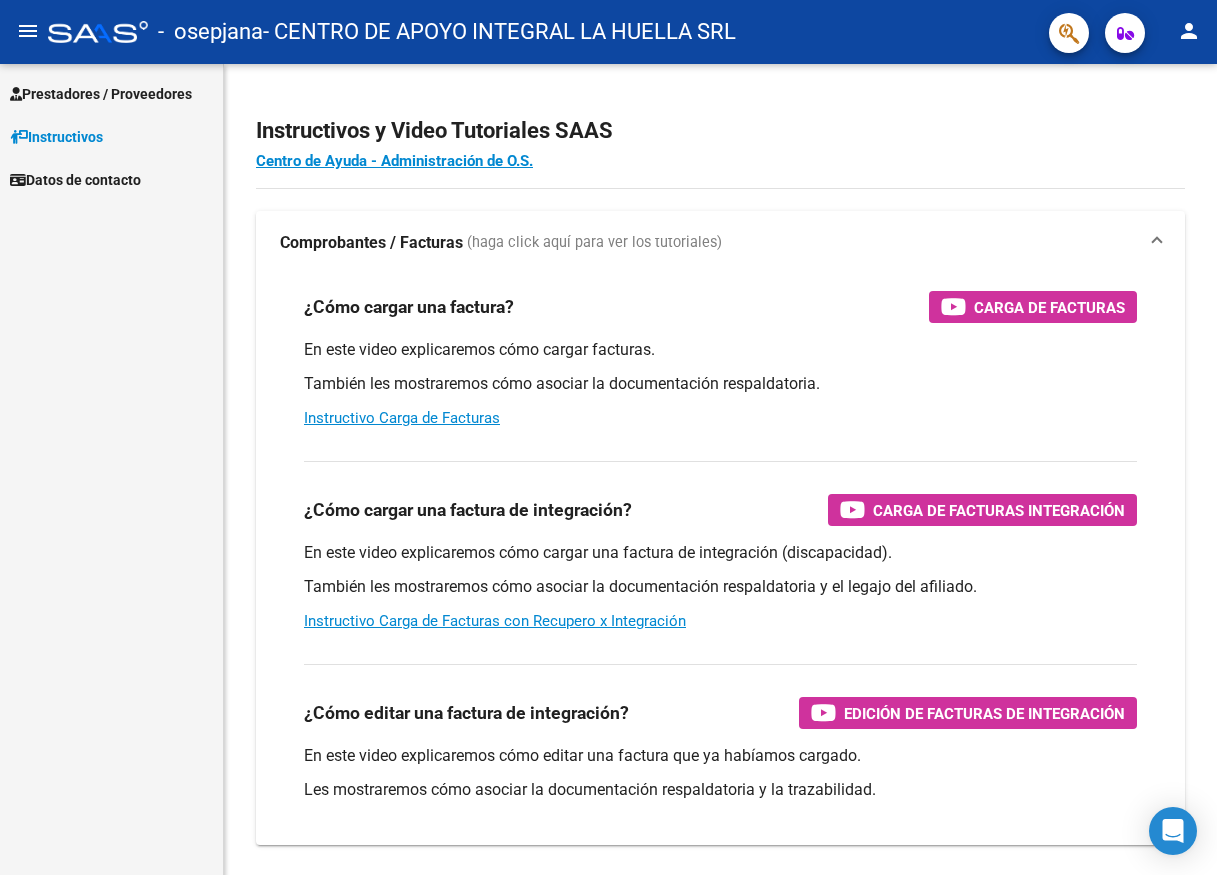 scroll, scrollTop: 0, scrollLeft: 0, axis: both 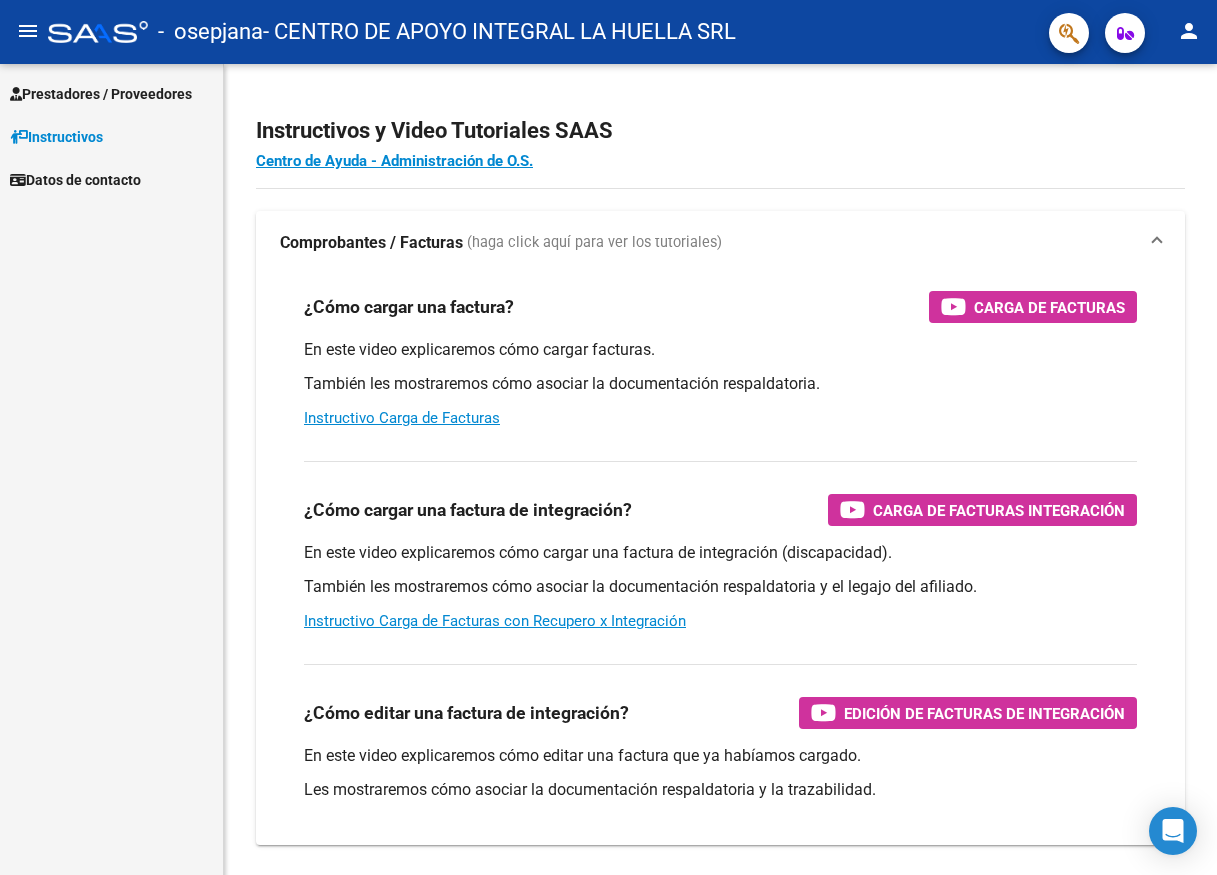 click on "Prestadores / Proveedores" at bounding box center (101, 94) 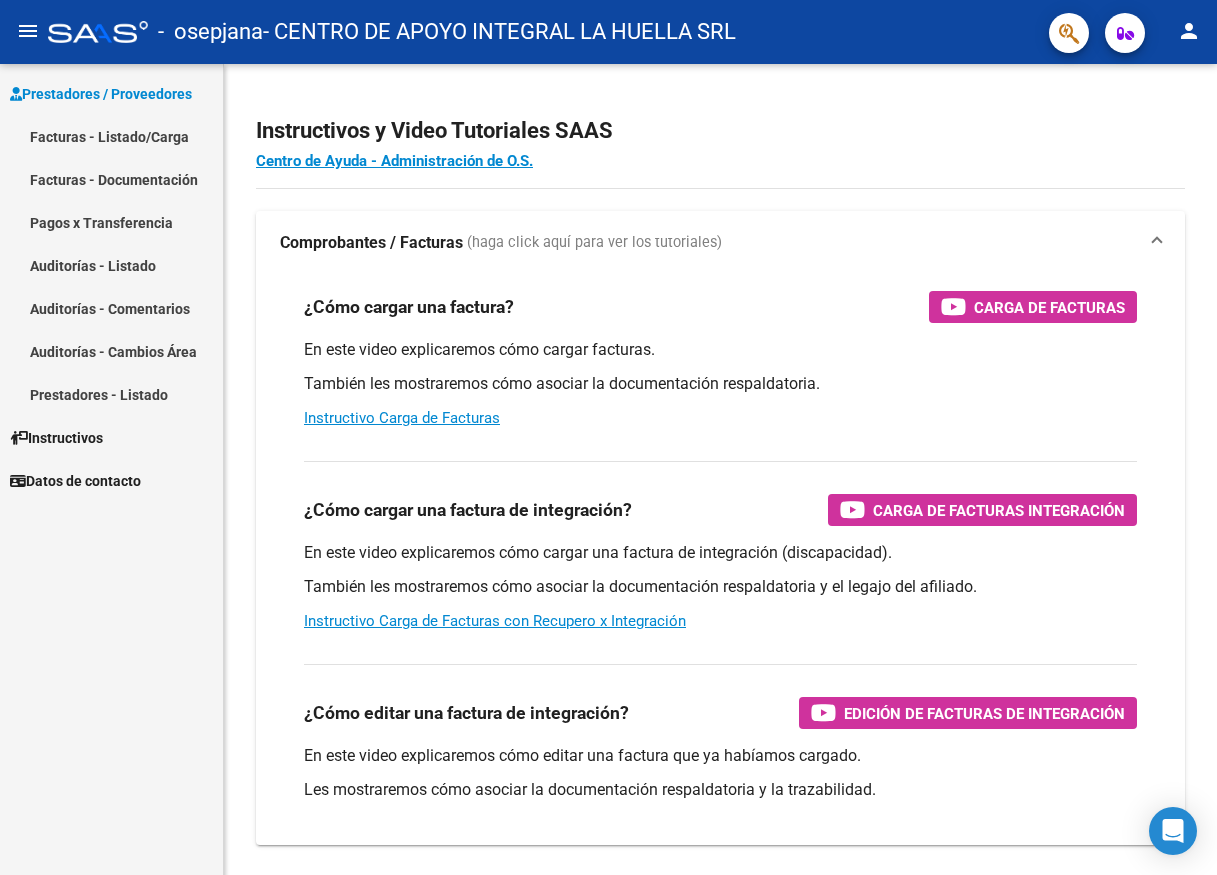 click on "Facturas - Listado/Carga" at bounding box center [111, 136] 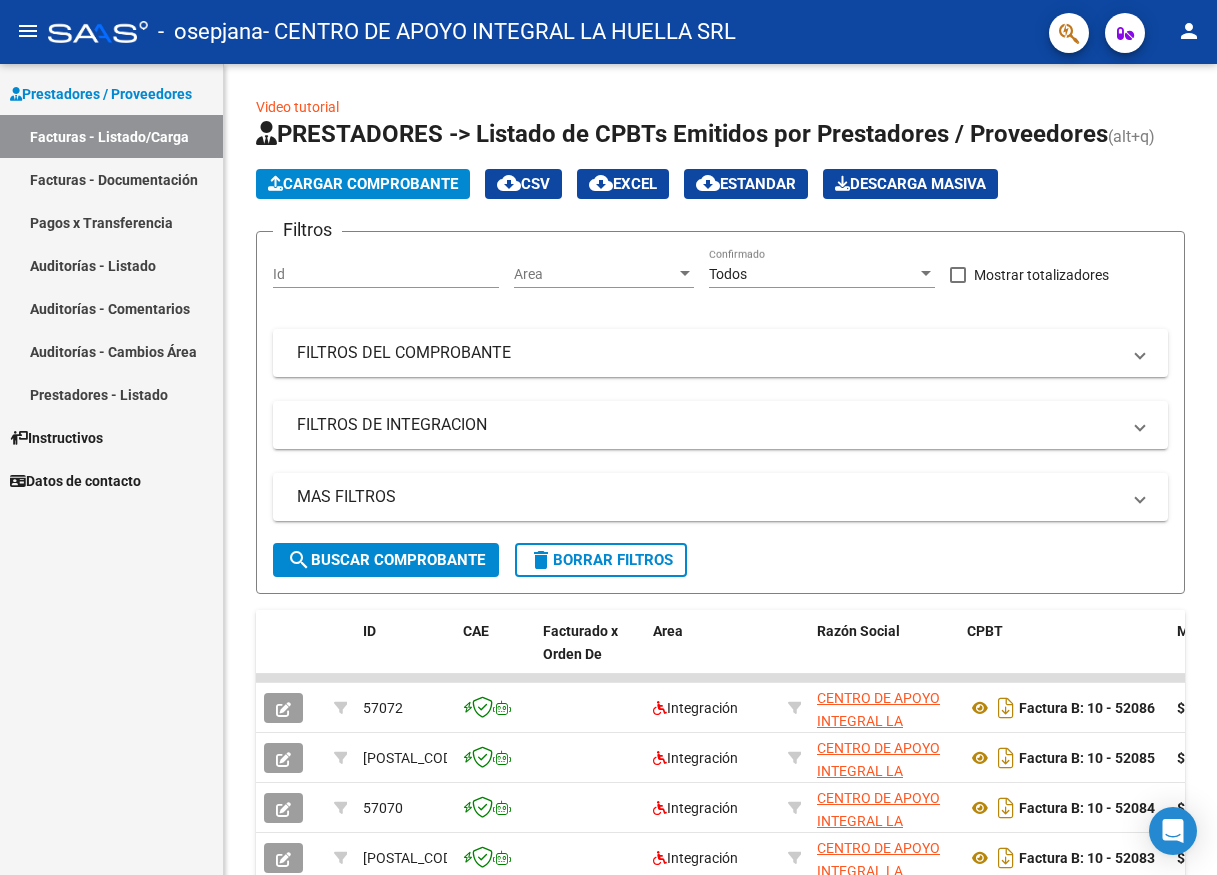 click on "Cargar Comprobante" 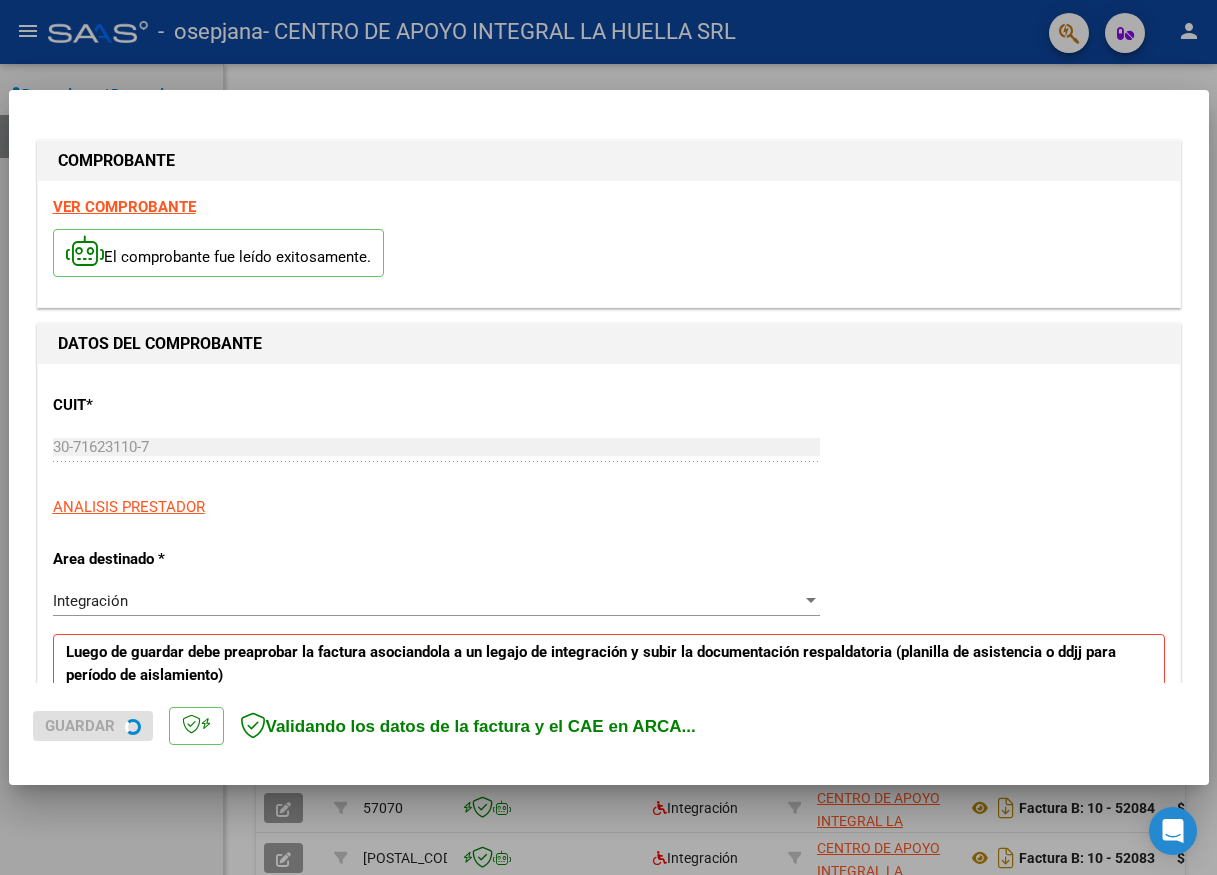 scroll, scrollTop: 400, scrollLeft: 0, axis: vertical 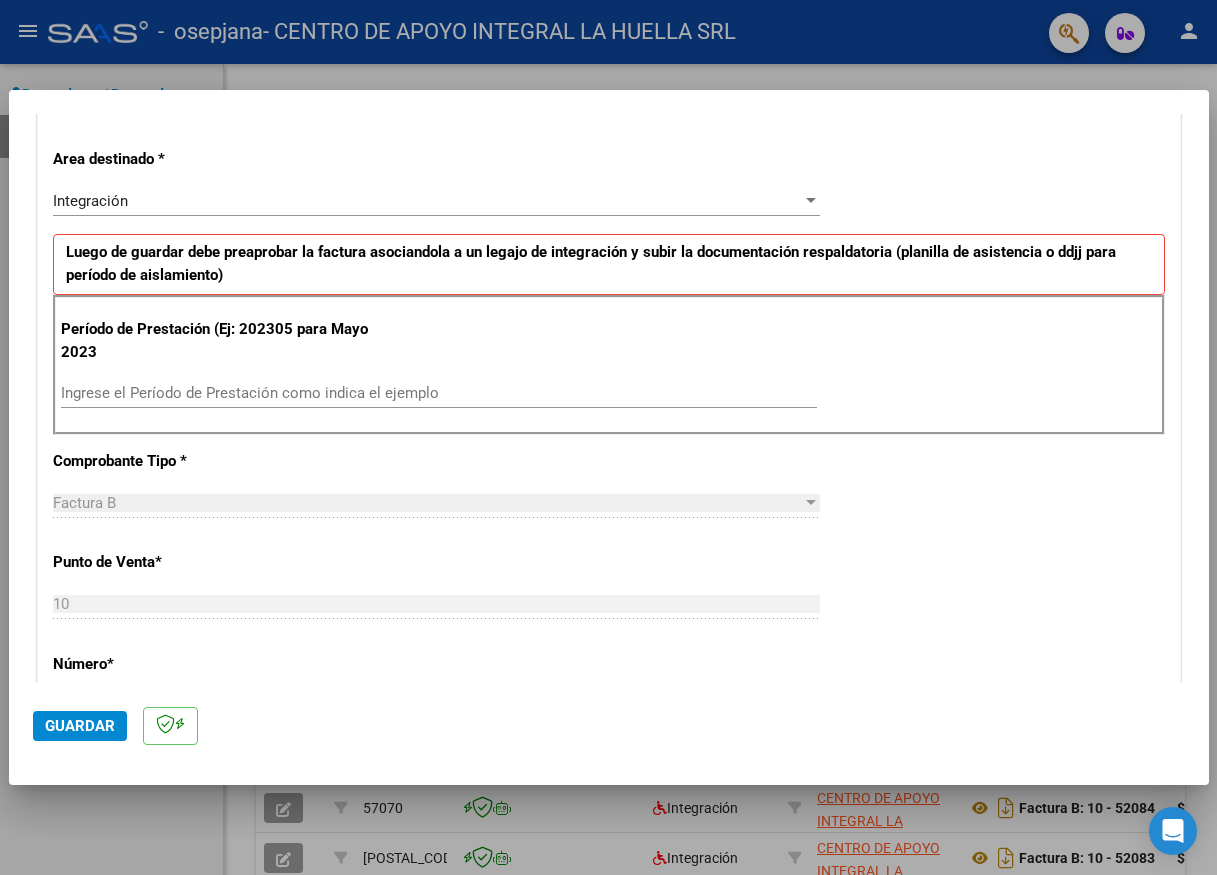 click on "Ingrese el Período de Prestación como indica el ejemplo" at bounding box center (439, 393) 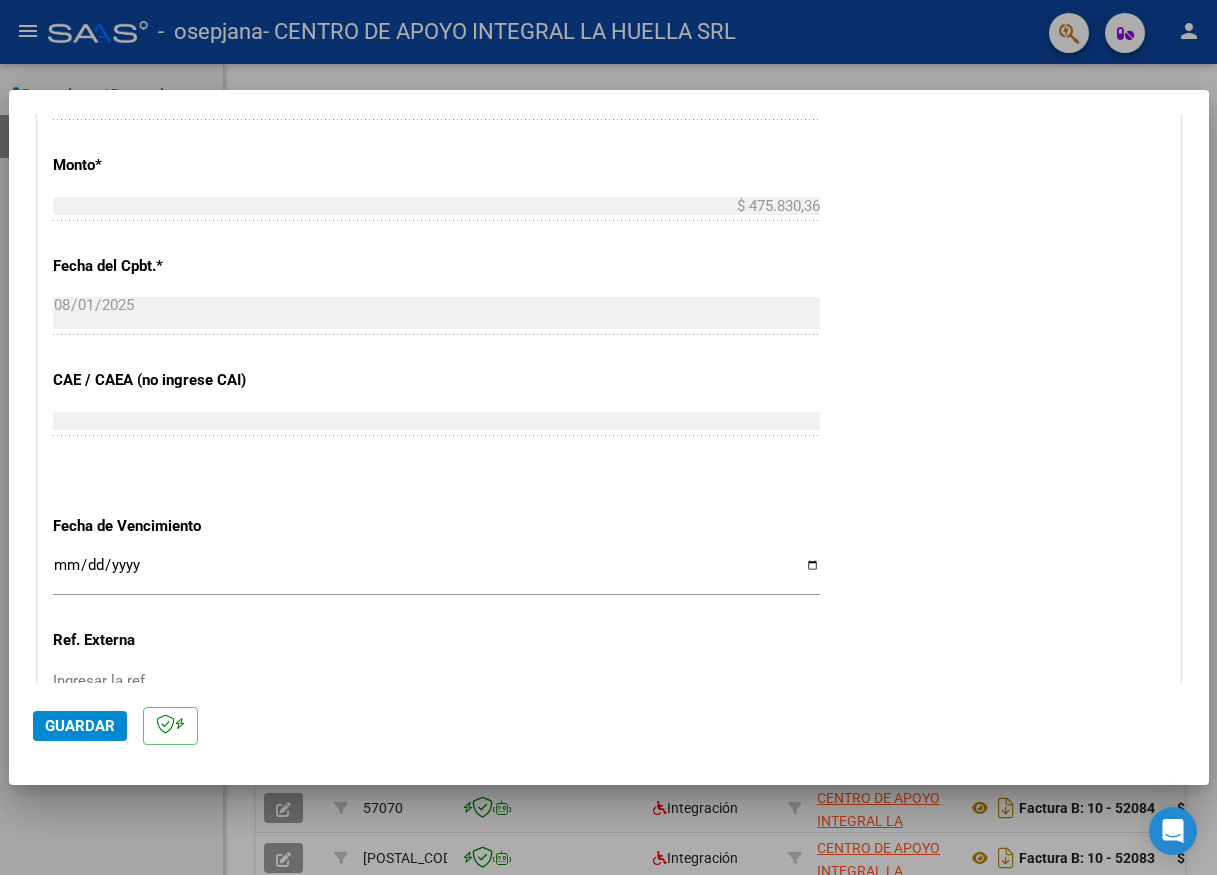 scroll, scrollTop: 1200, scrollLeft: 0, axis: vertical 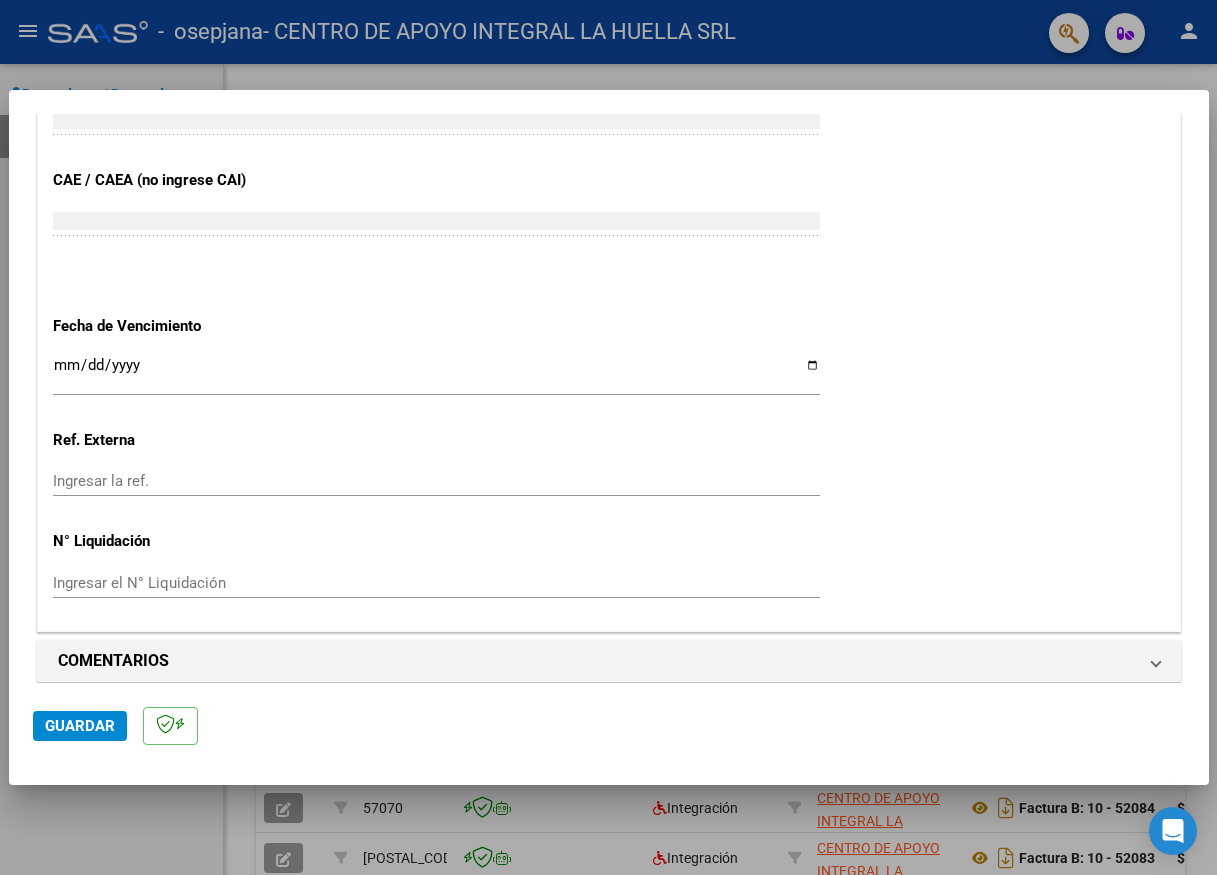 type on "202507" 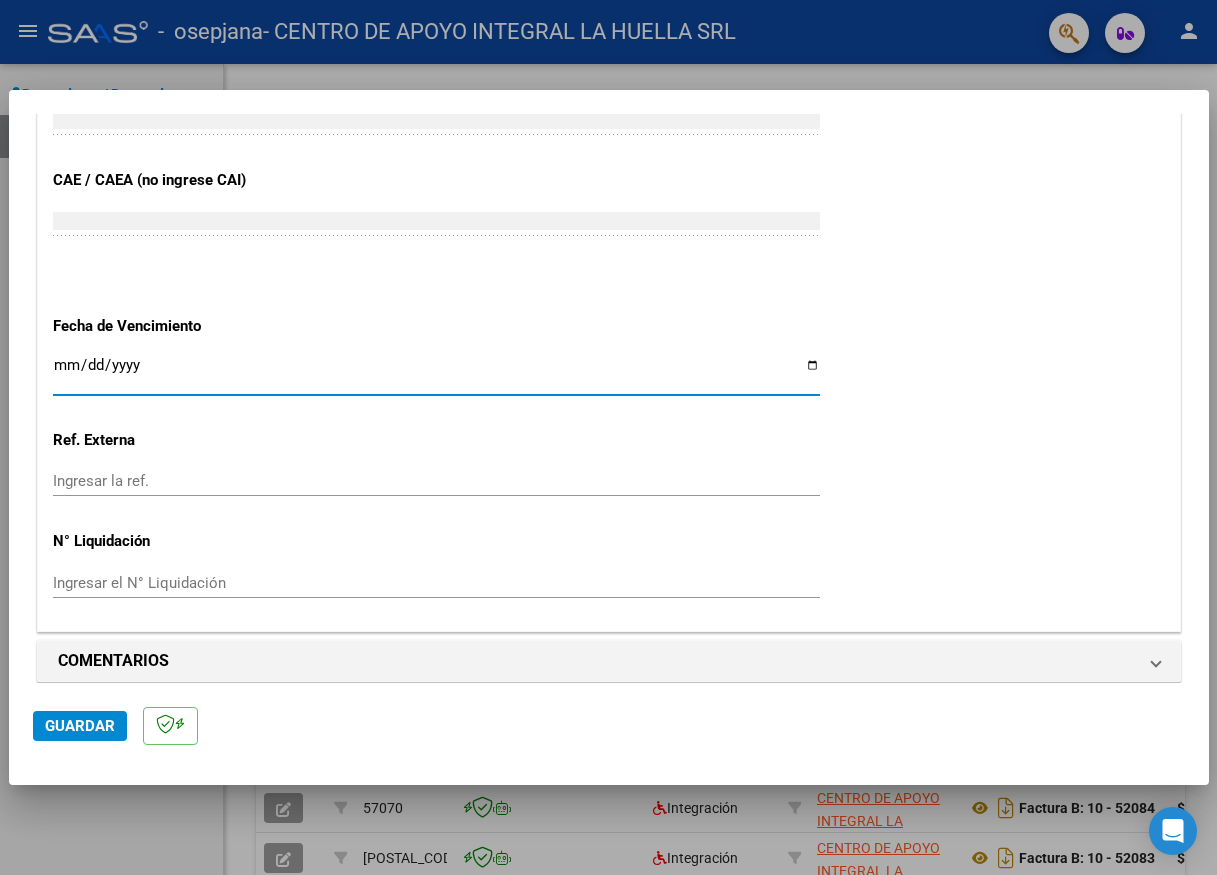 click on "Ingresar la fecha" at bounding box center [436, 373] 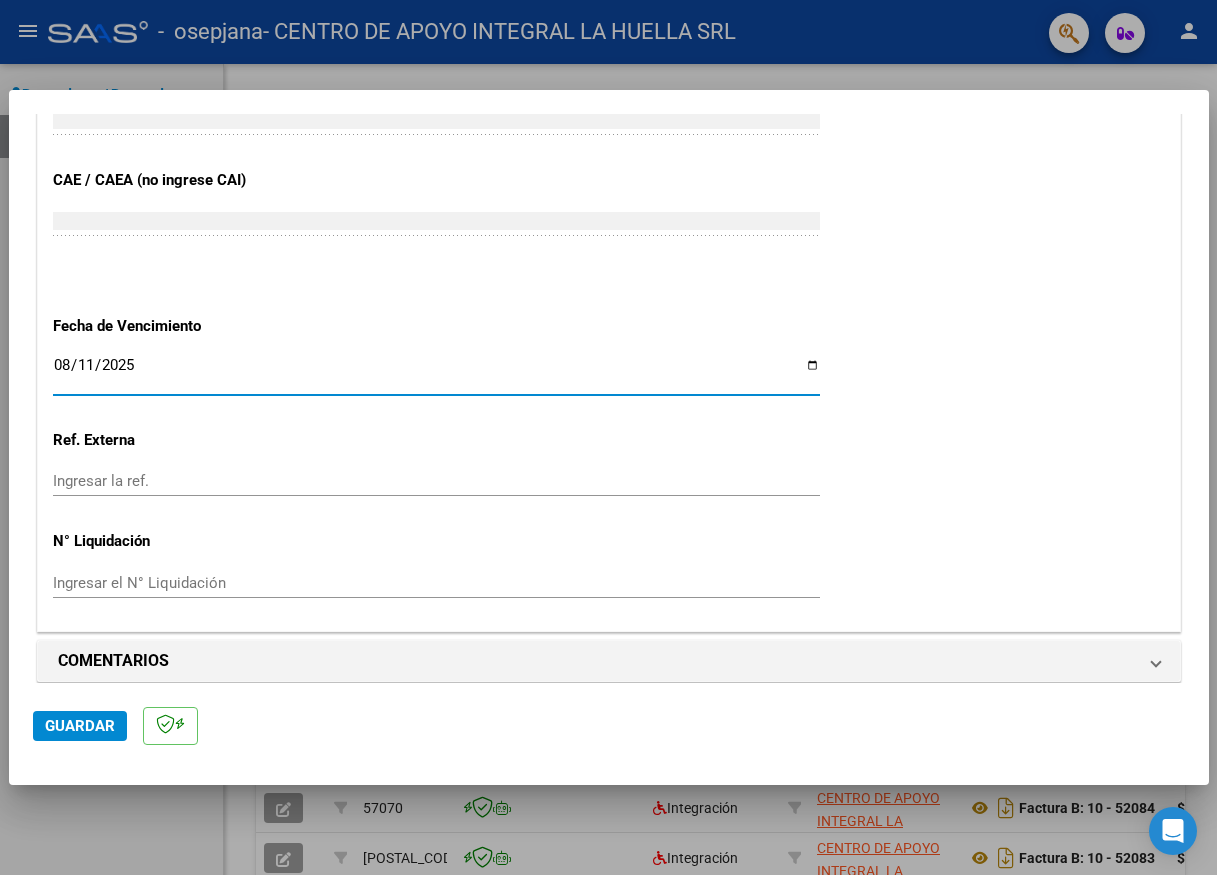 type on "2025-08-11" 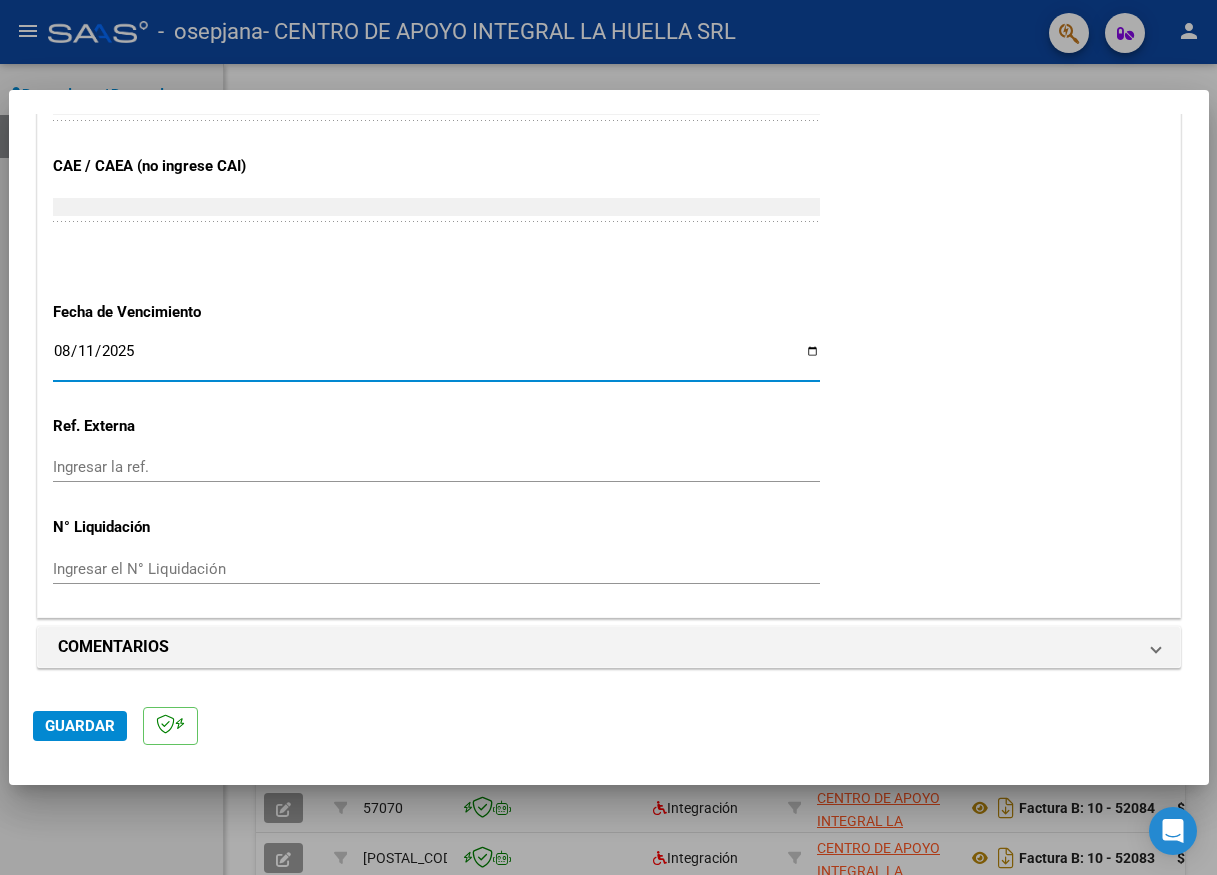click on "Guardar" 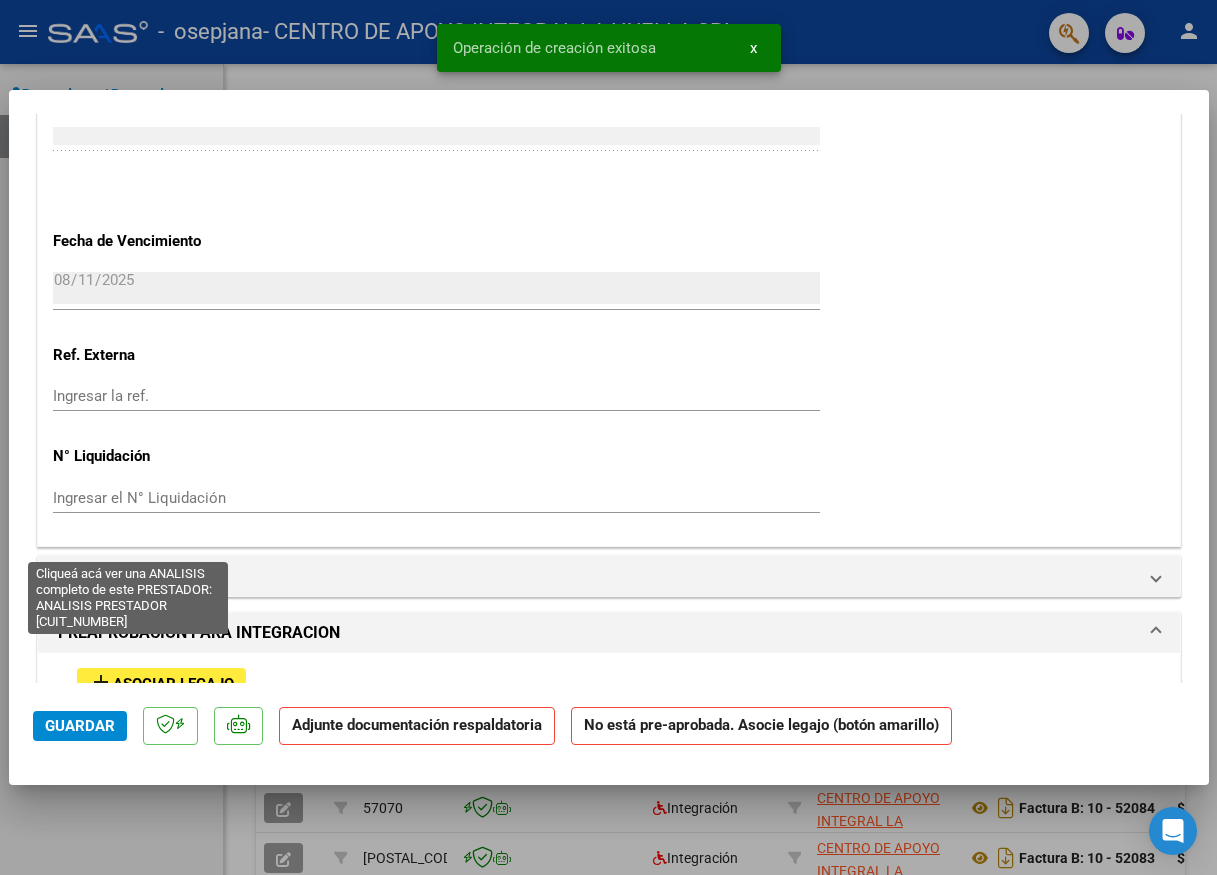 scroll, scrollTop: 1600, scrollLeft: 0, axis: vertical 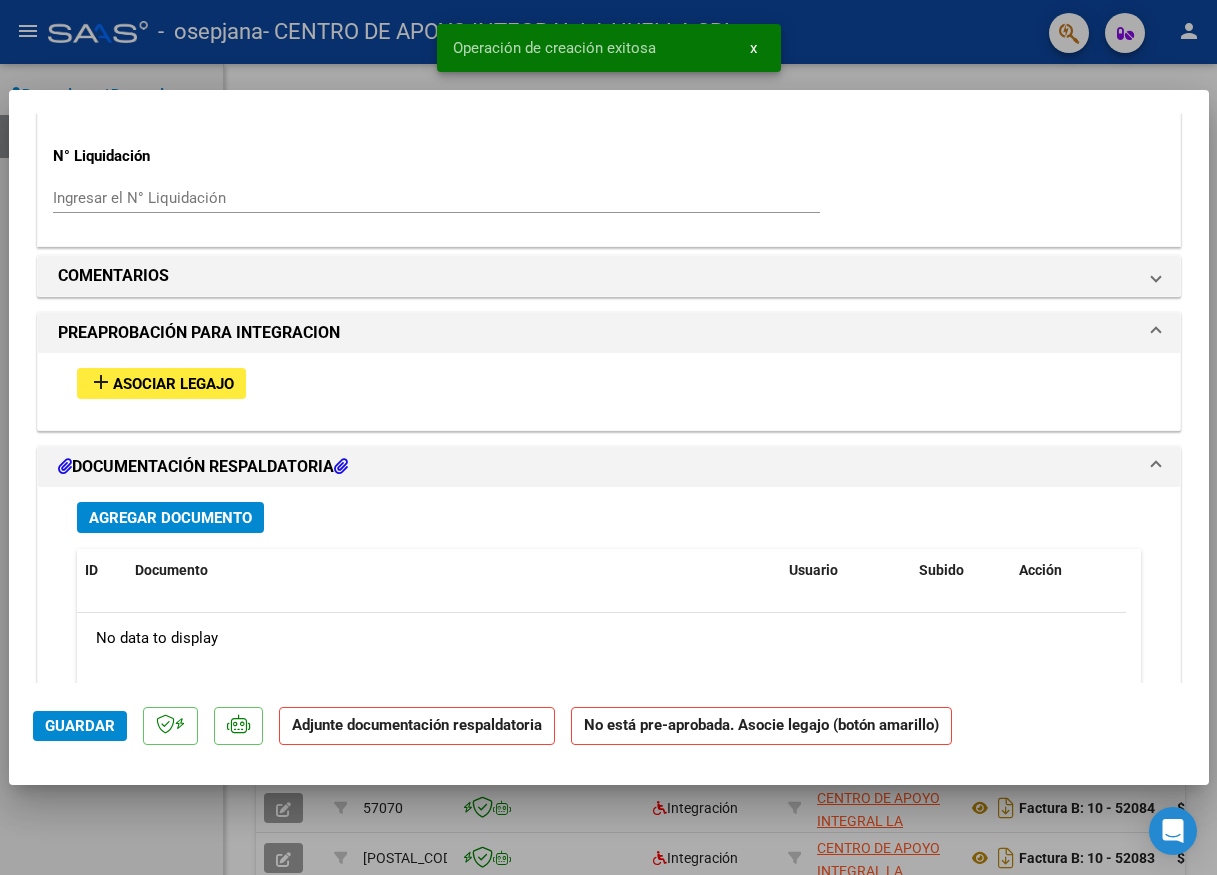 click on "Asociar Legajo" at bounding box center [173, 384] 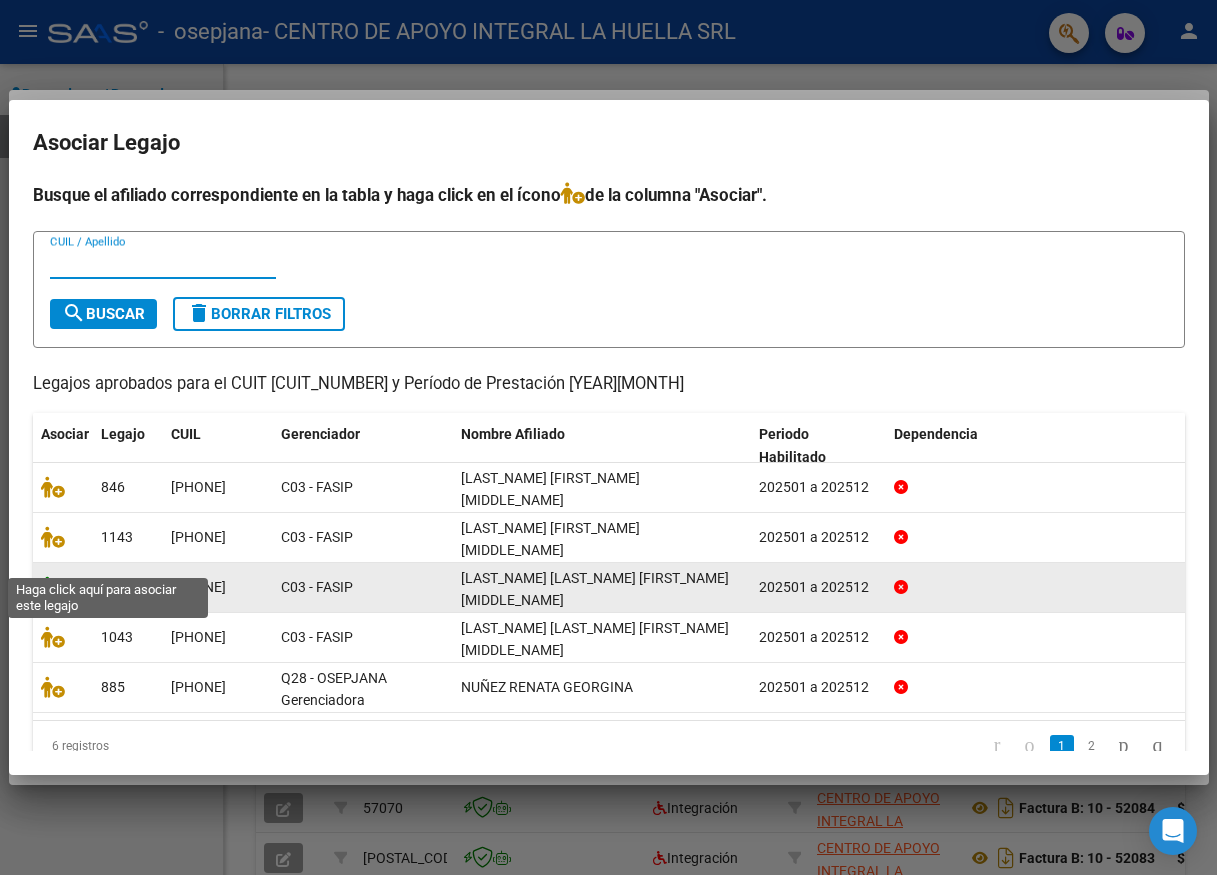 click 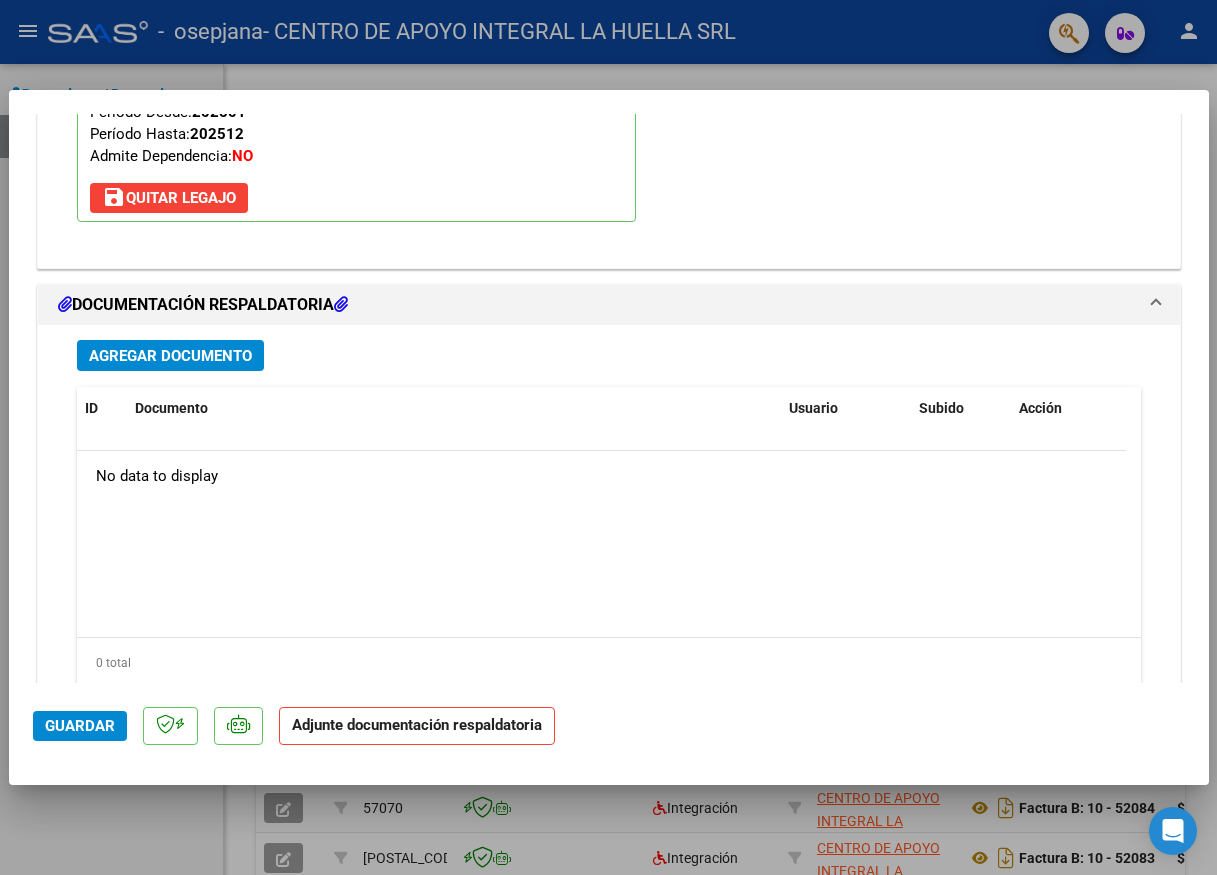 scroll, scrollTop: 2119, scrollLeft: 0, axis: vertical 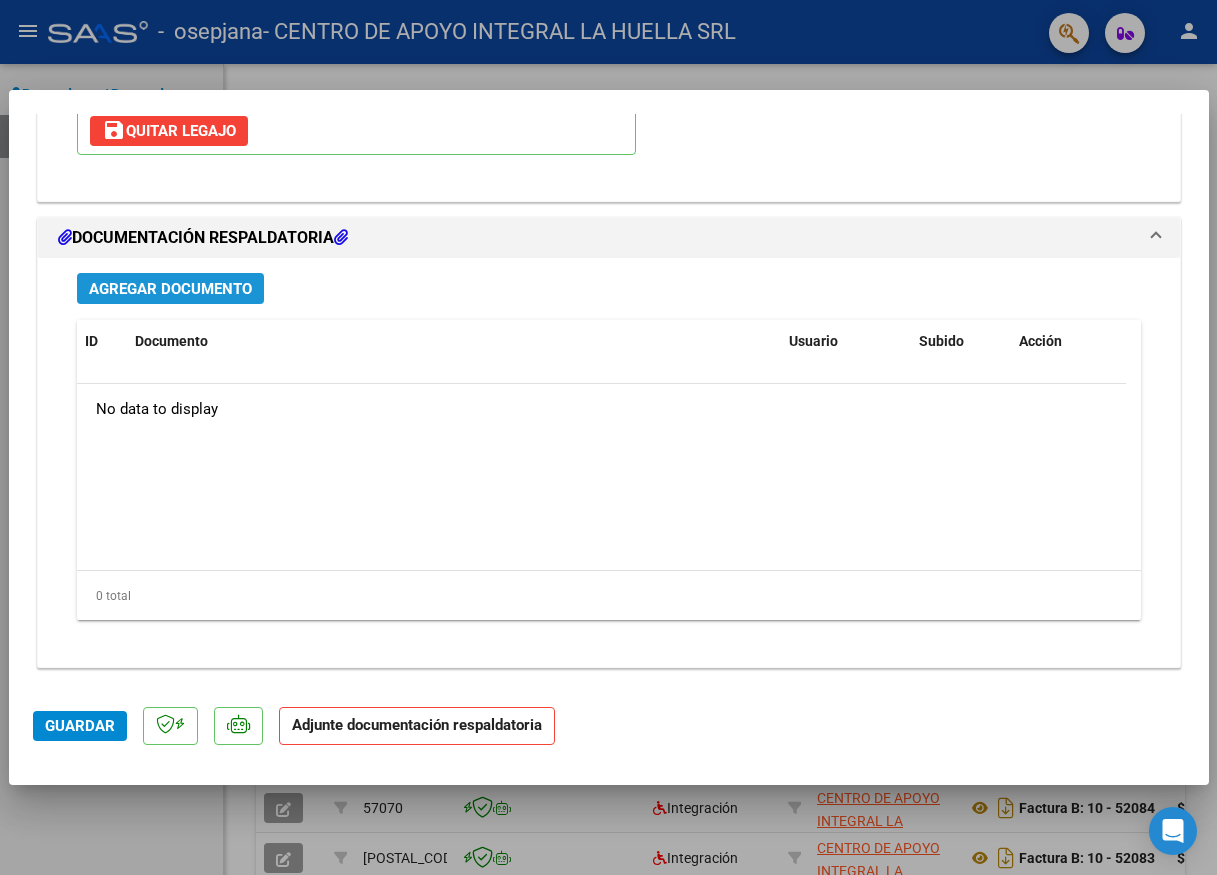 click on "Agregar Documento" at bounding box center [170, 289] 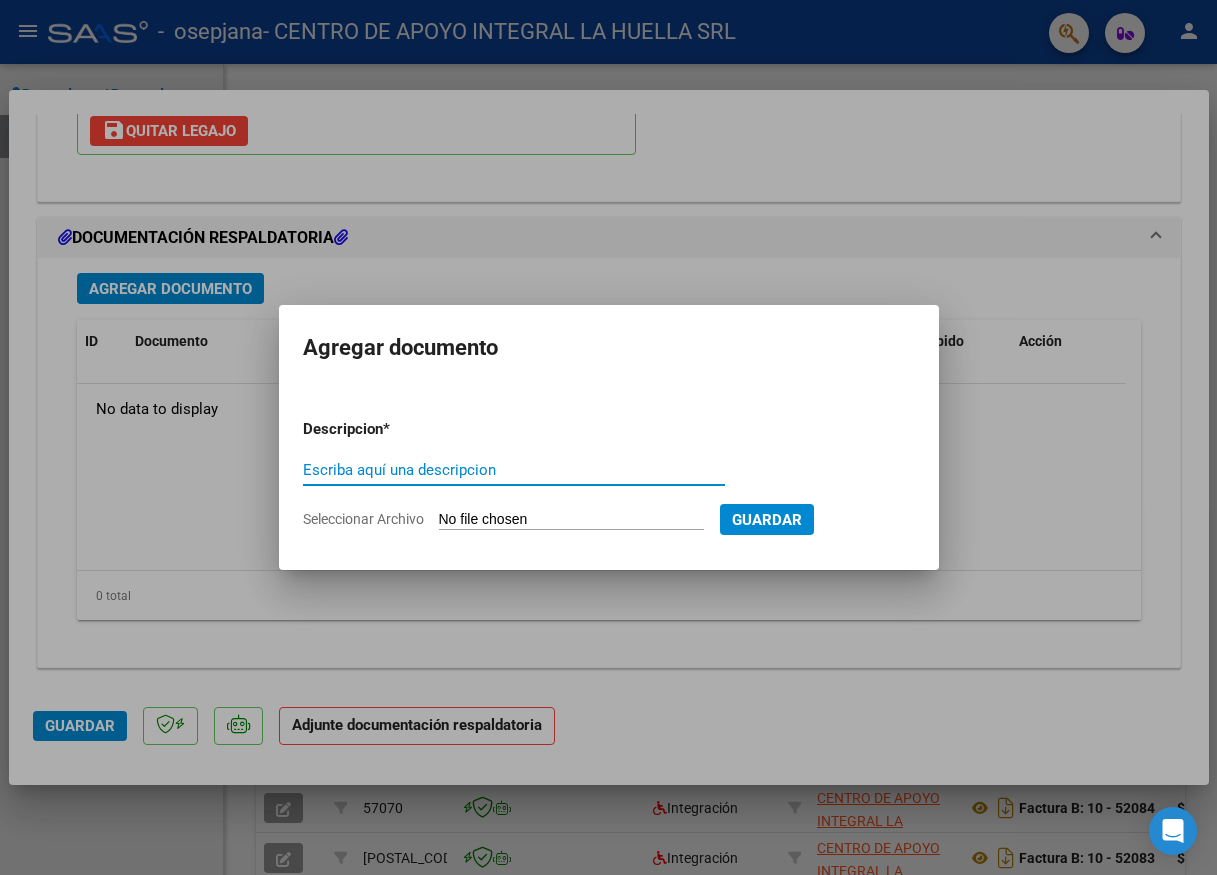 click on "Escriba aquí una descripcion" at bounding box center [514, 470] 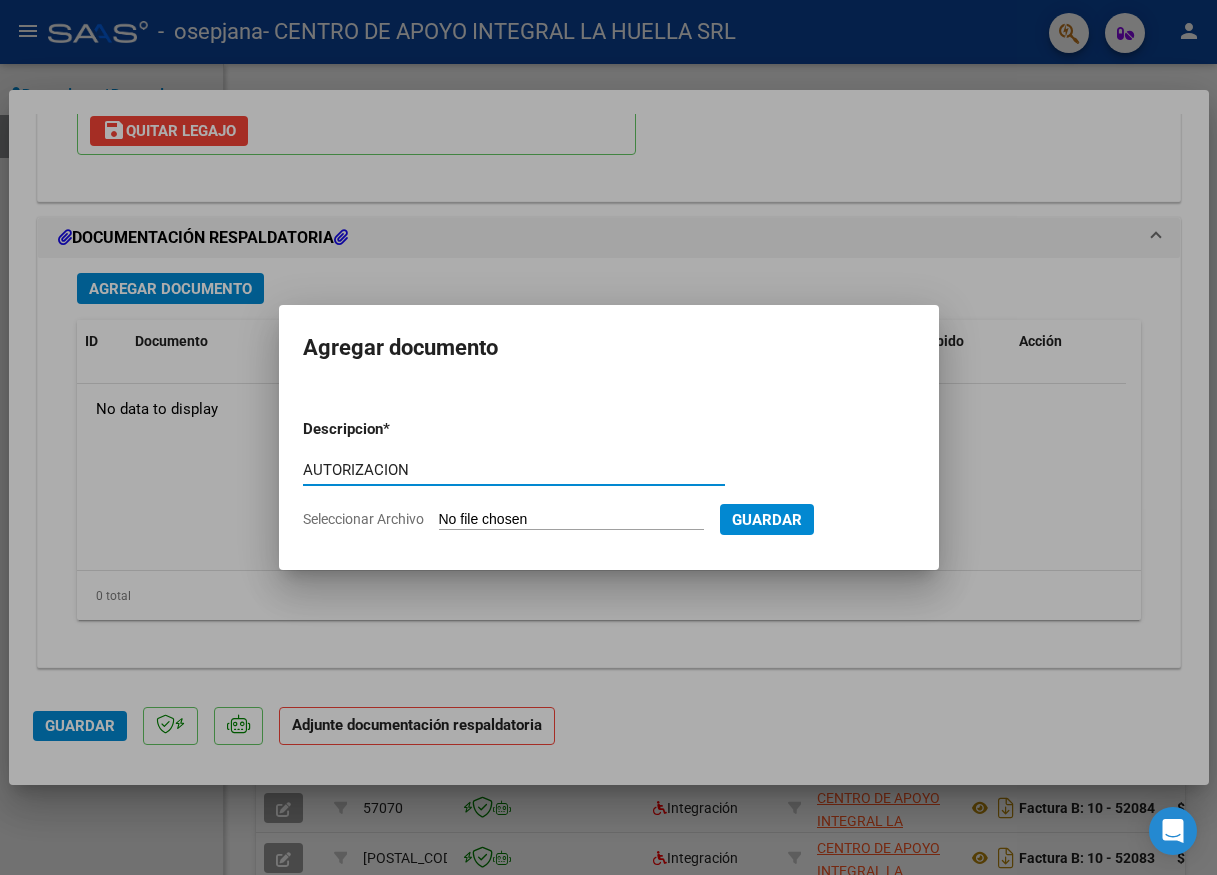 type on "AUTORIZACION" 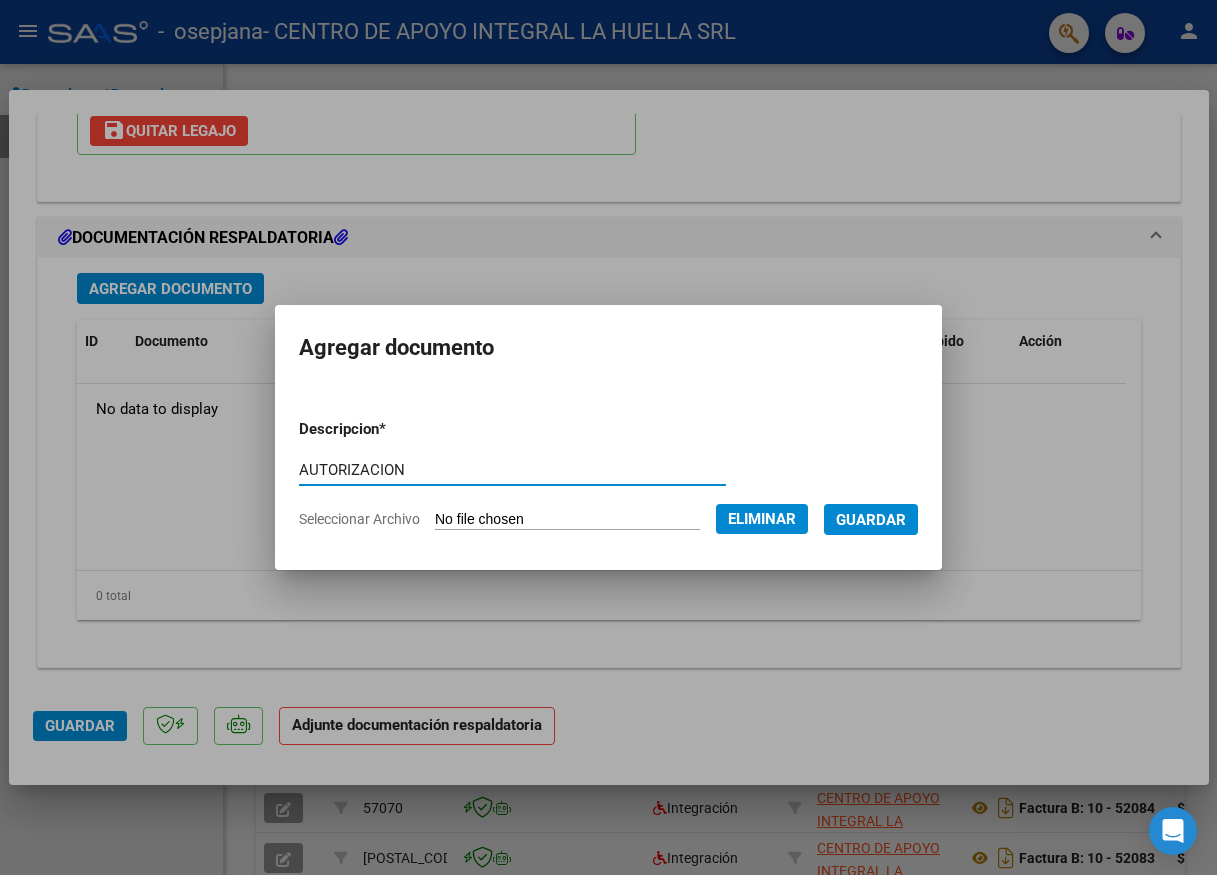 click on "Guardar" at bounding box center (871, 520) 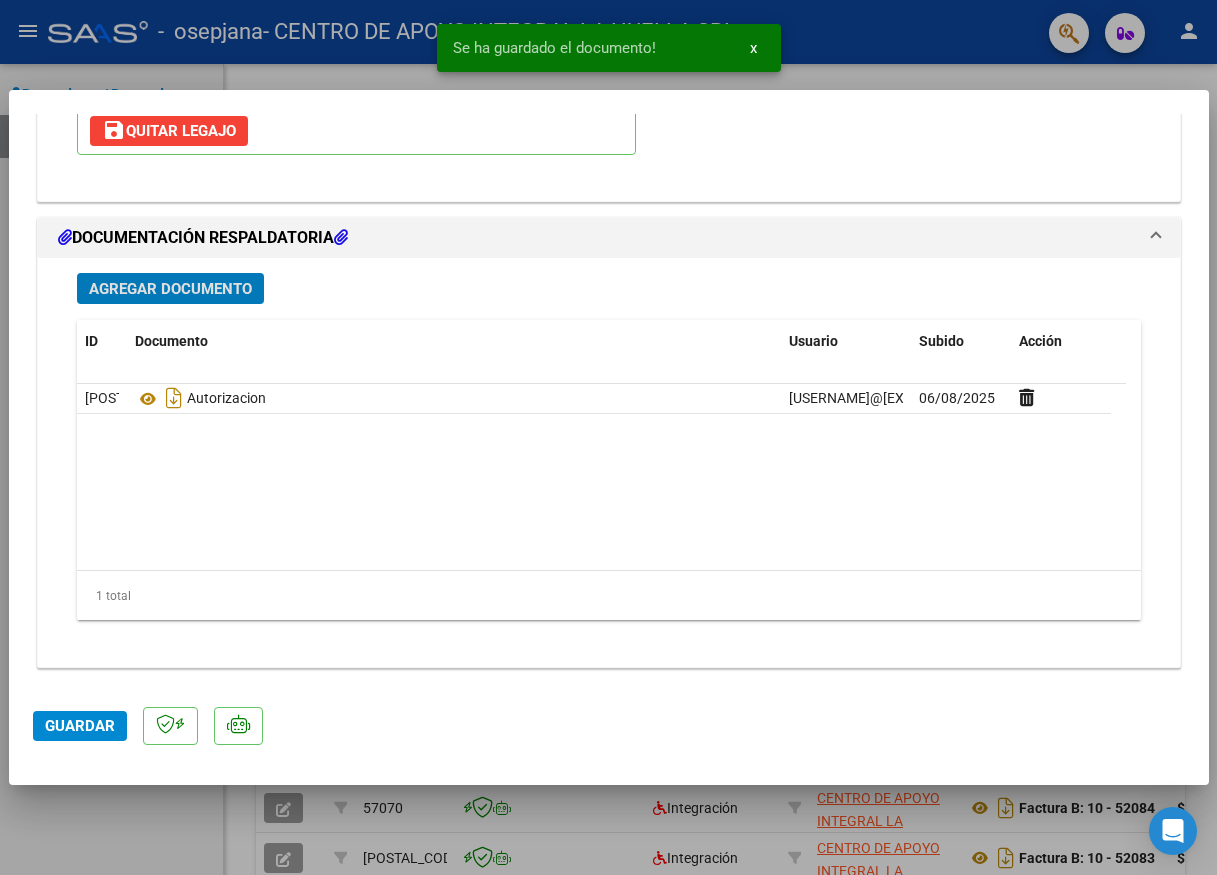 click on "Agregar Documento" at bounding box center [170, 289] 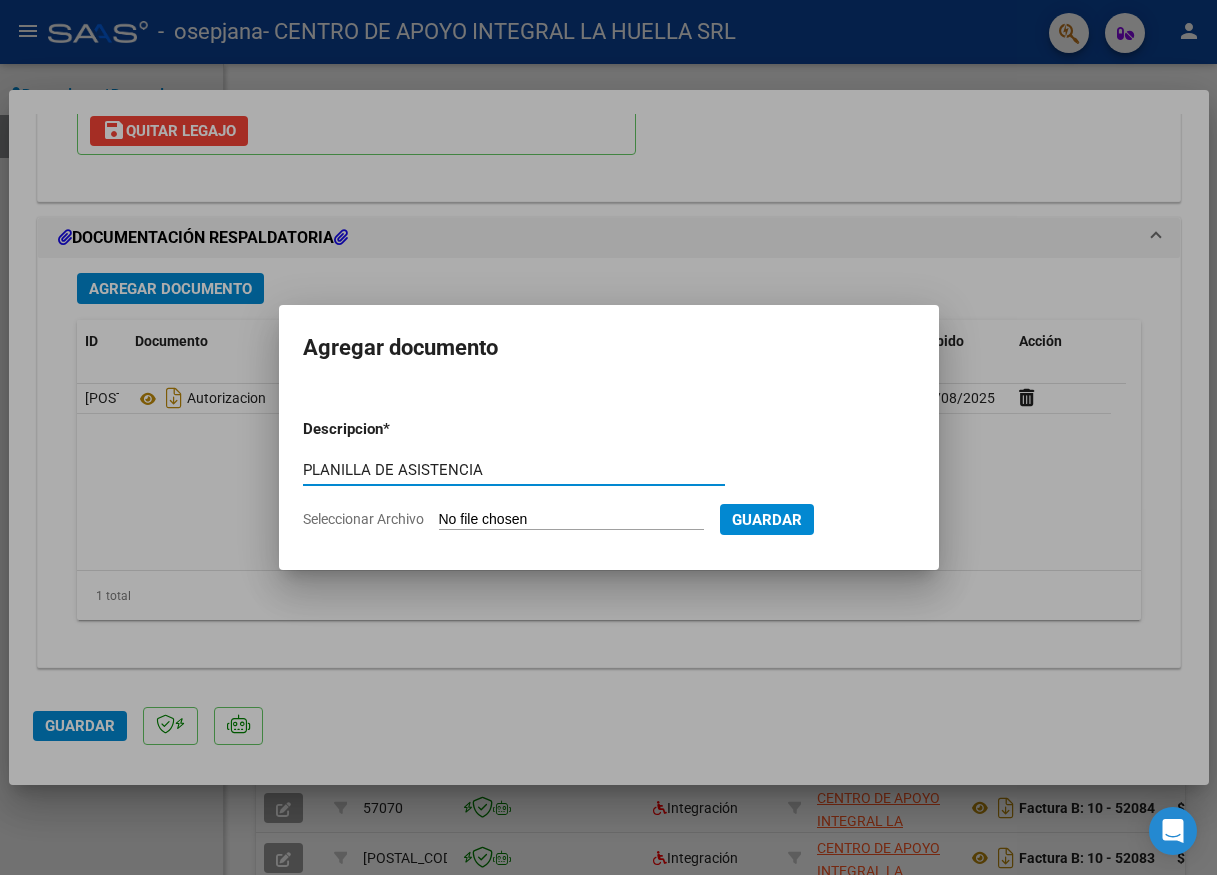 type on "PLANILLA DE ASISTENCIA" 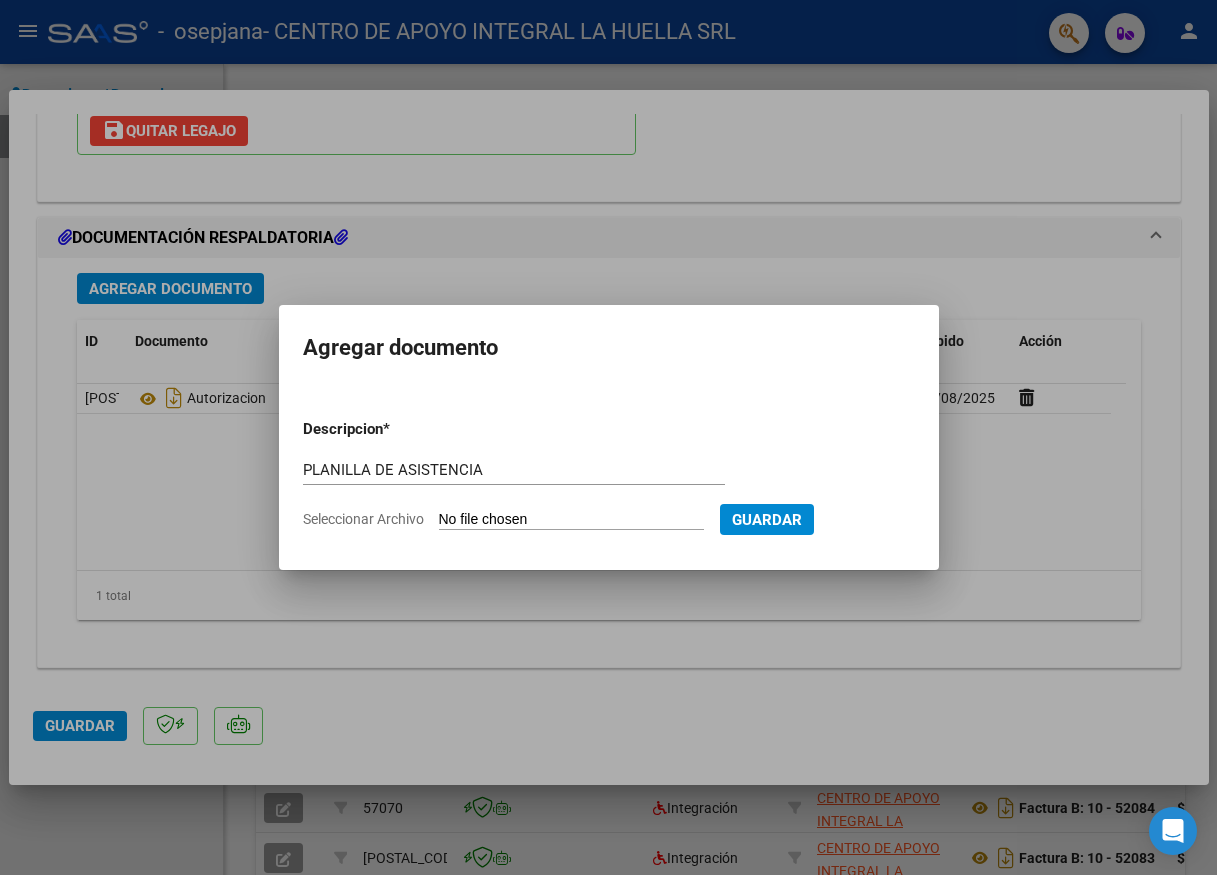 type on "C:\fakepath\[LAST_NAME] [LAST_NAME] [FIRST_NAME] [MIDDLE_NAME]-[PLANILLA_TYPE]-[MONTH]-[ORGANIZATION].pdf" 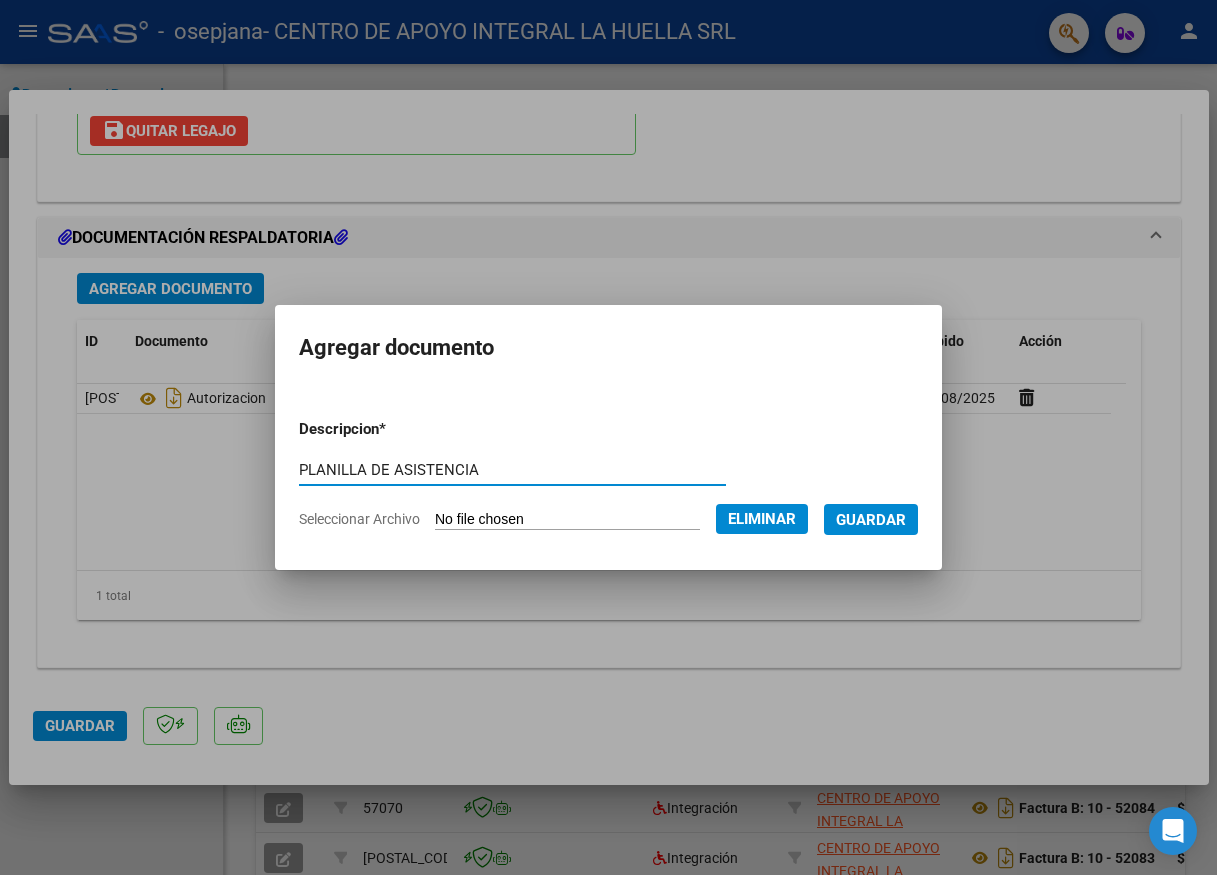 click on "Guardar" at bounding box center [871, 520] 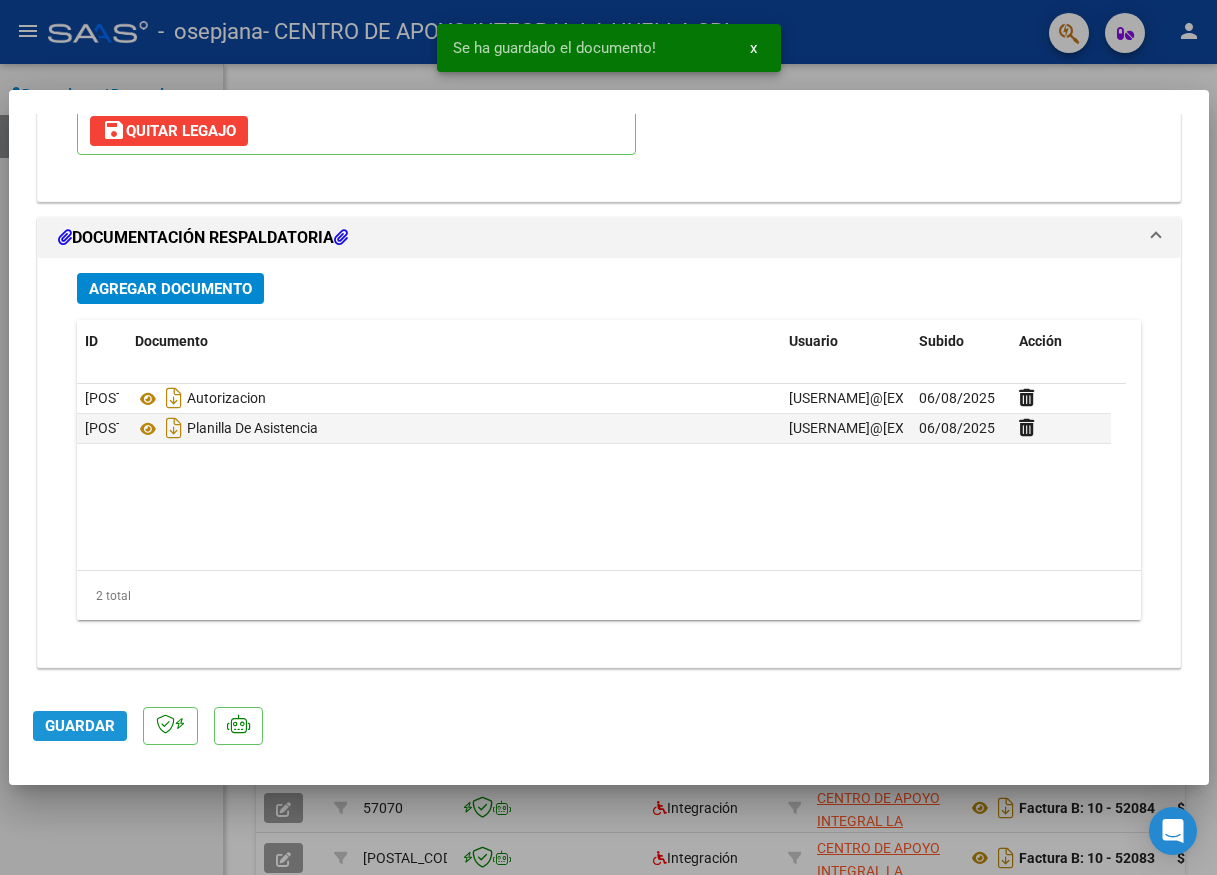 click on "Guardar" 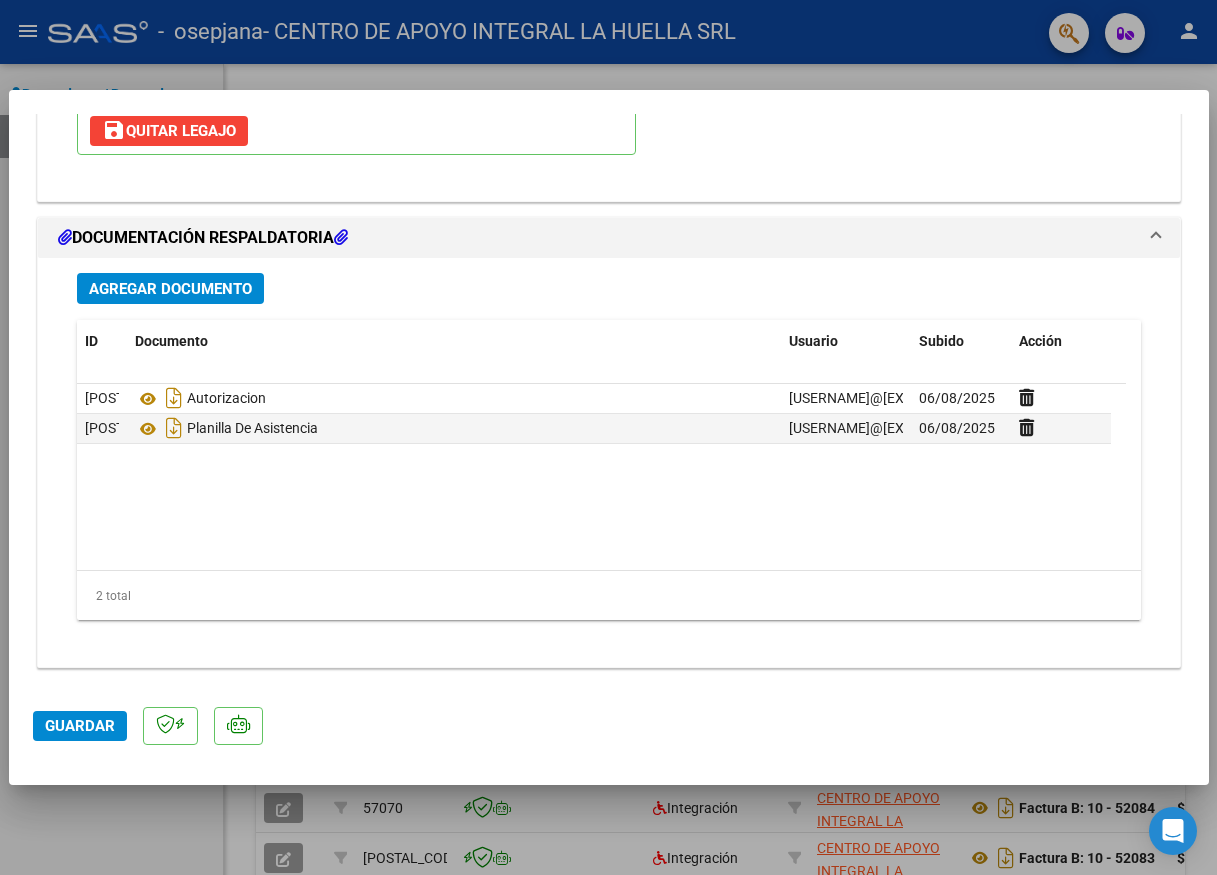 click on "Guardar" 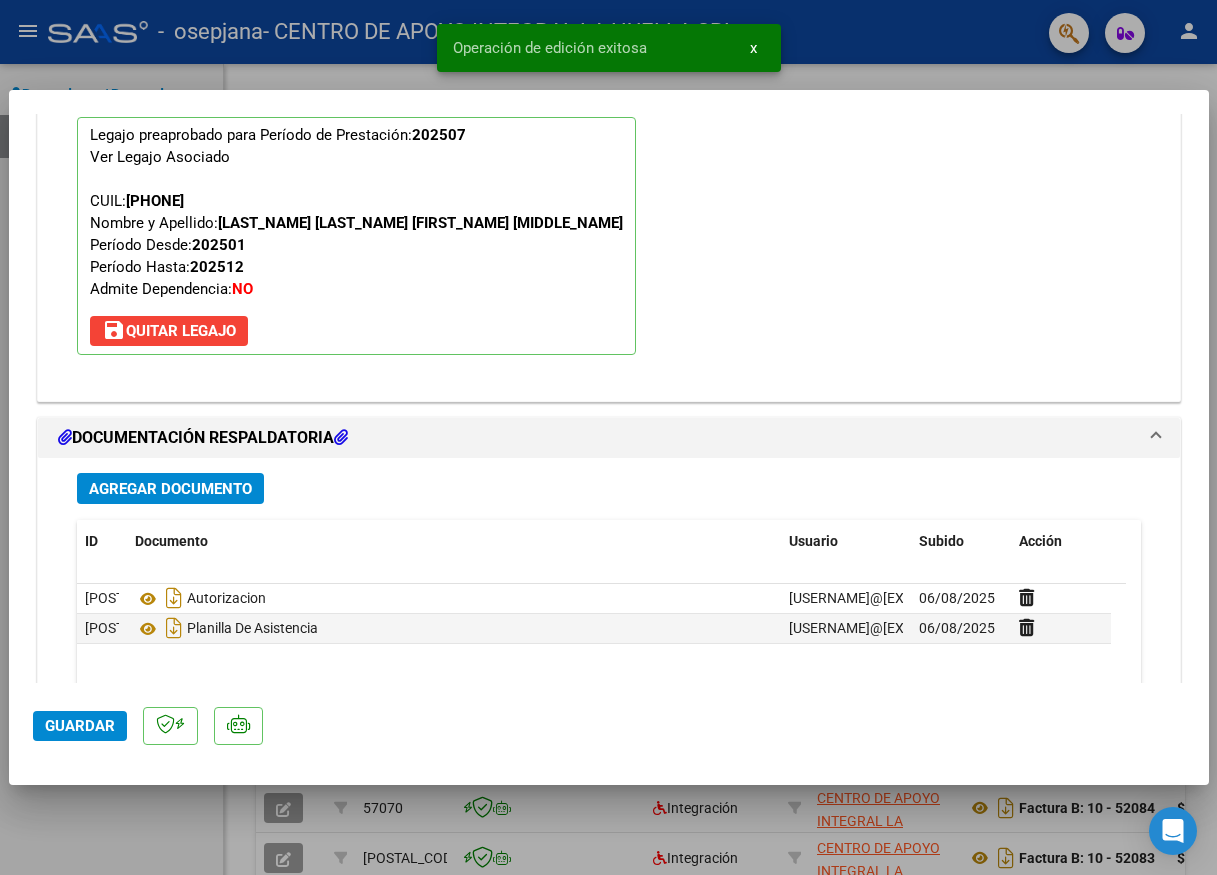 scroll, scrollTop: 1819, scrollLeft: 0, axis: vertical 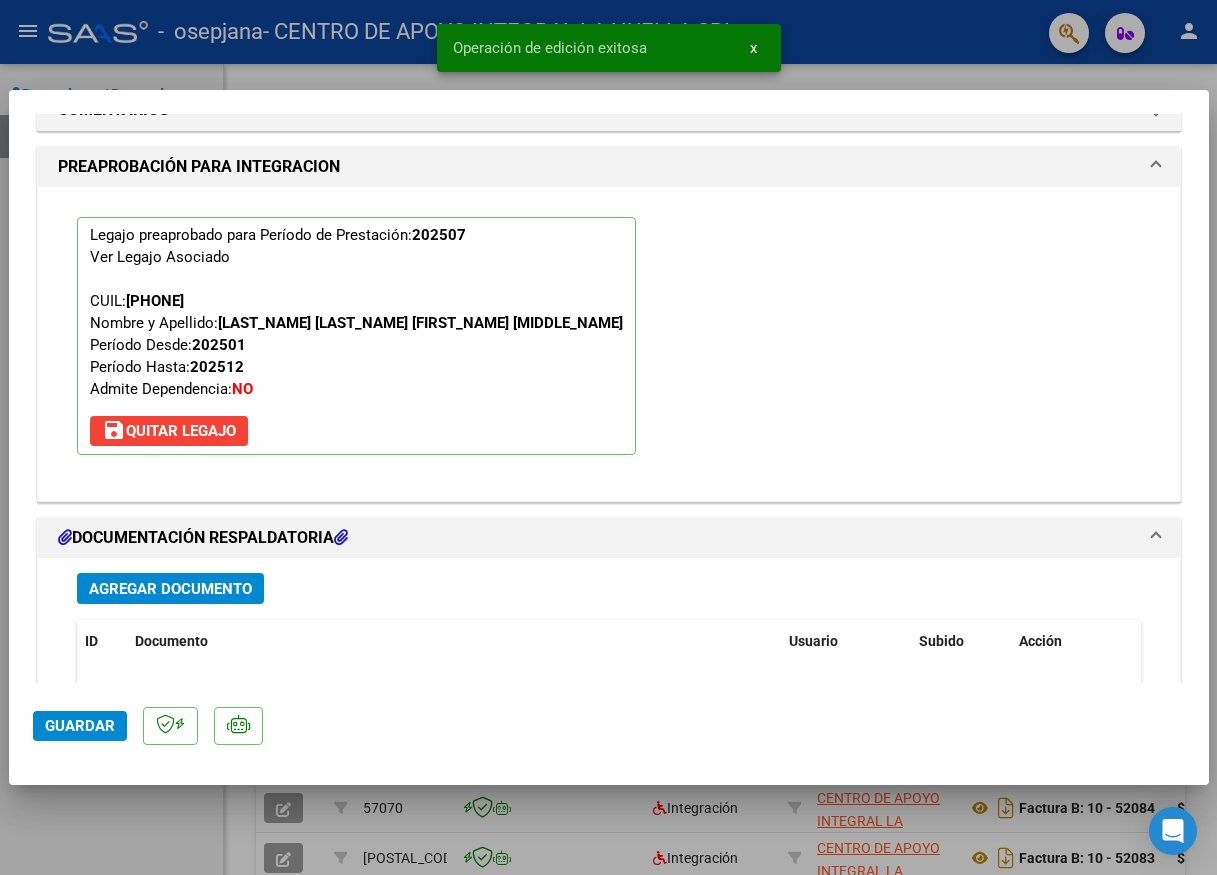 click on "Guardar" 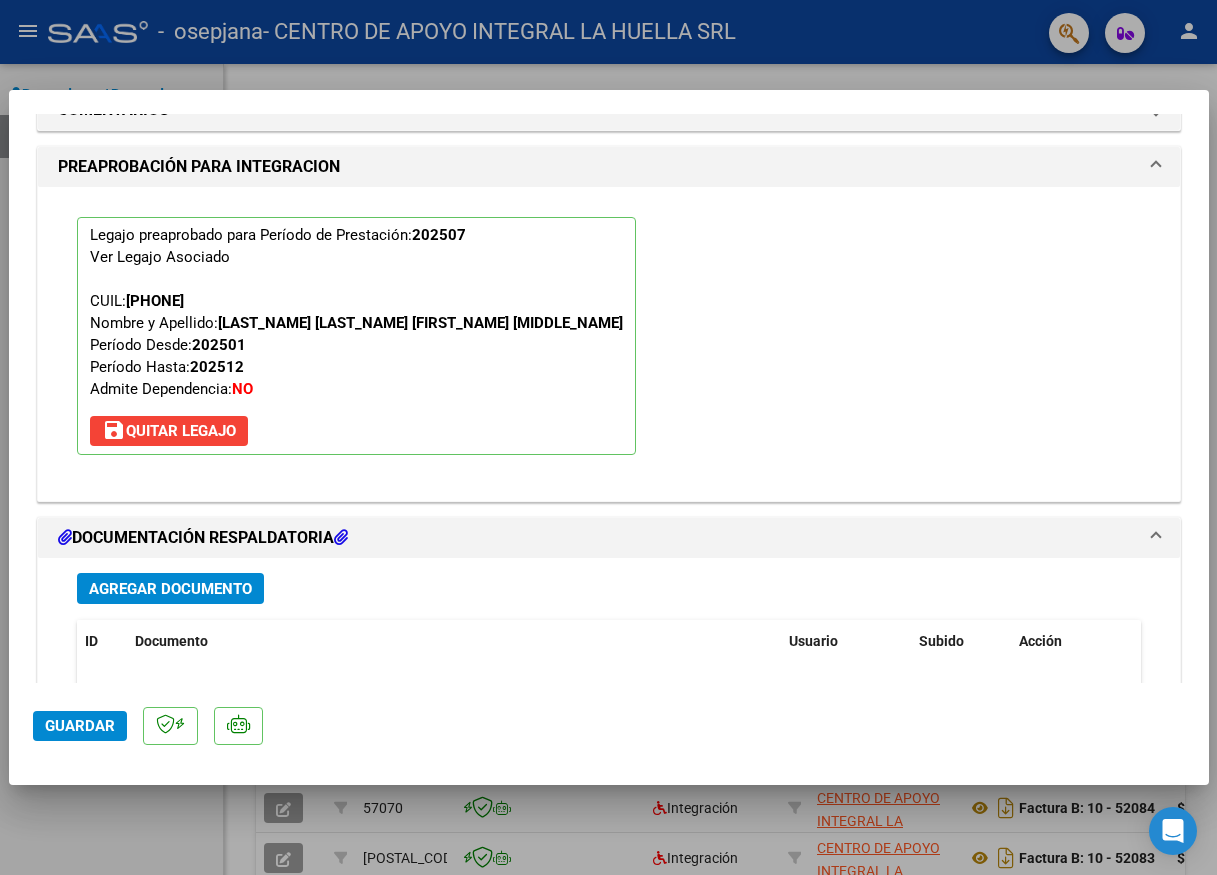 click on "Guardar" 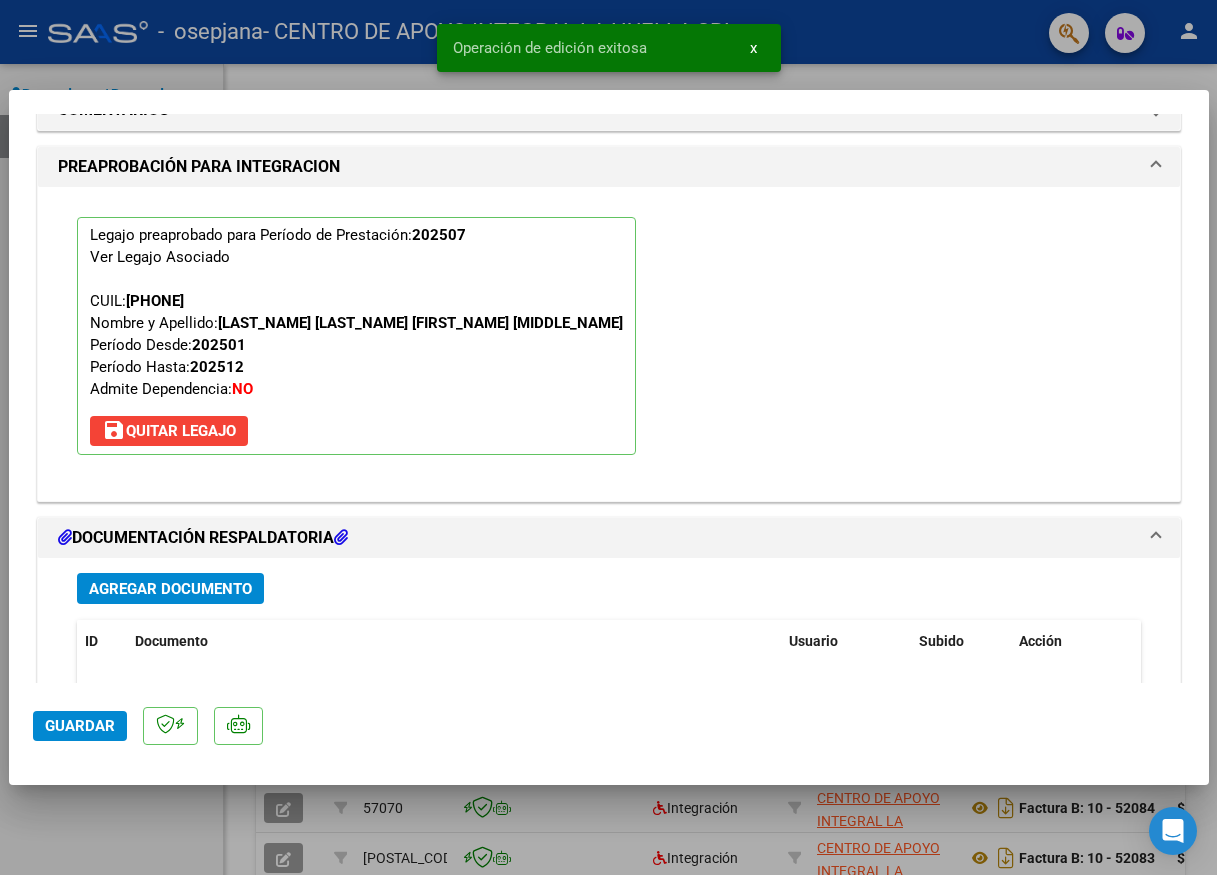 click at bounding box center (608, 437) 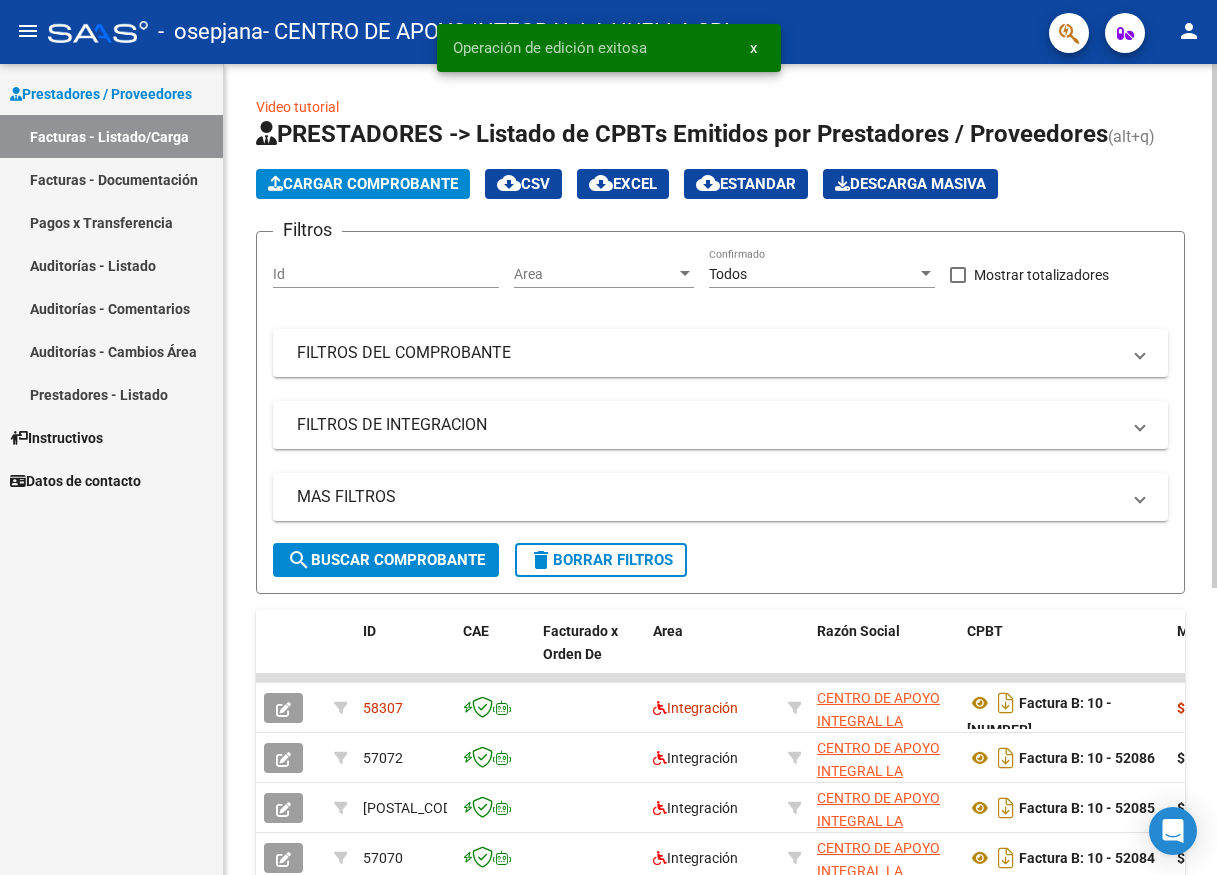 click on "Cargar Comprobante" 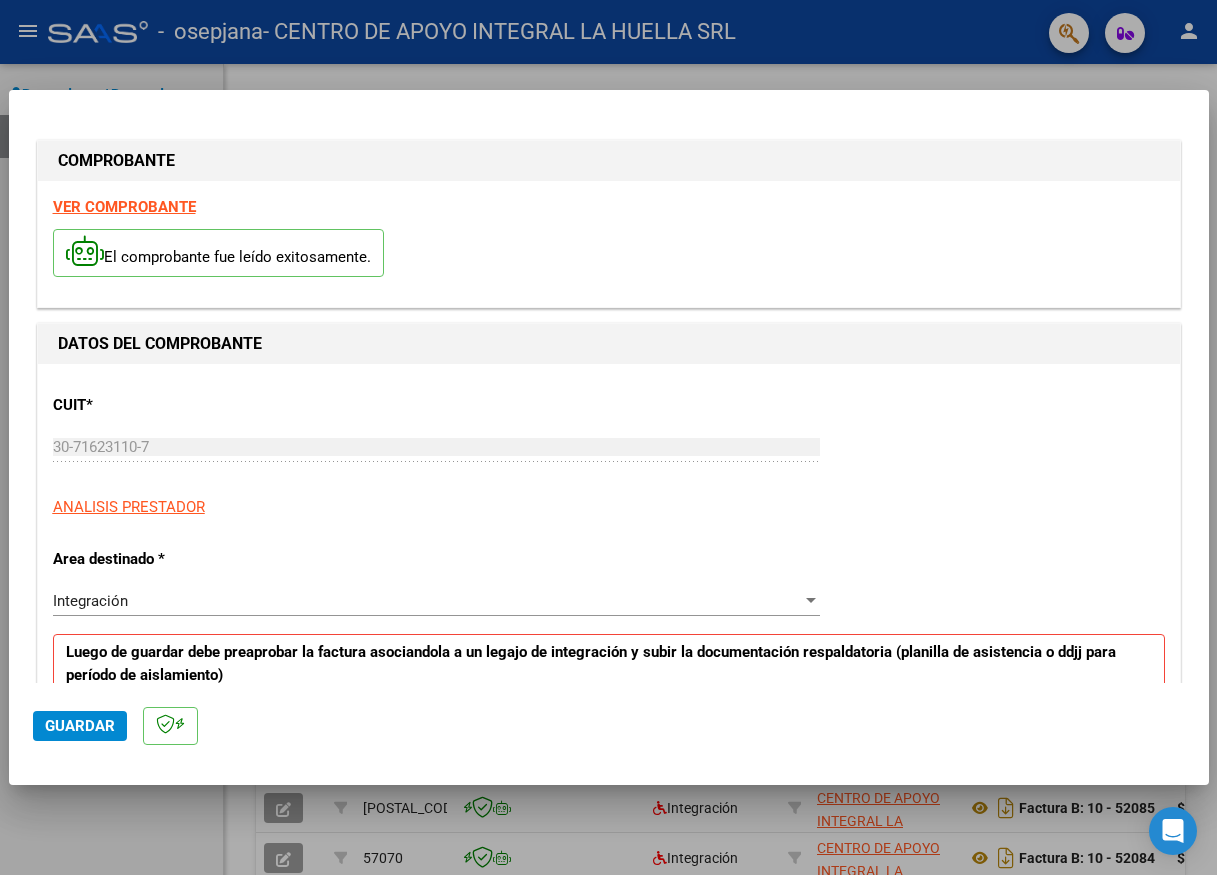 scroll, scrollTop: 300, scrollLeft: 0, axis: vertical 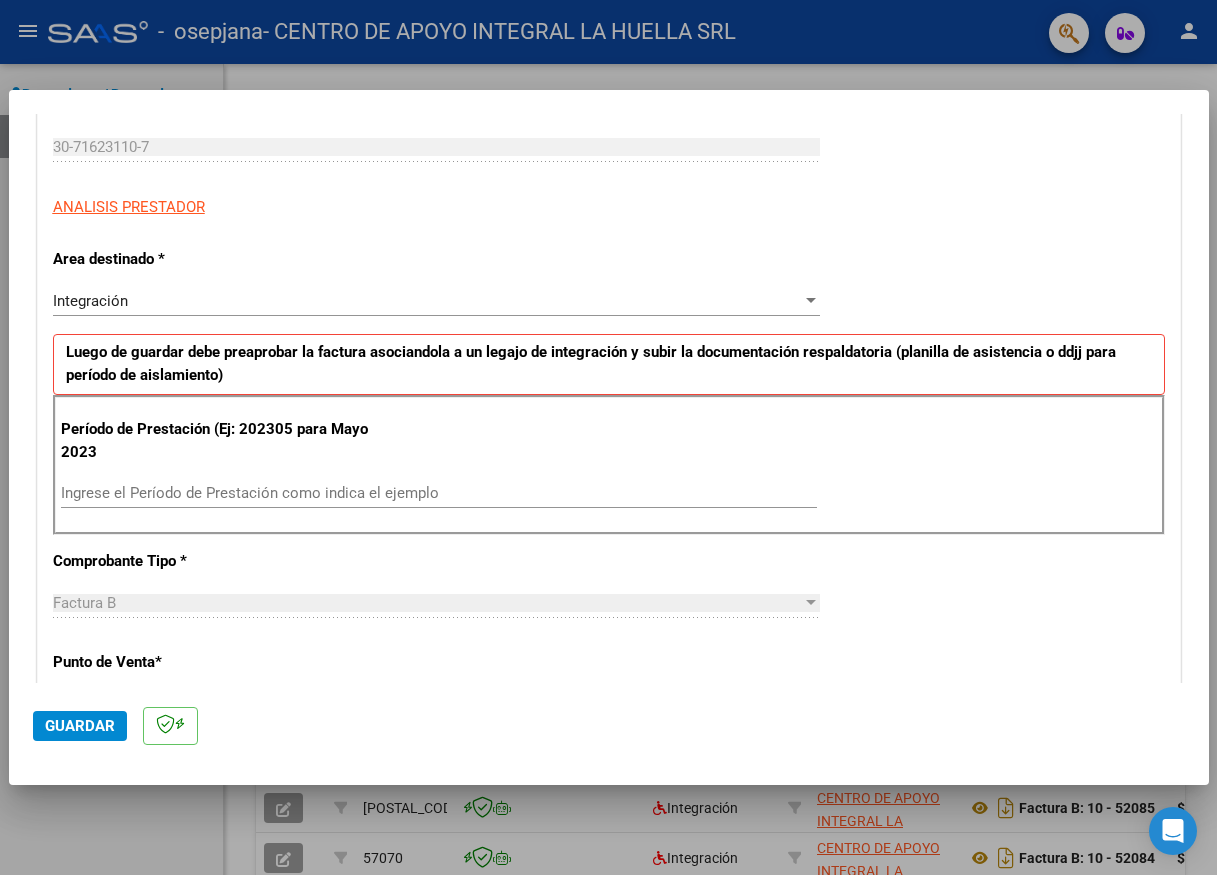 click on "Ingrese el Período de Prestación como indica el ejemplo" at bounding box center (439, 493) 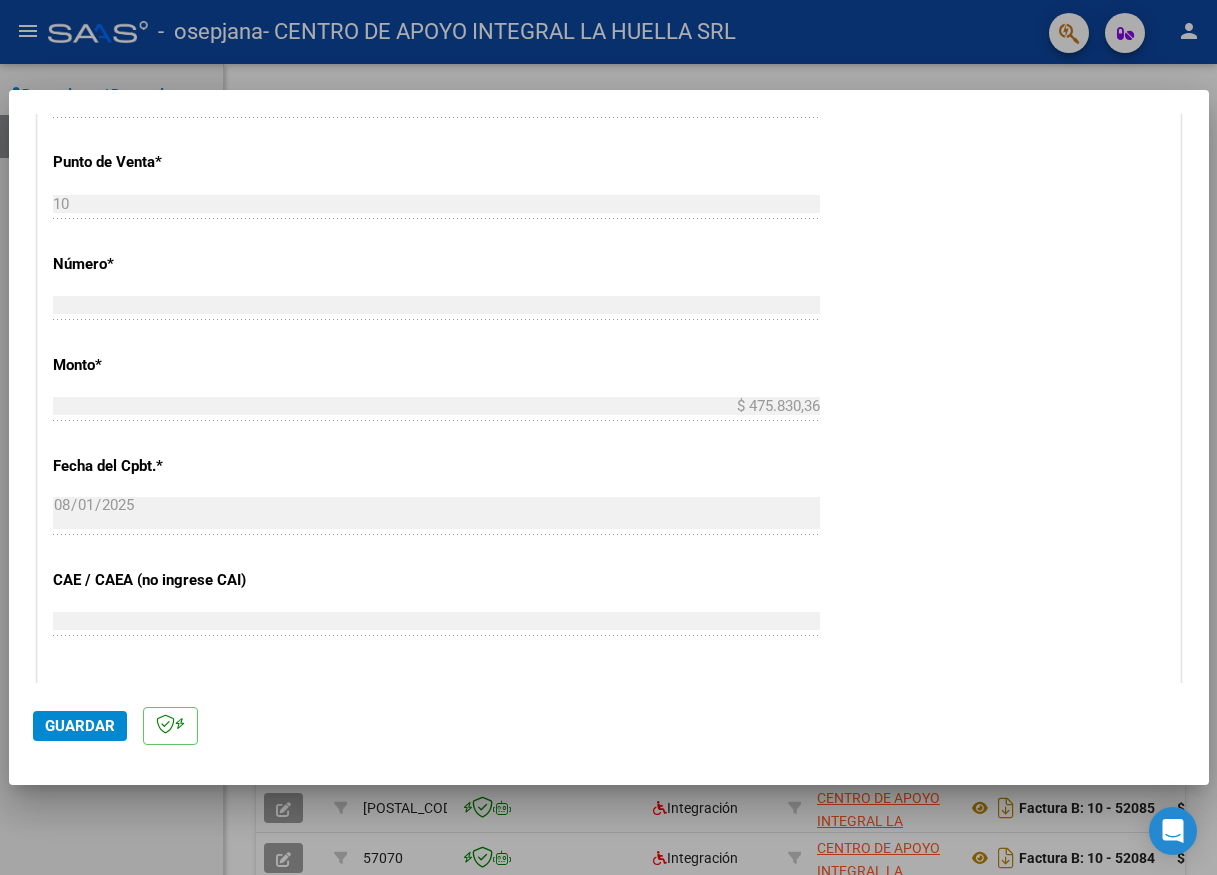 scroll, scrollTop: 1000, scrollLeft: 0, axis: vertical 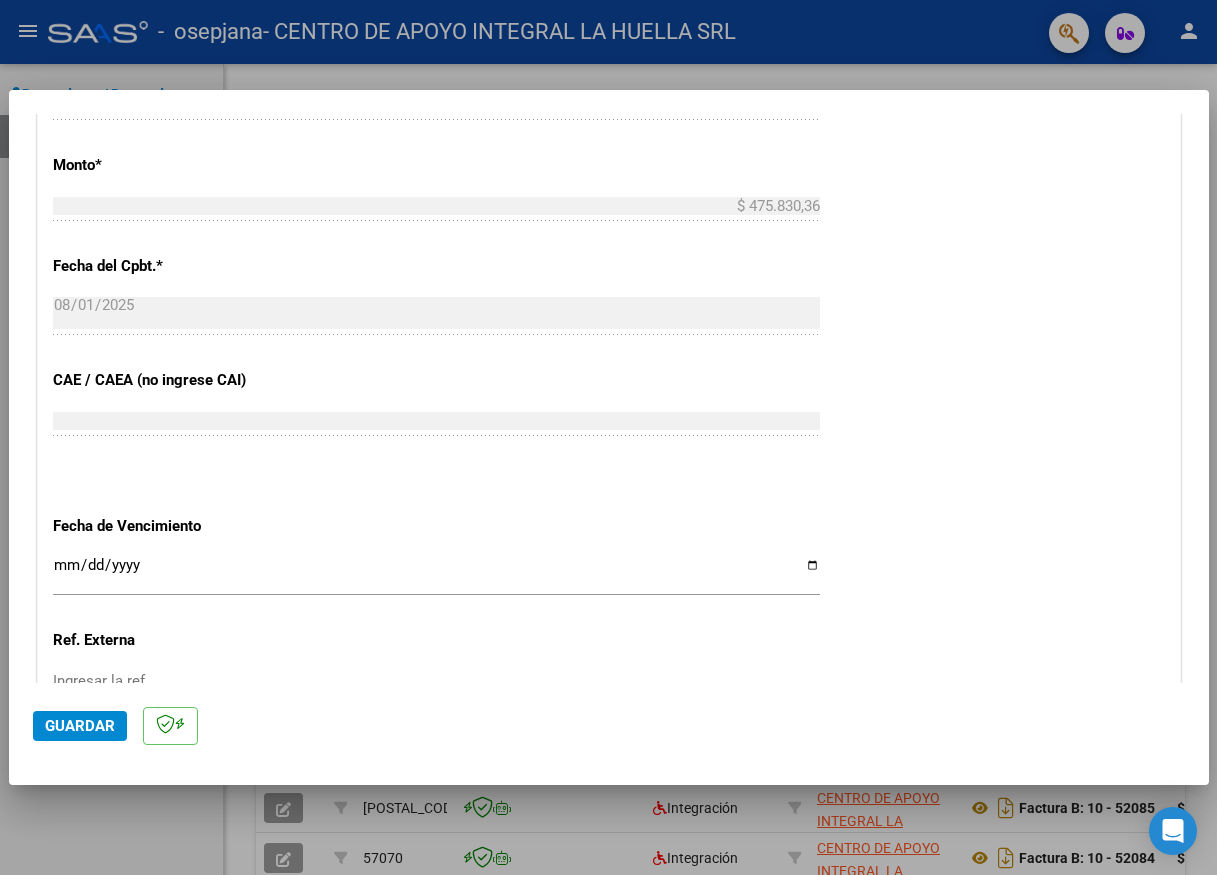 type on "202507" 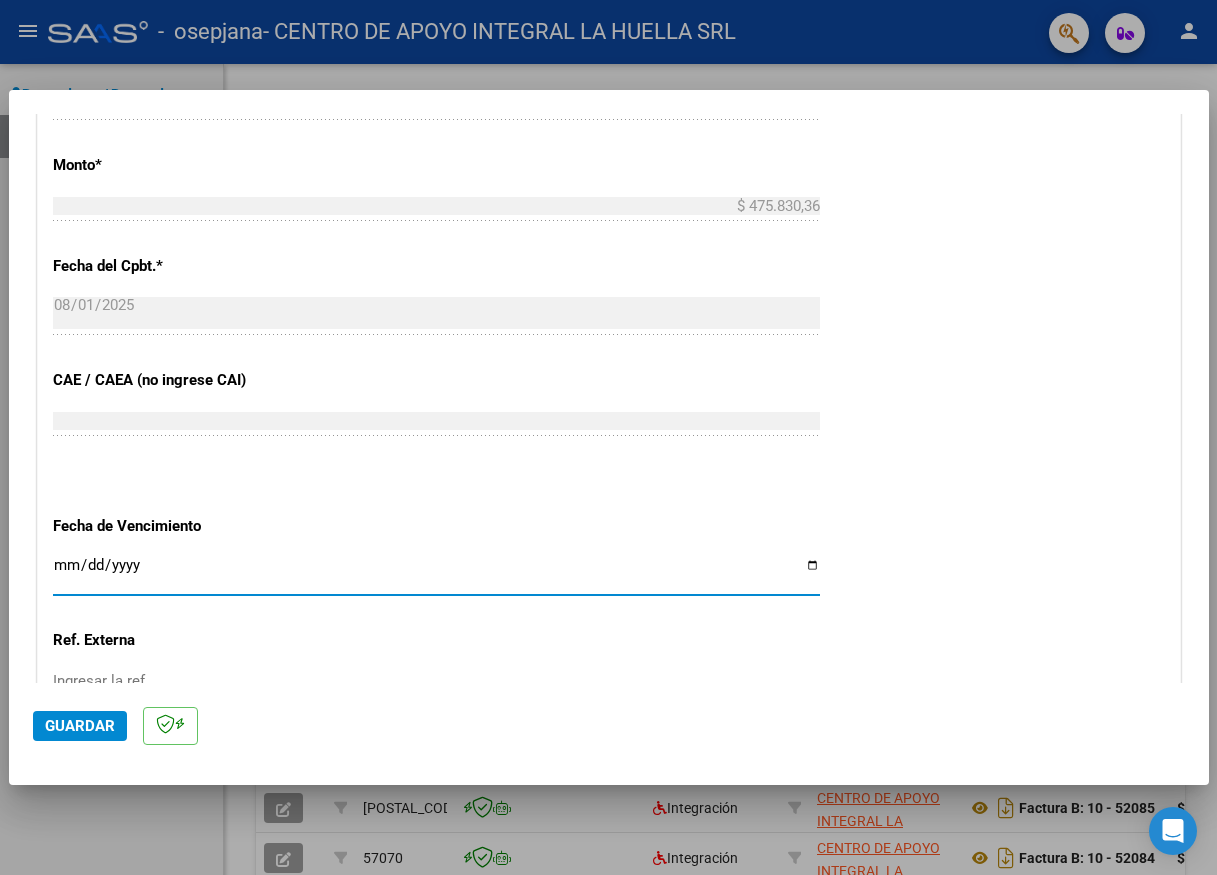click on "Ingresar la fecha" at bounding box center [436, 573] 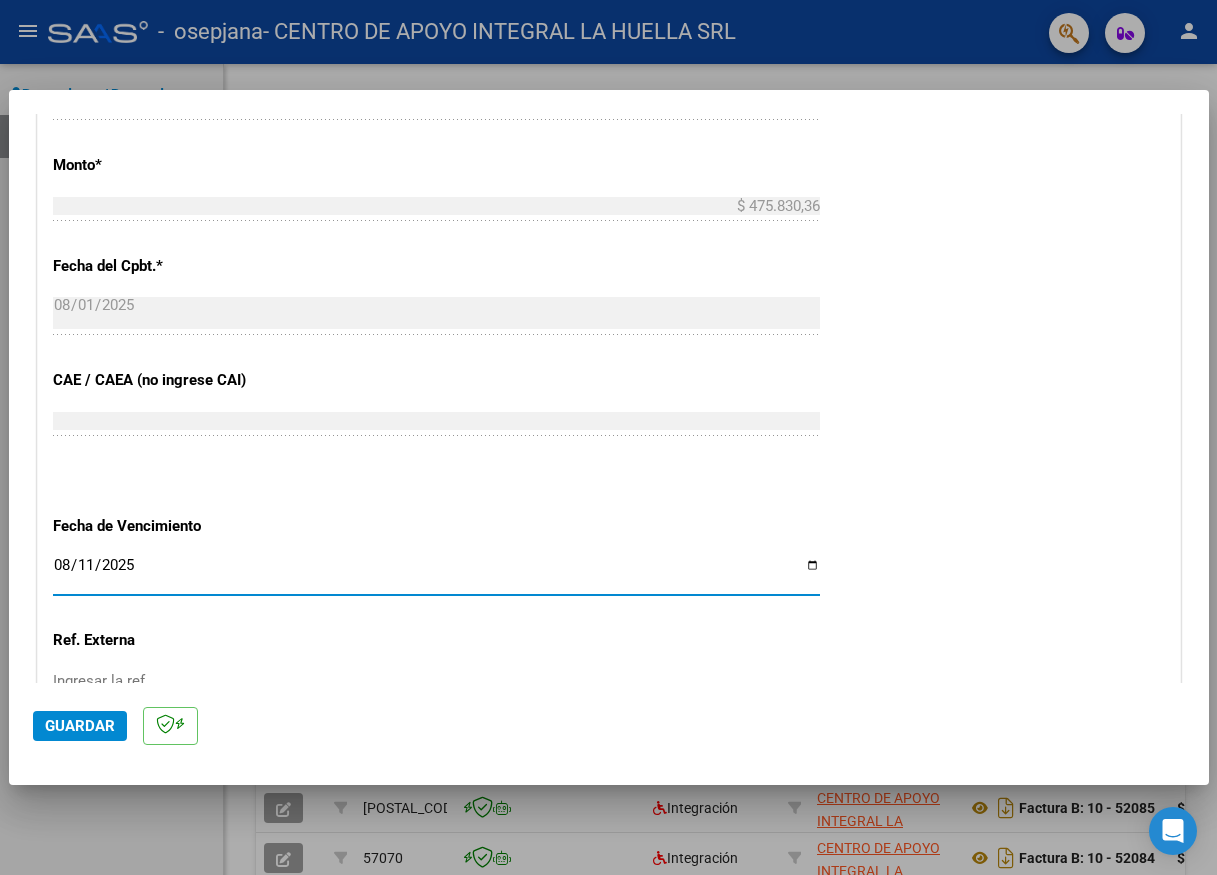 type on "2025-08-11" 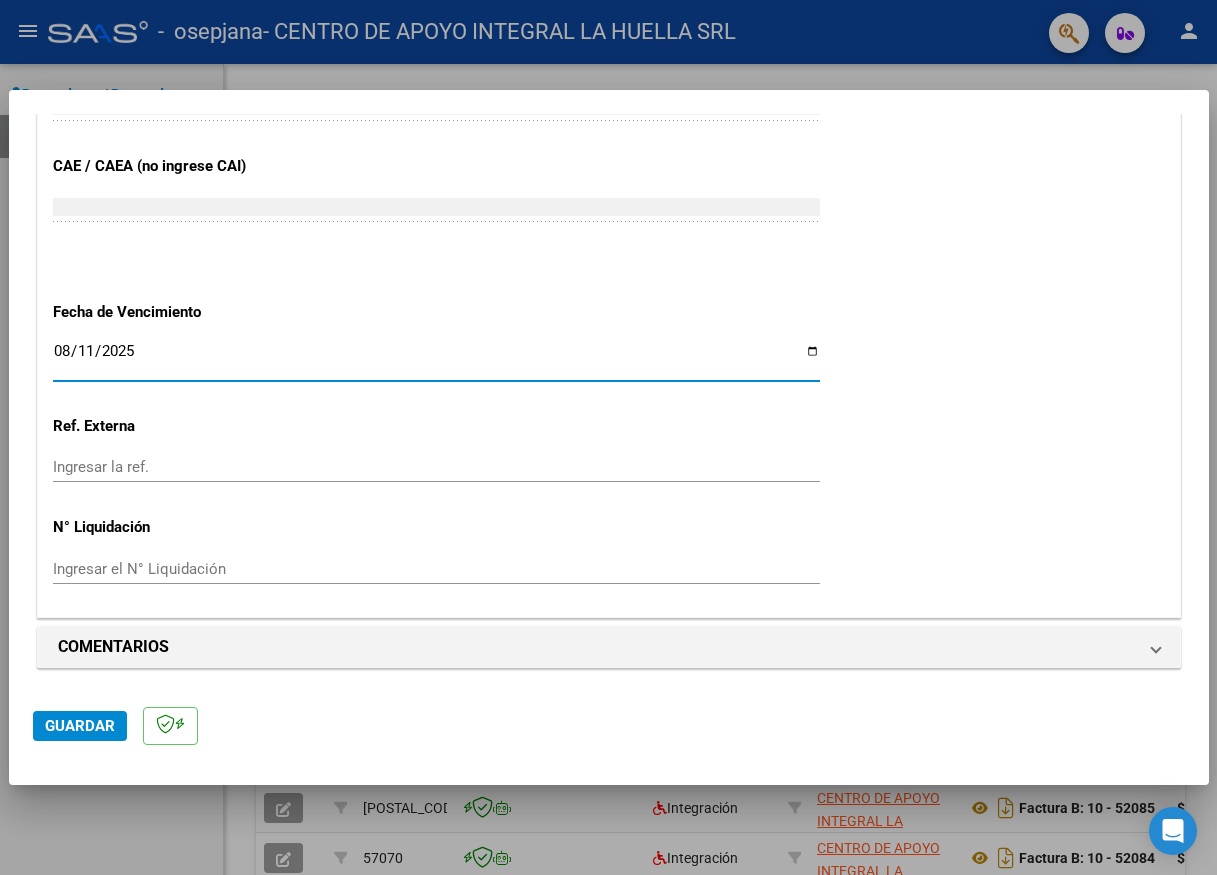 click on "Guardar" 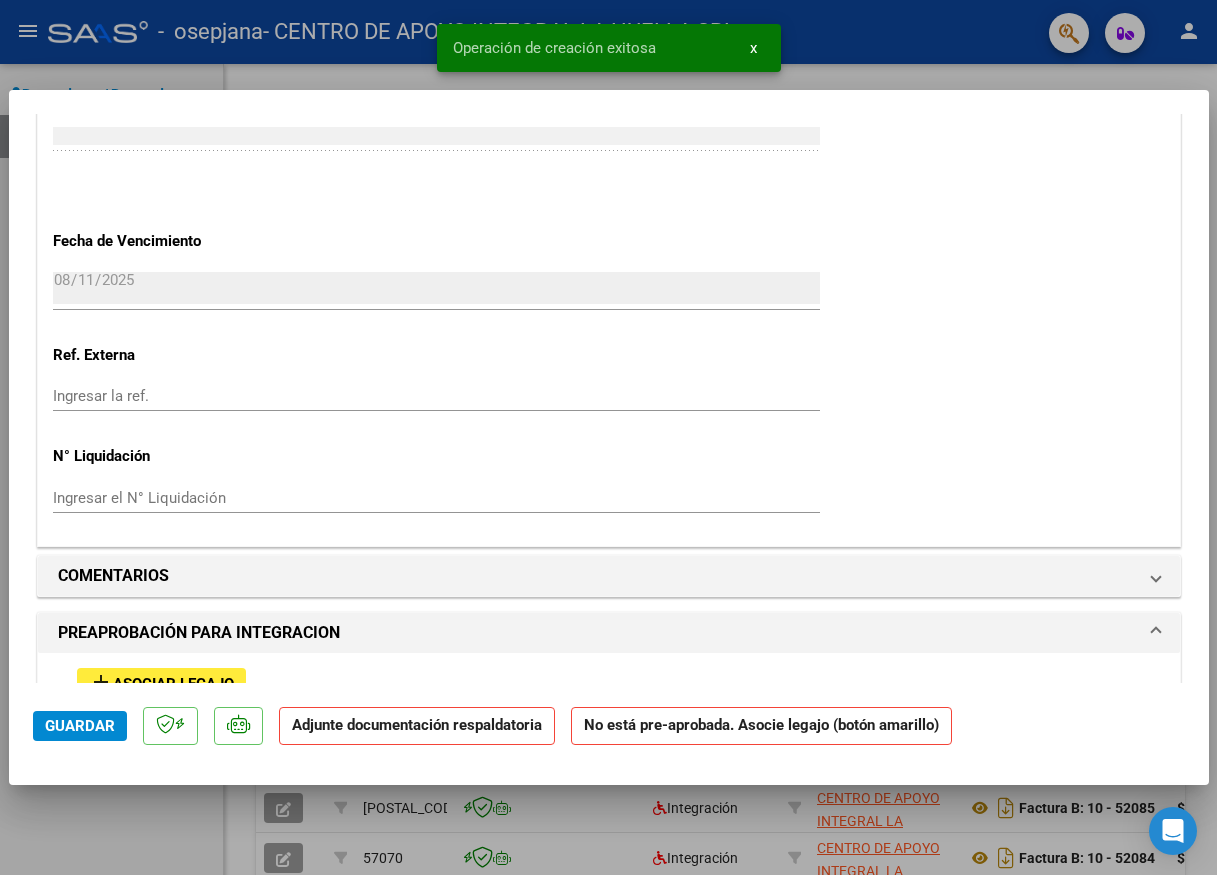 scroll, scrollTop: 1600, scrollLeft: 0, axis: vertical 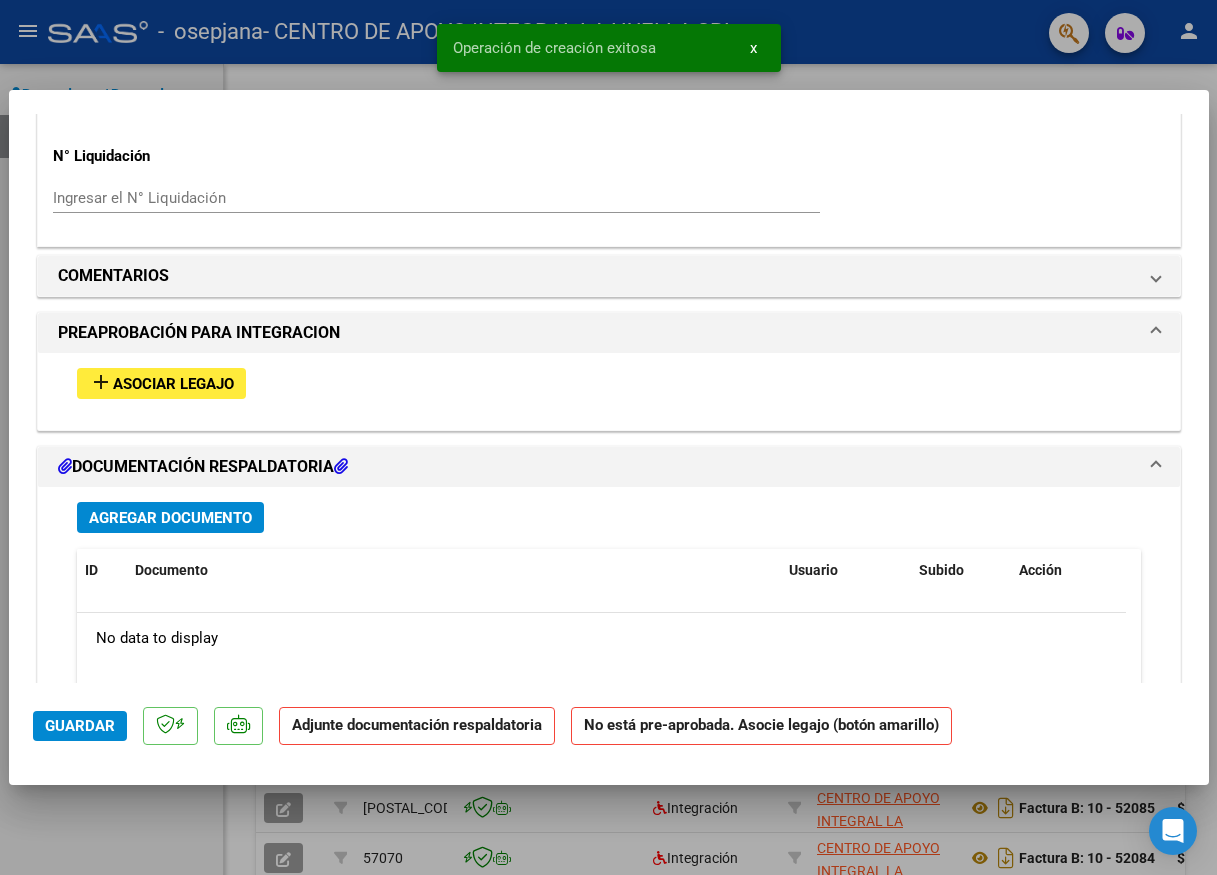 click on "Asociar Legajo" at bounding box center [173, 384] 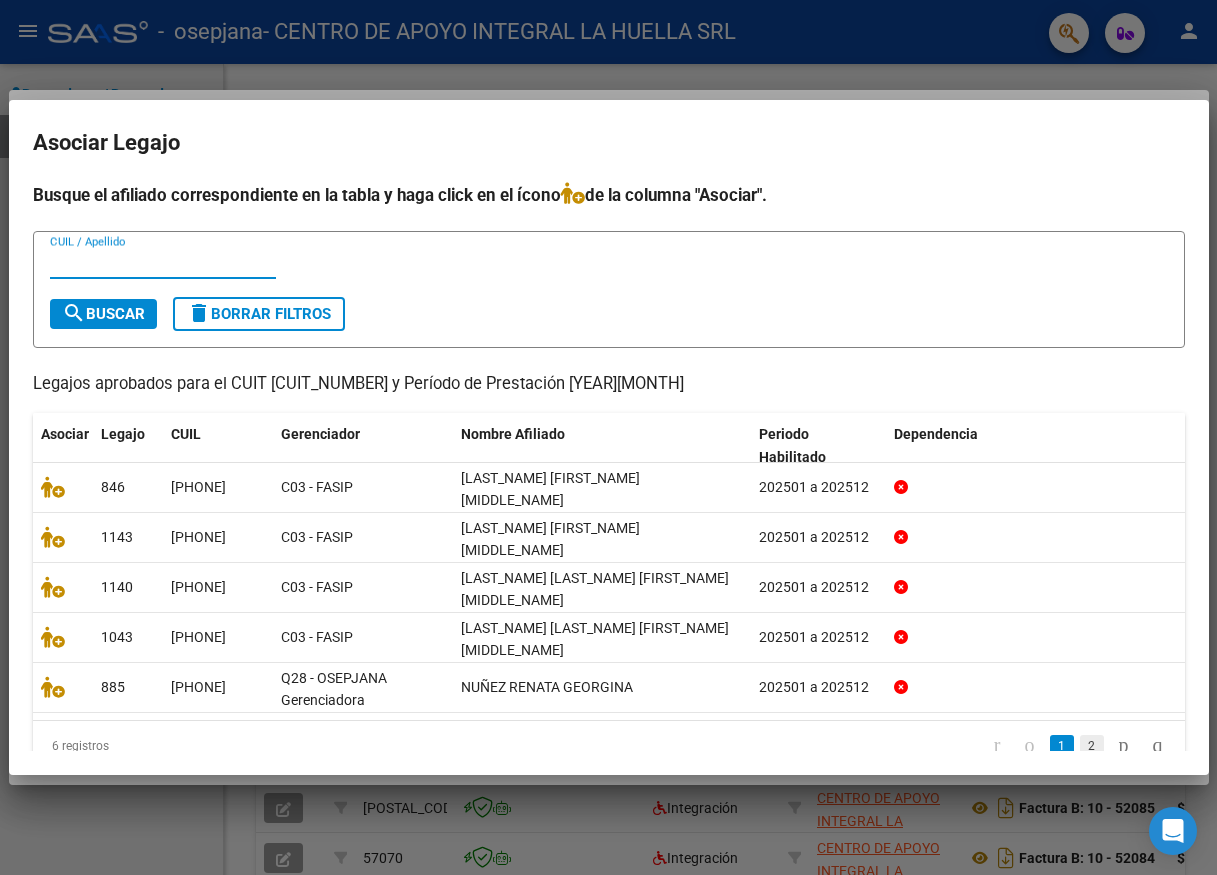click on "2" 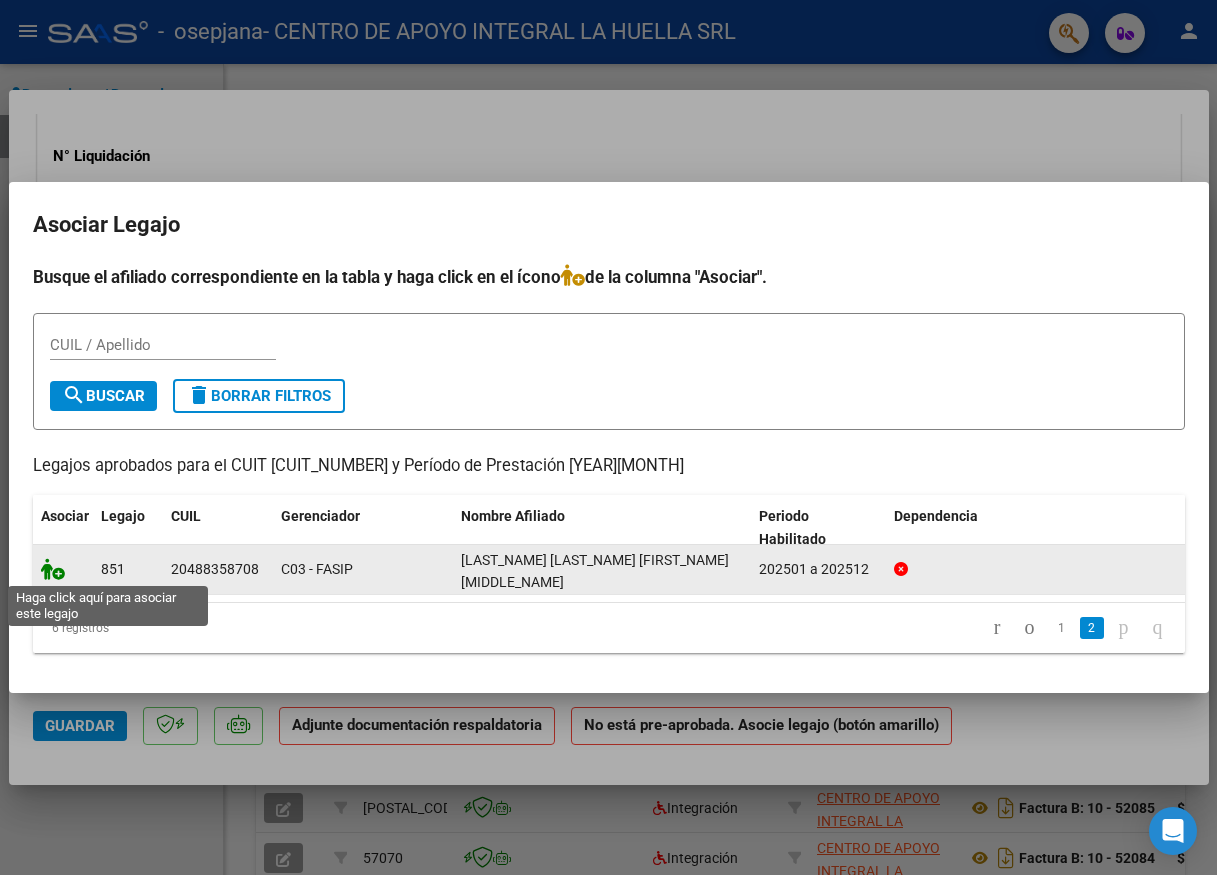 click 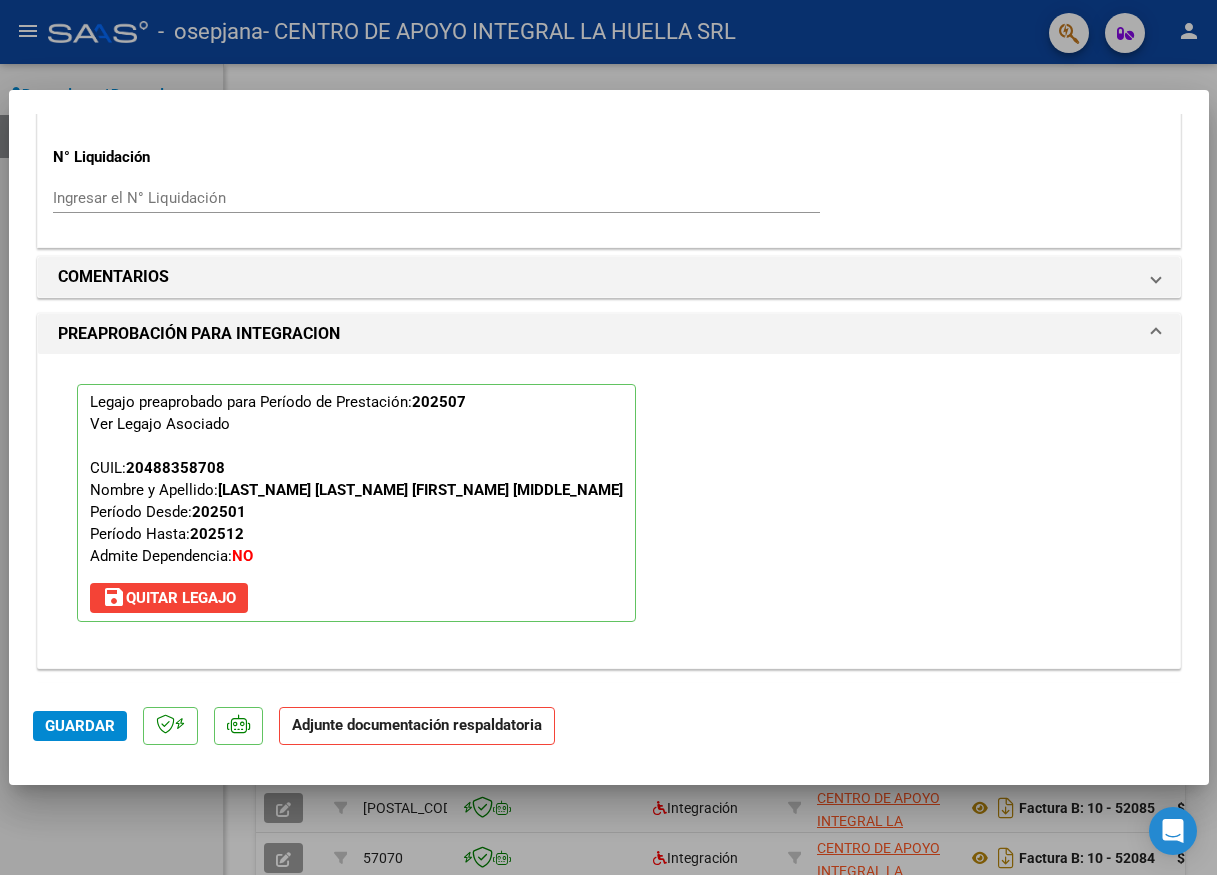 scroll, scrollTop: 2119, scrollLeft: 0, axis: vertical 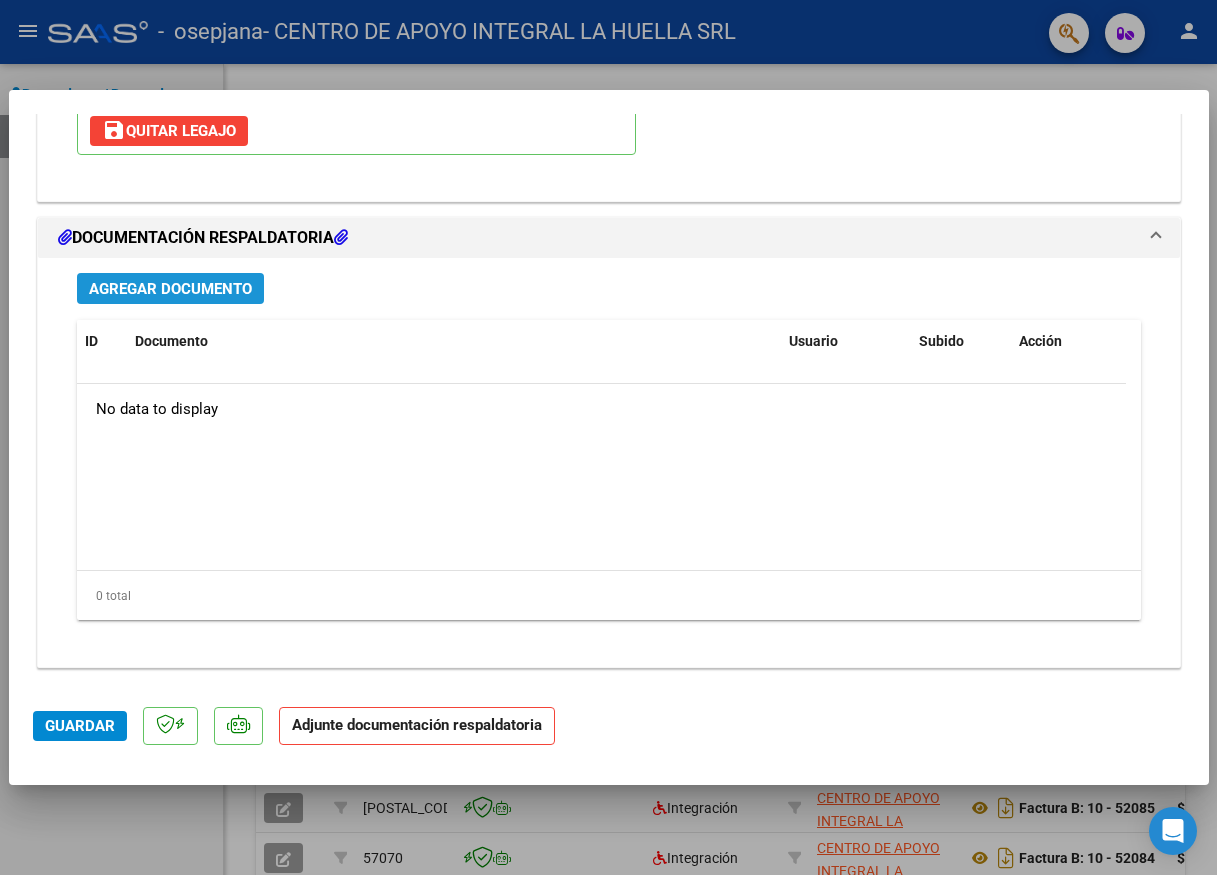 click on "Agregar Documento" at bounding box center [170, 289] 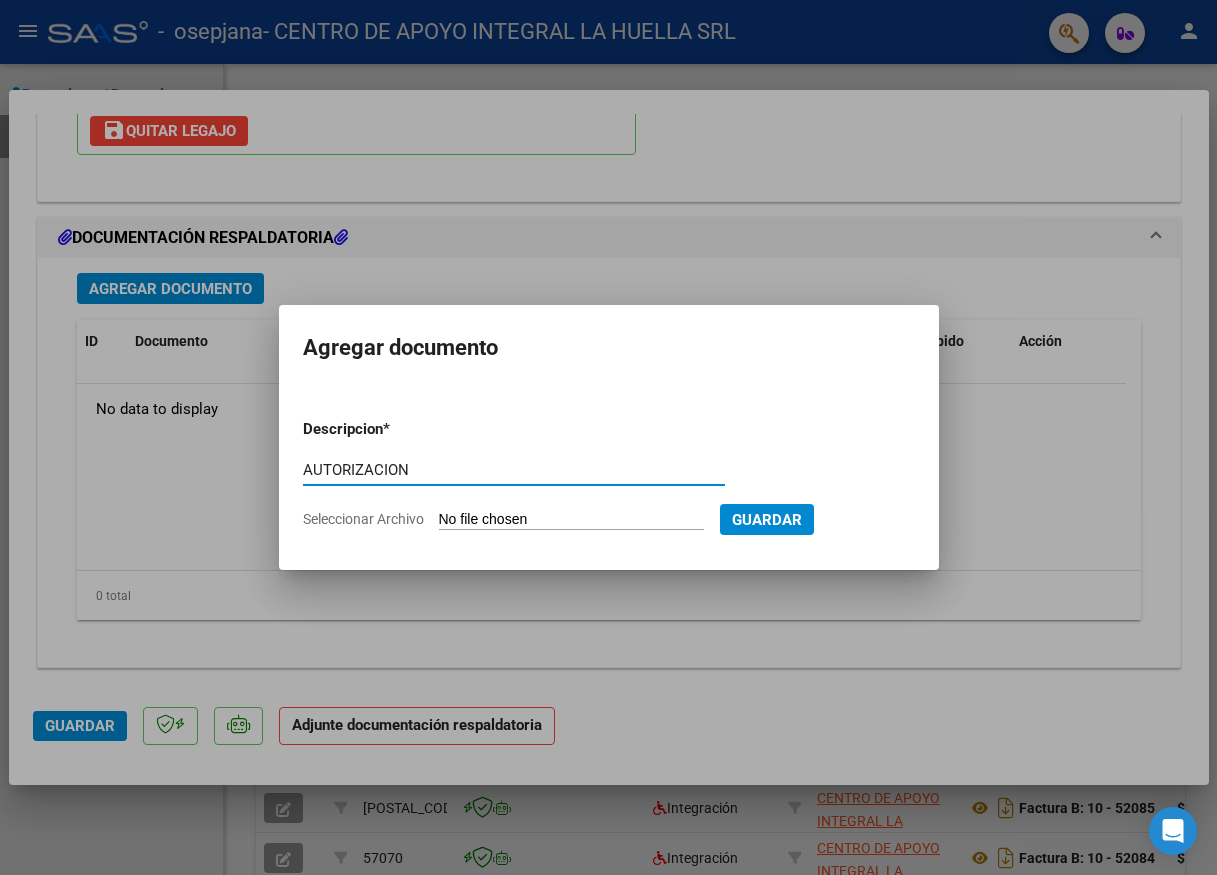 type on "AUTORIZACION" 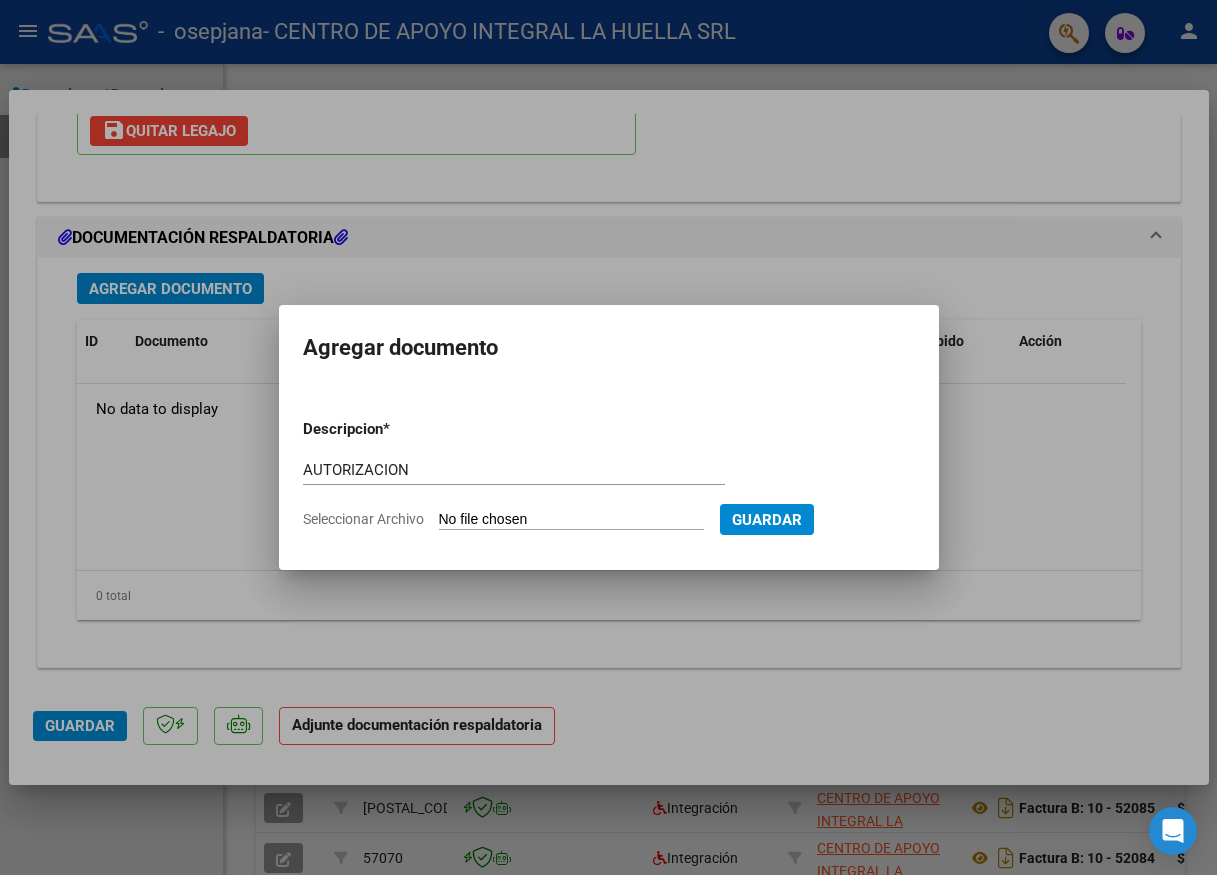 type on "C:\fakepath\[LAST_NAME] [LAST_NAME] [FIRST_NAME] [MIDDLE_NAME] AUTORIZACION SAIE [YEAR].pdf" 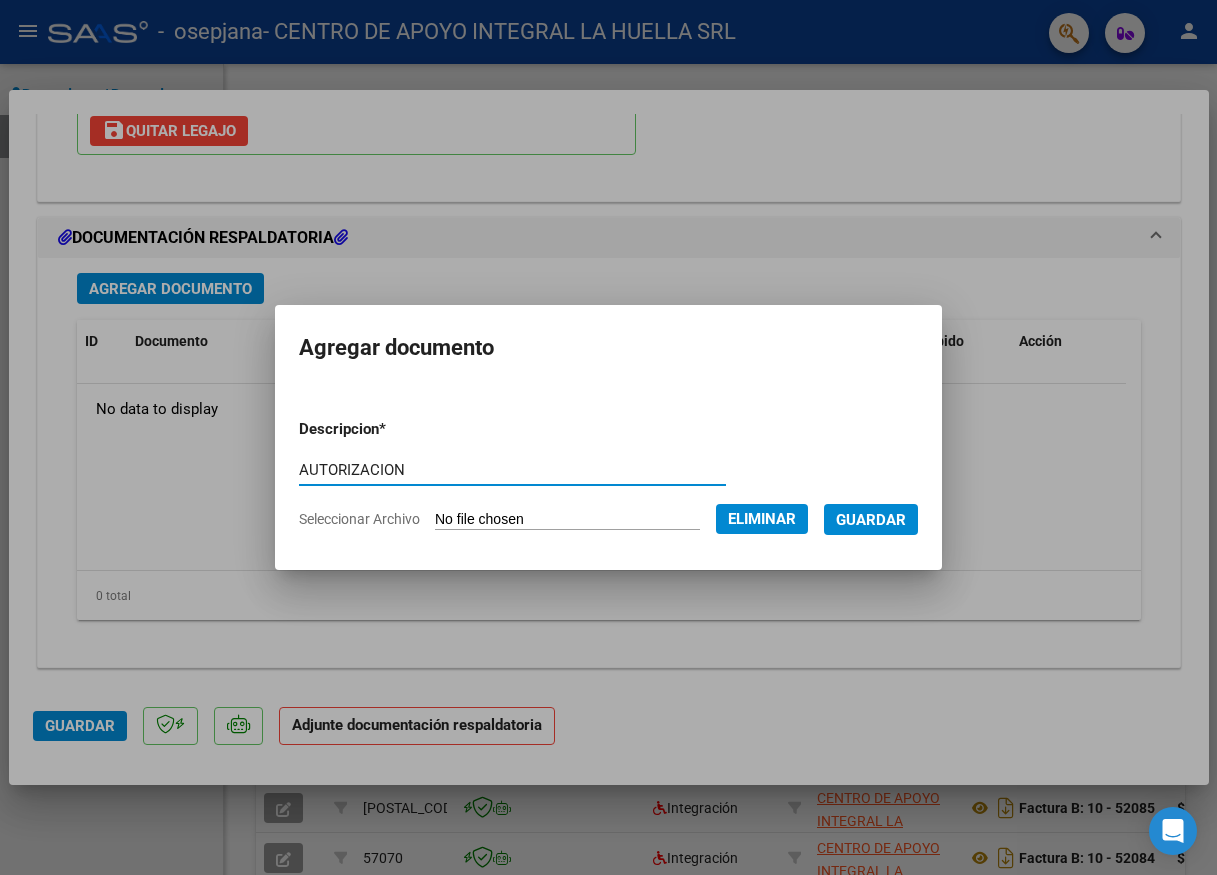 click on "Guardar" at bounding box center (871, 520) 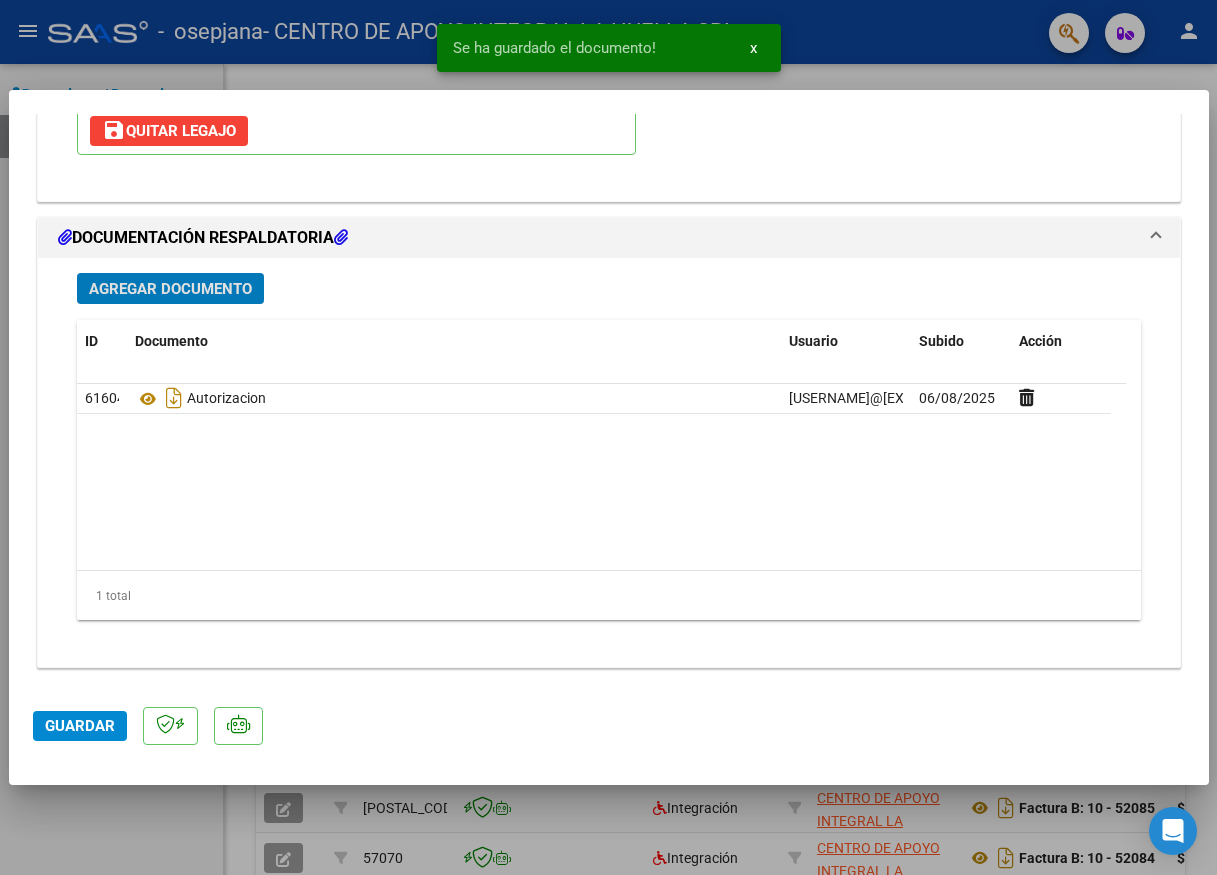 click on "Agregar Documento" at bounding box center [170, 288] 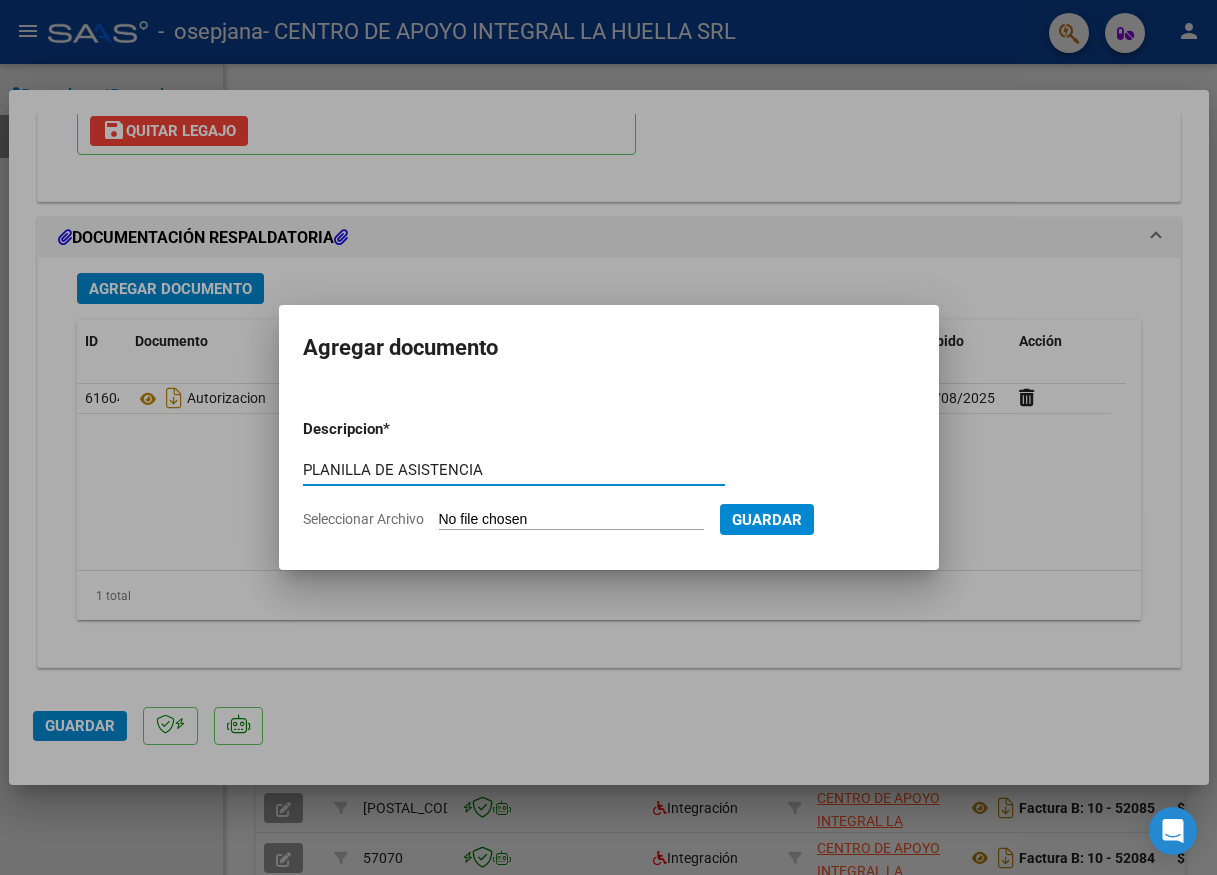type on "PLANILLA DE ASISTENCIA" 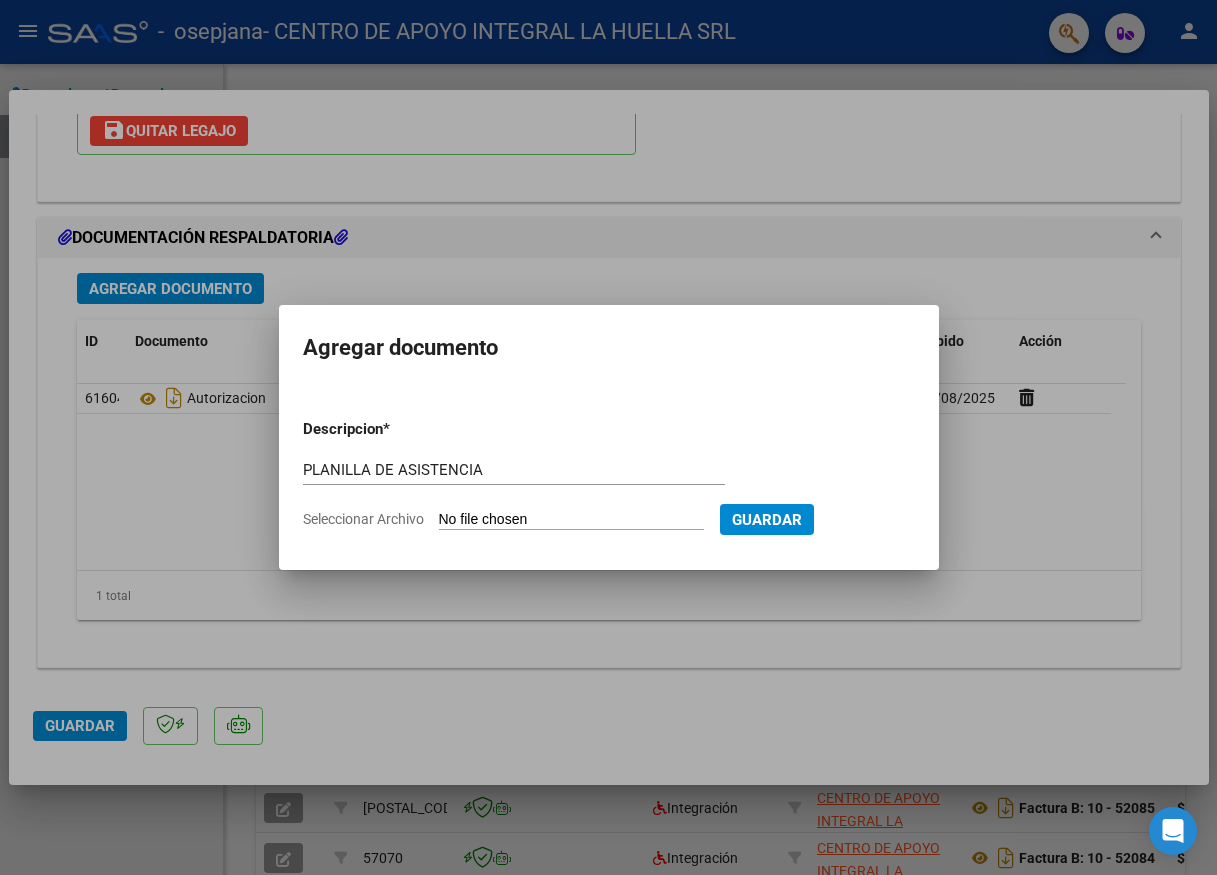 type on "C:\fakepath\[LAST_NAME] [LAST_NAME] [FIRST_NAME] [MIDDLE_NAME]-[PLANILLA_TYPE]-[MONTH]-[ORGANIZATION].pdf" 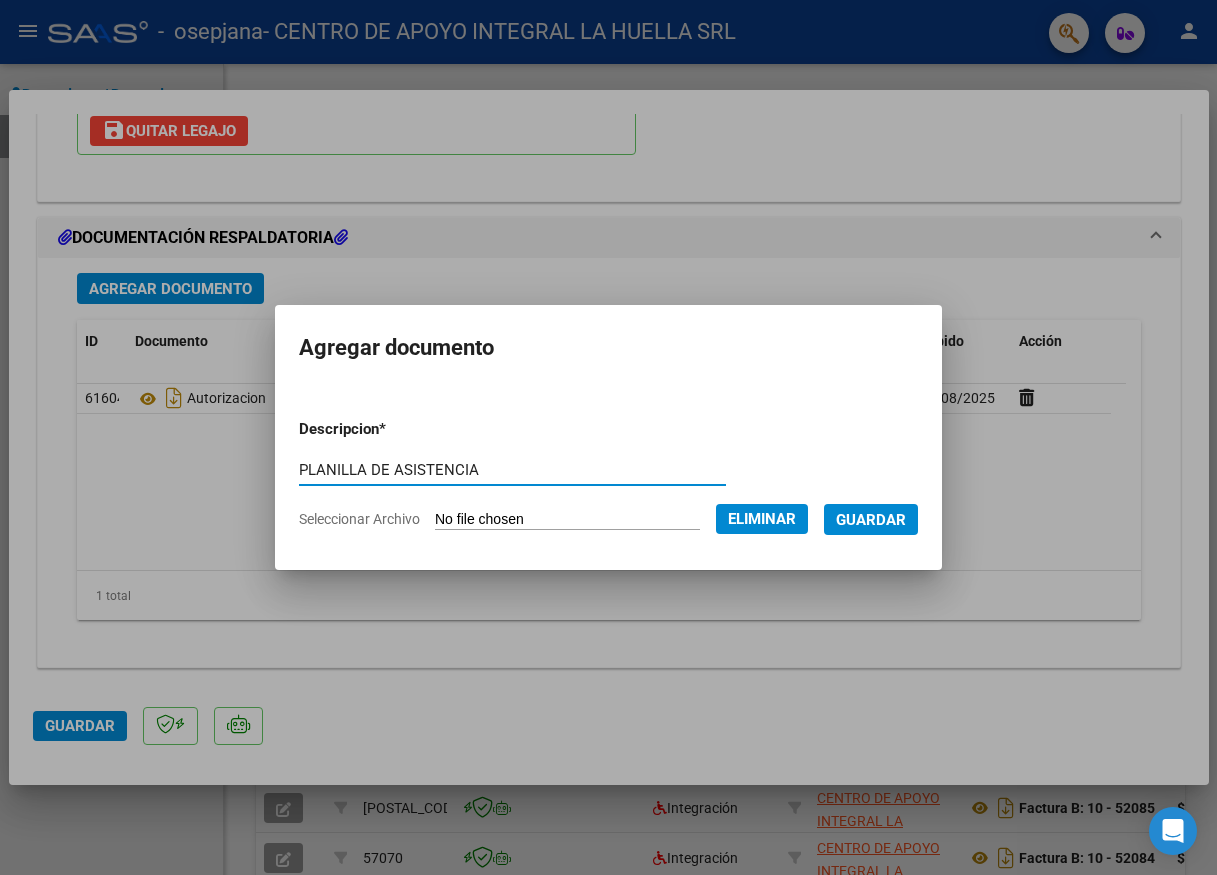 click on "Guardar" at bounding box center [871, 520] 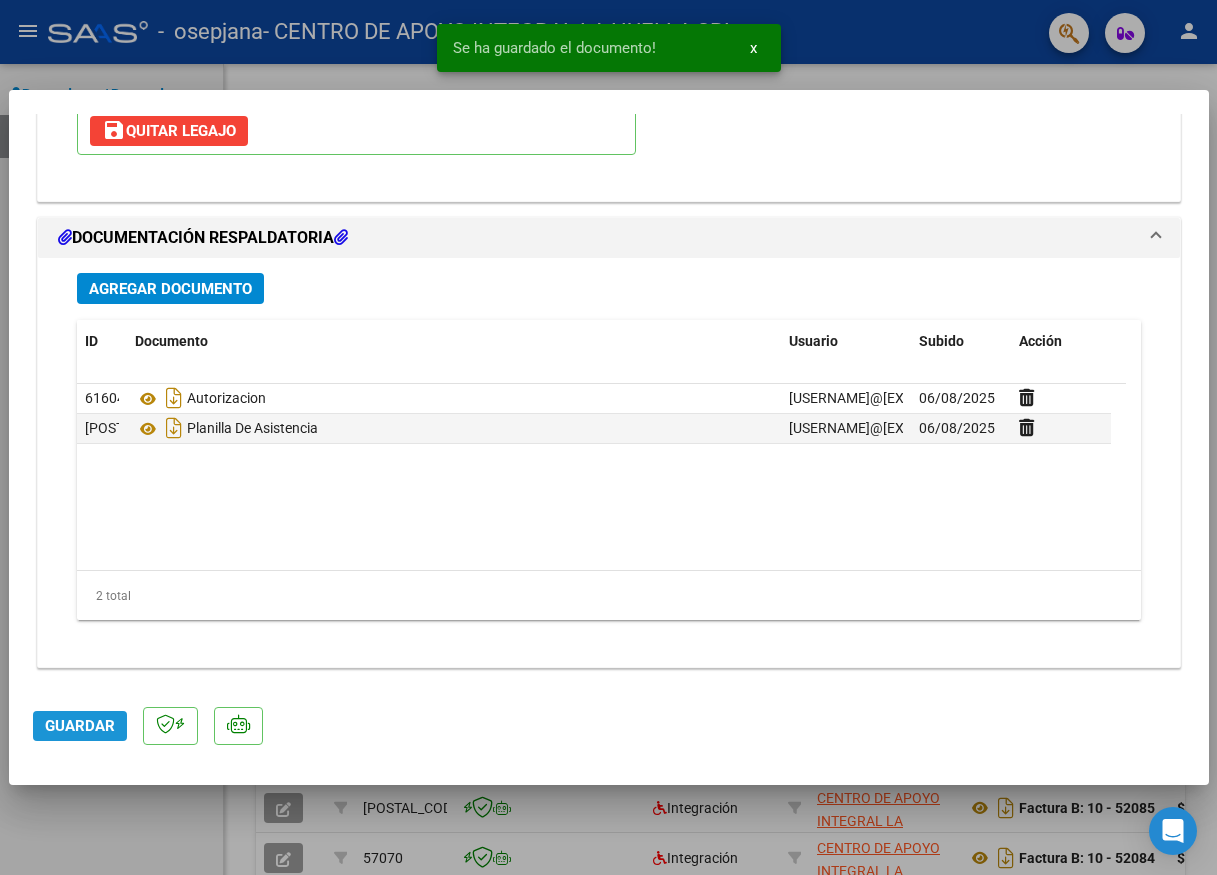 click on "Guardar" 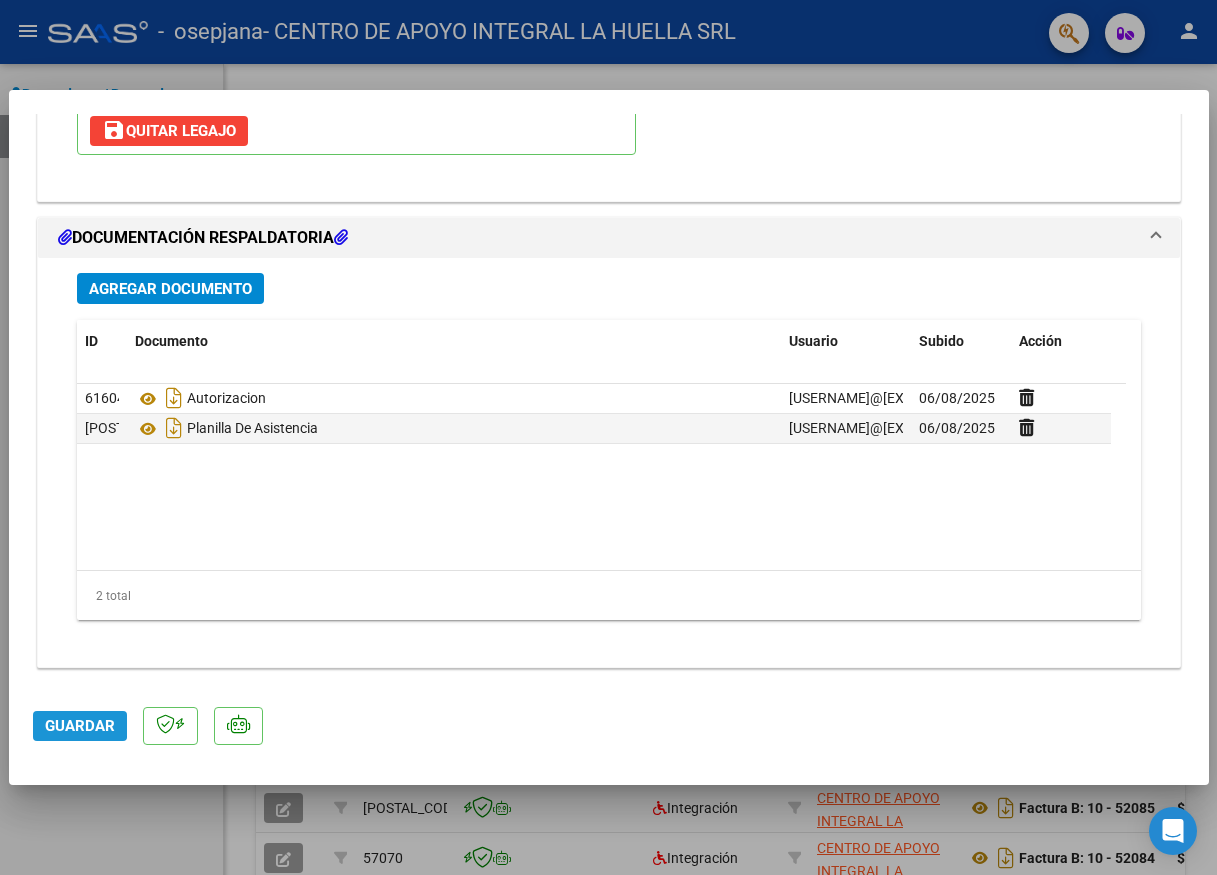 click on "Guardar" 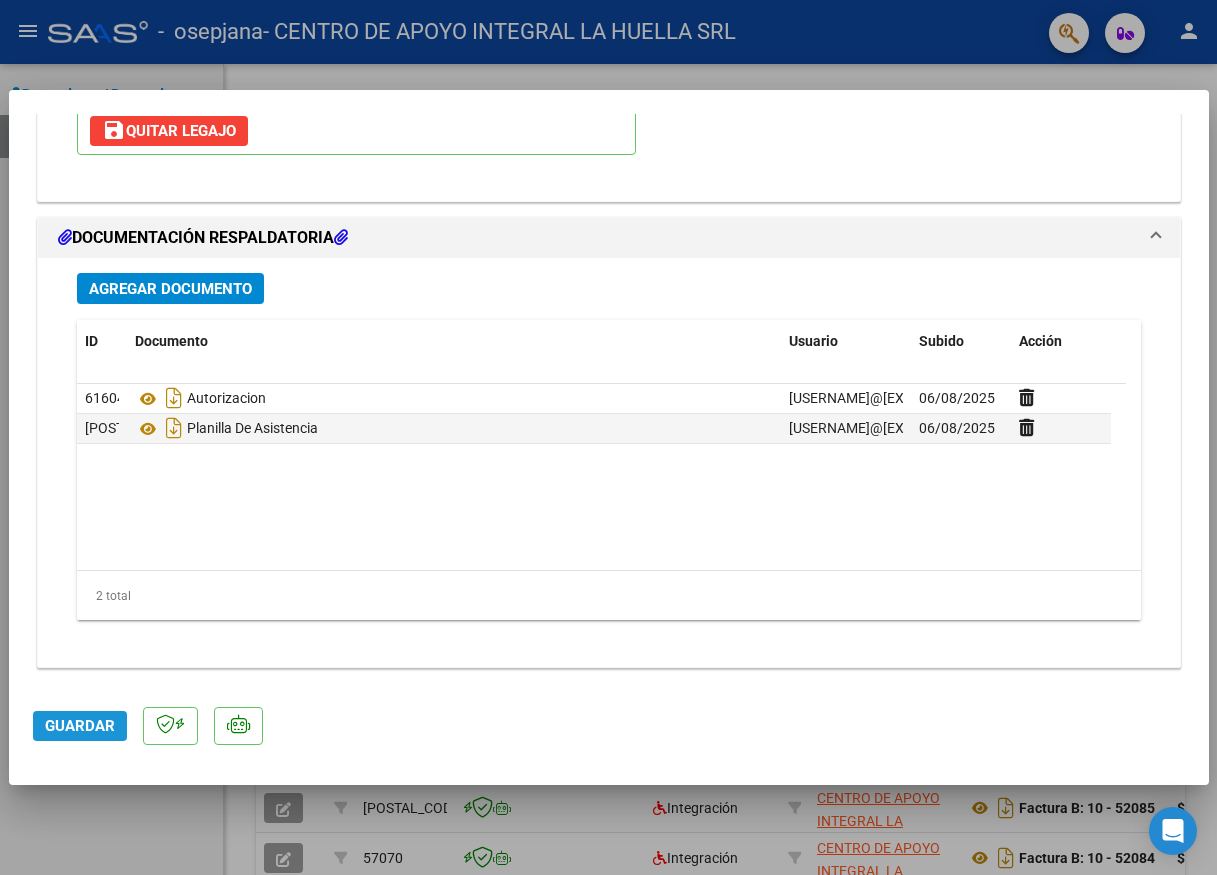 click on "Guardar" 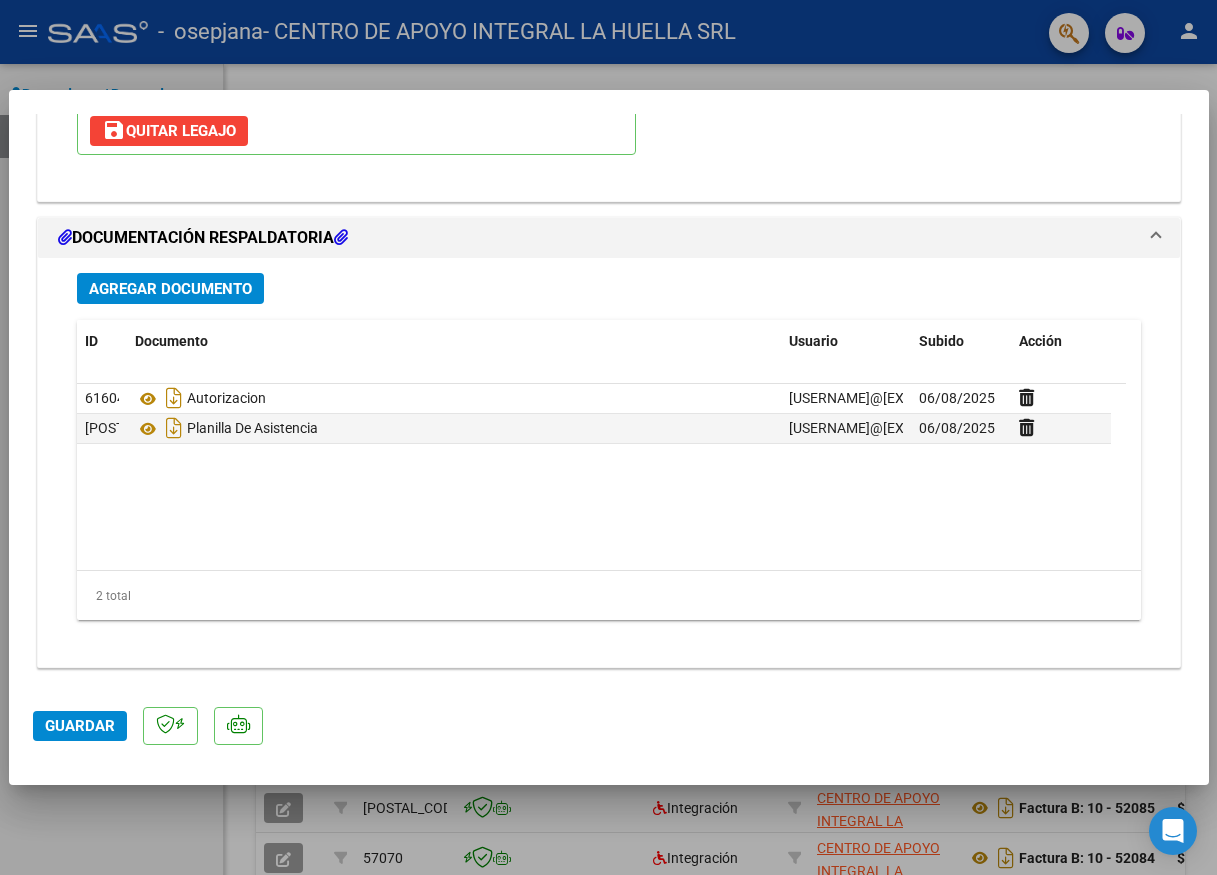 drag, startPoint x: 159, startPoint y: 853, endPoint x: 230, endPoint y: 434, distance: 424.97293 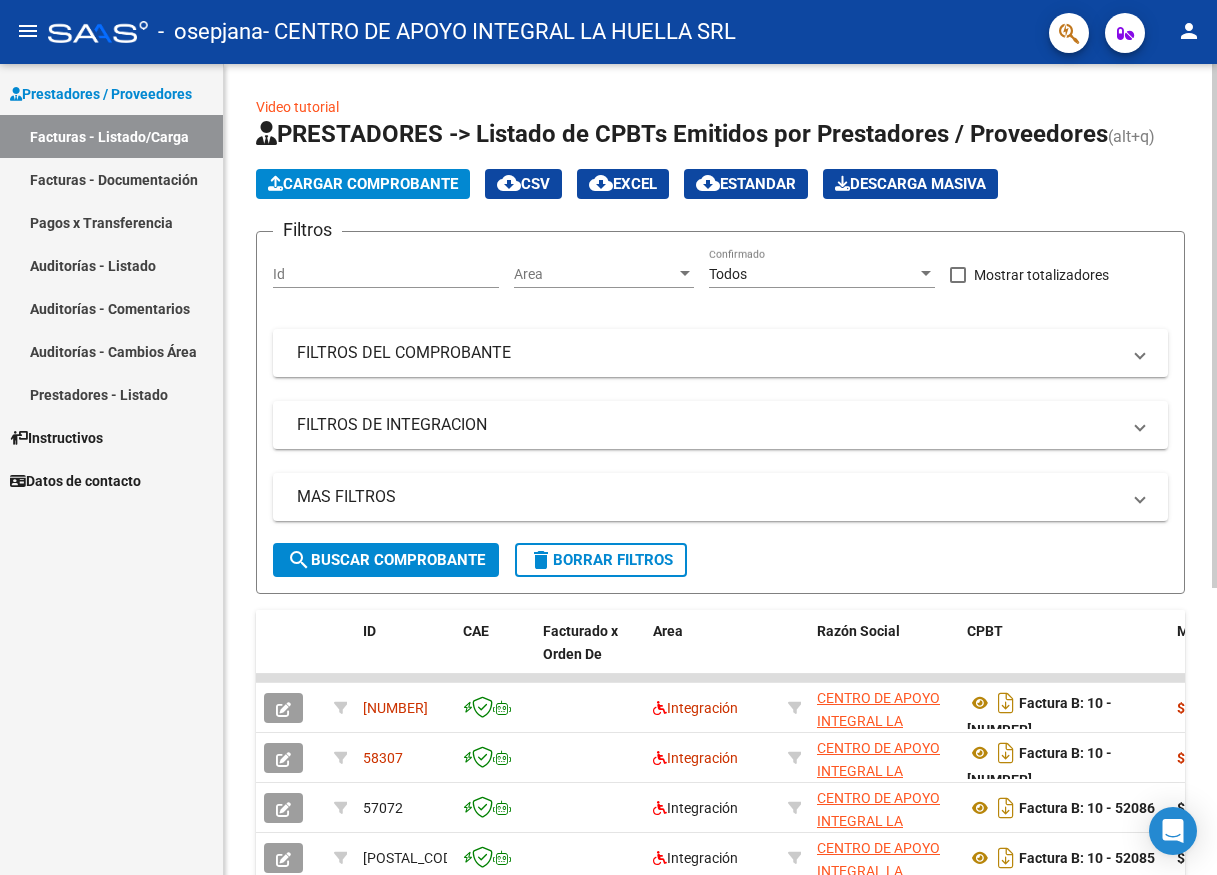 click on "Cargar Comprobante" 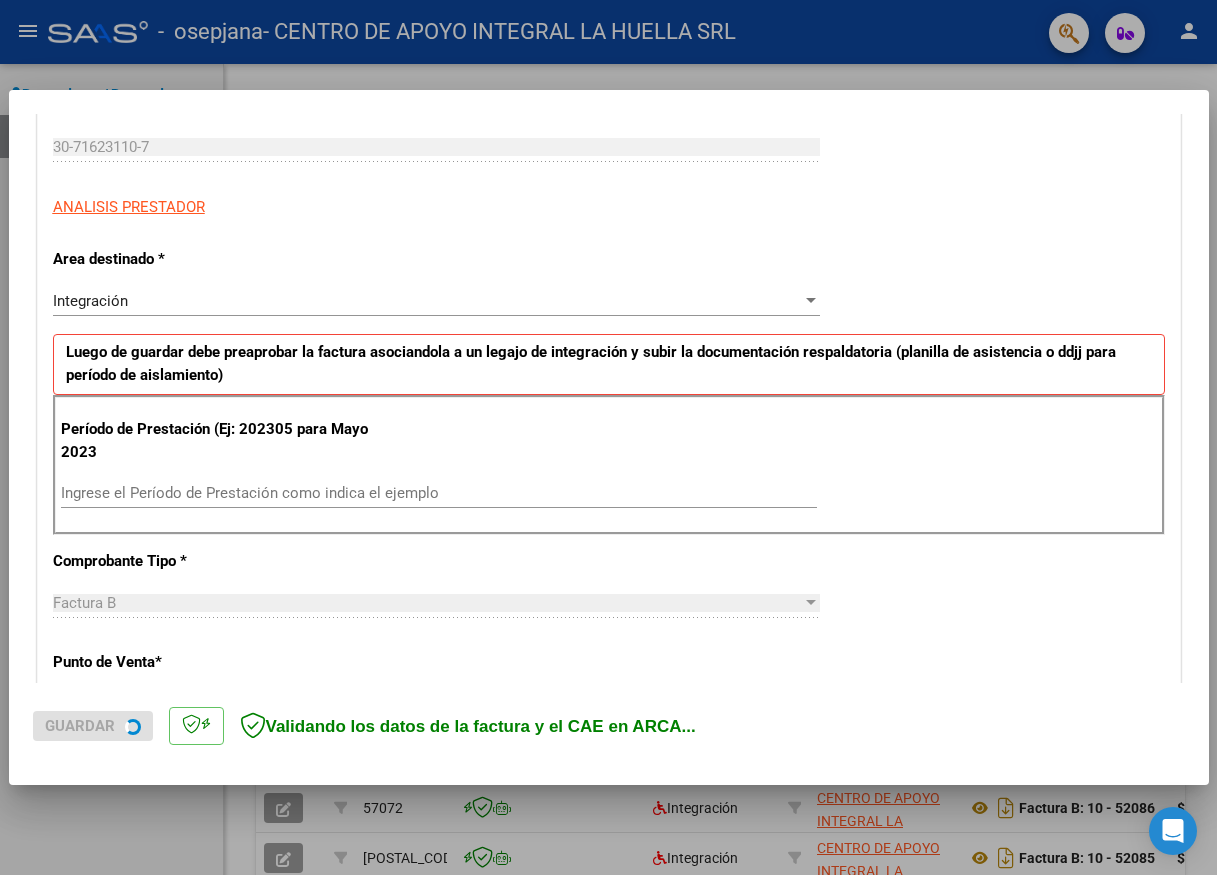scroll, scrollTop: 400, scrollLeft: 0, axis: vertical 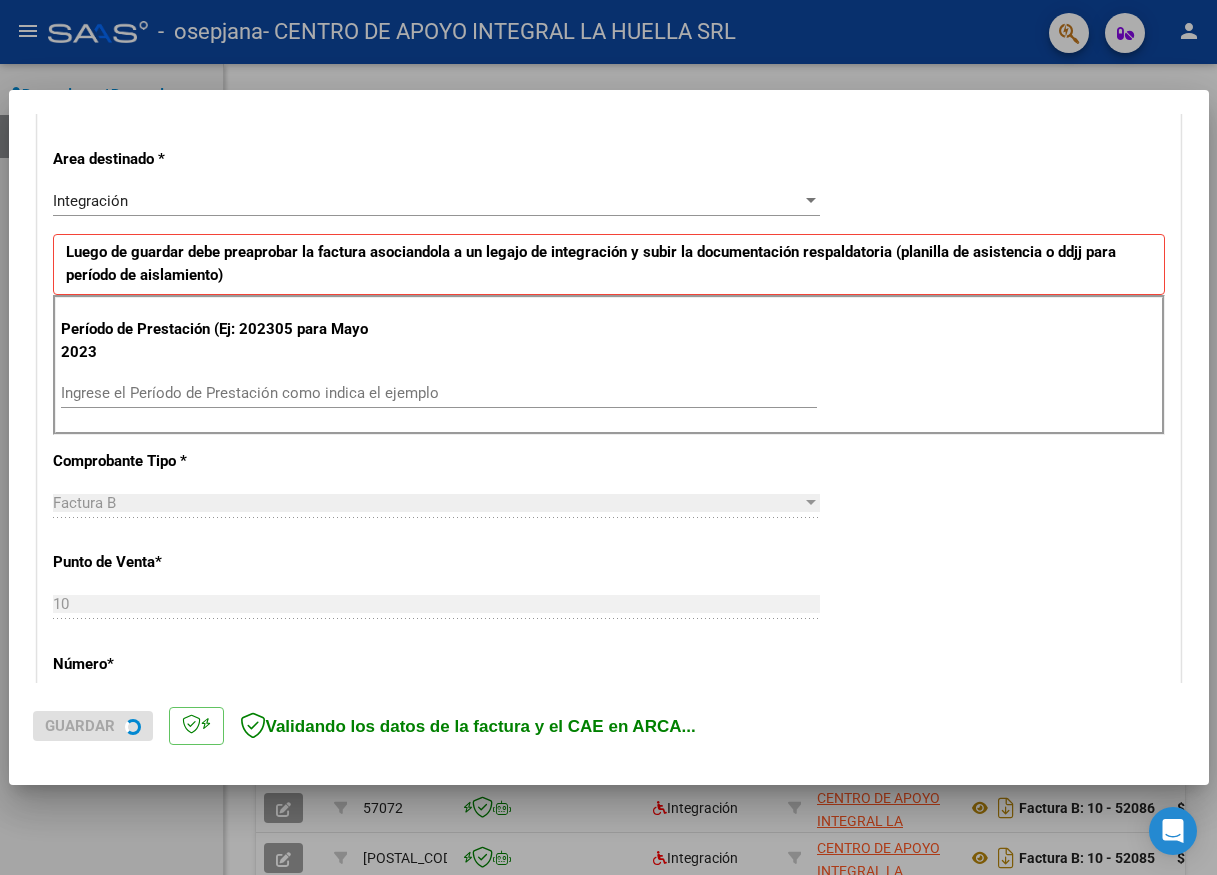 click on "Ingrese el Período de Prestación como indica el ejemplo" at bounding box center [439, 393] 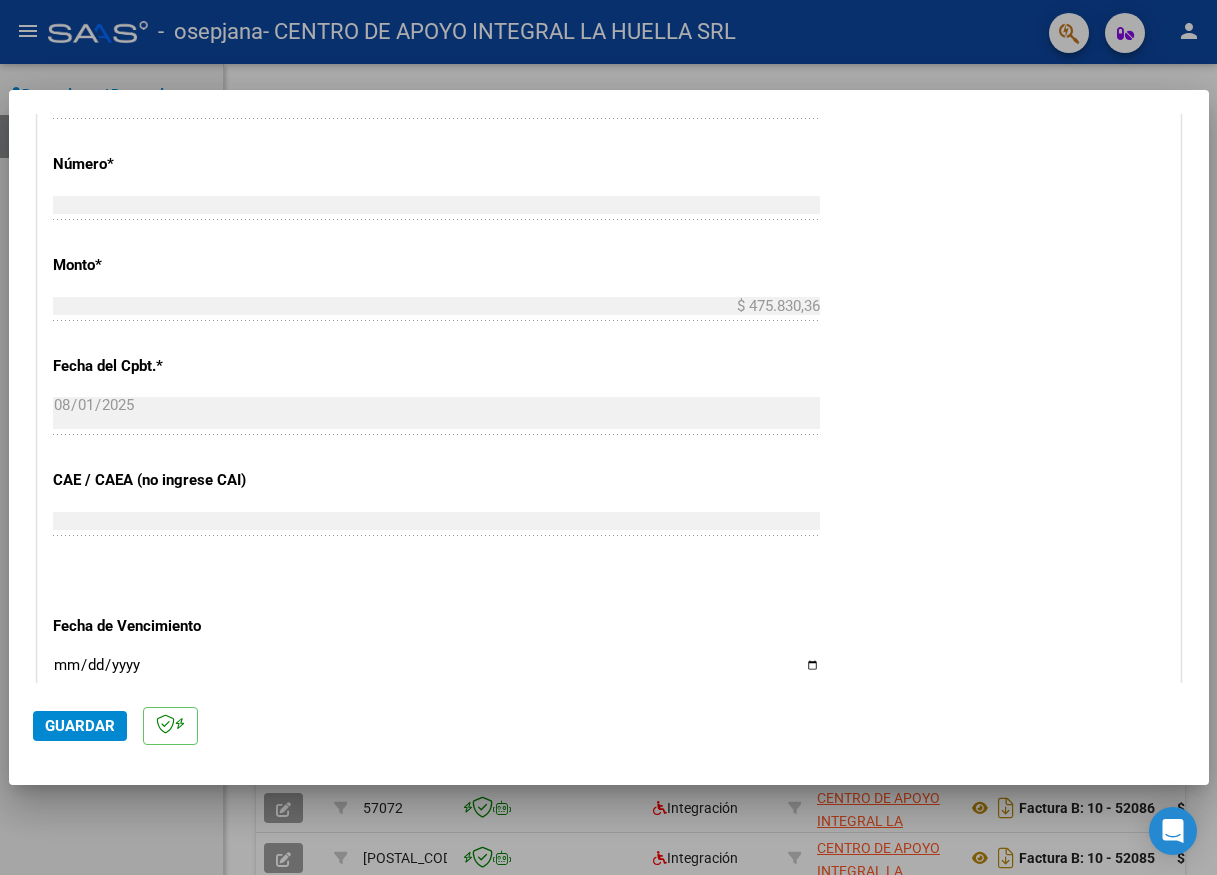 scroll, scrollTop: 1100, scrollLeft: 0, axis: vertical 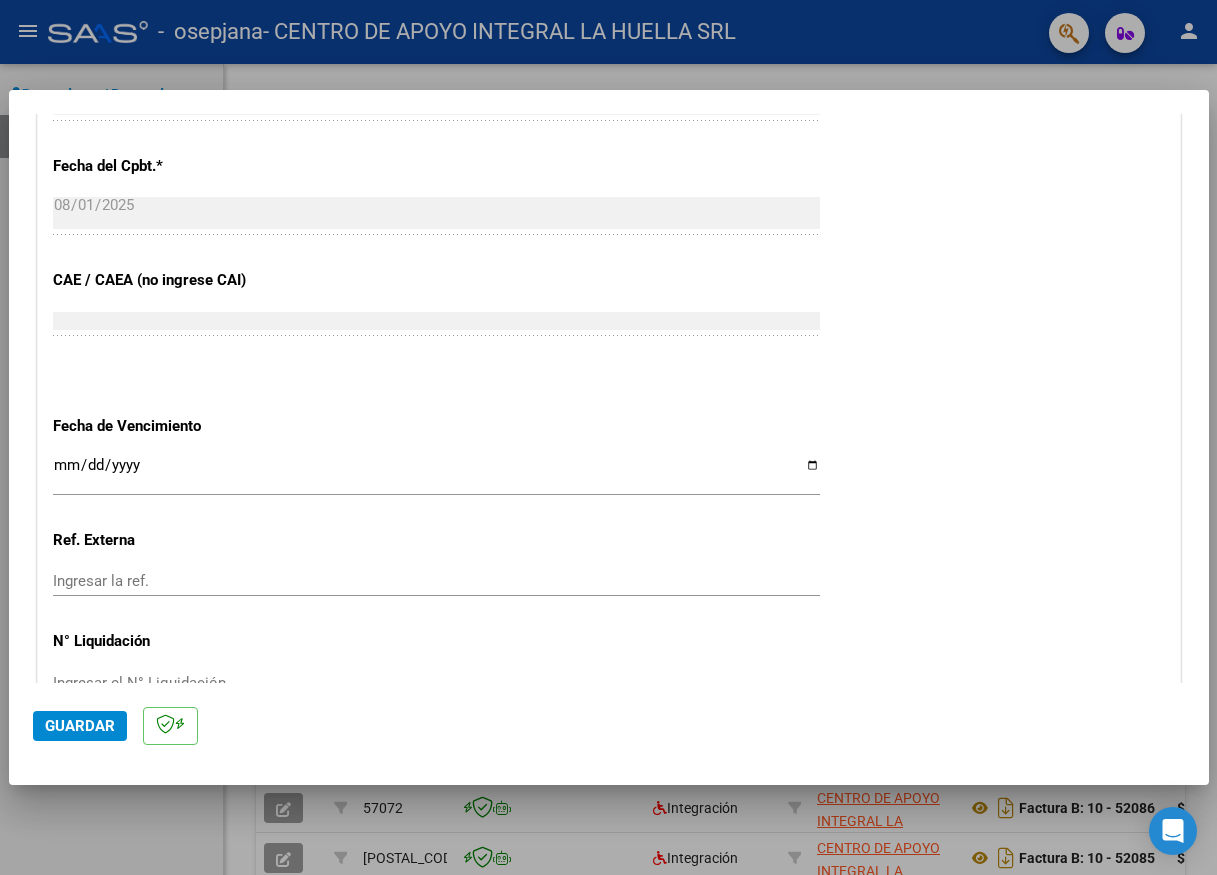 type on "202507" 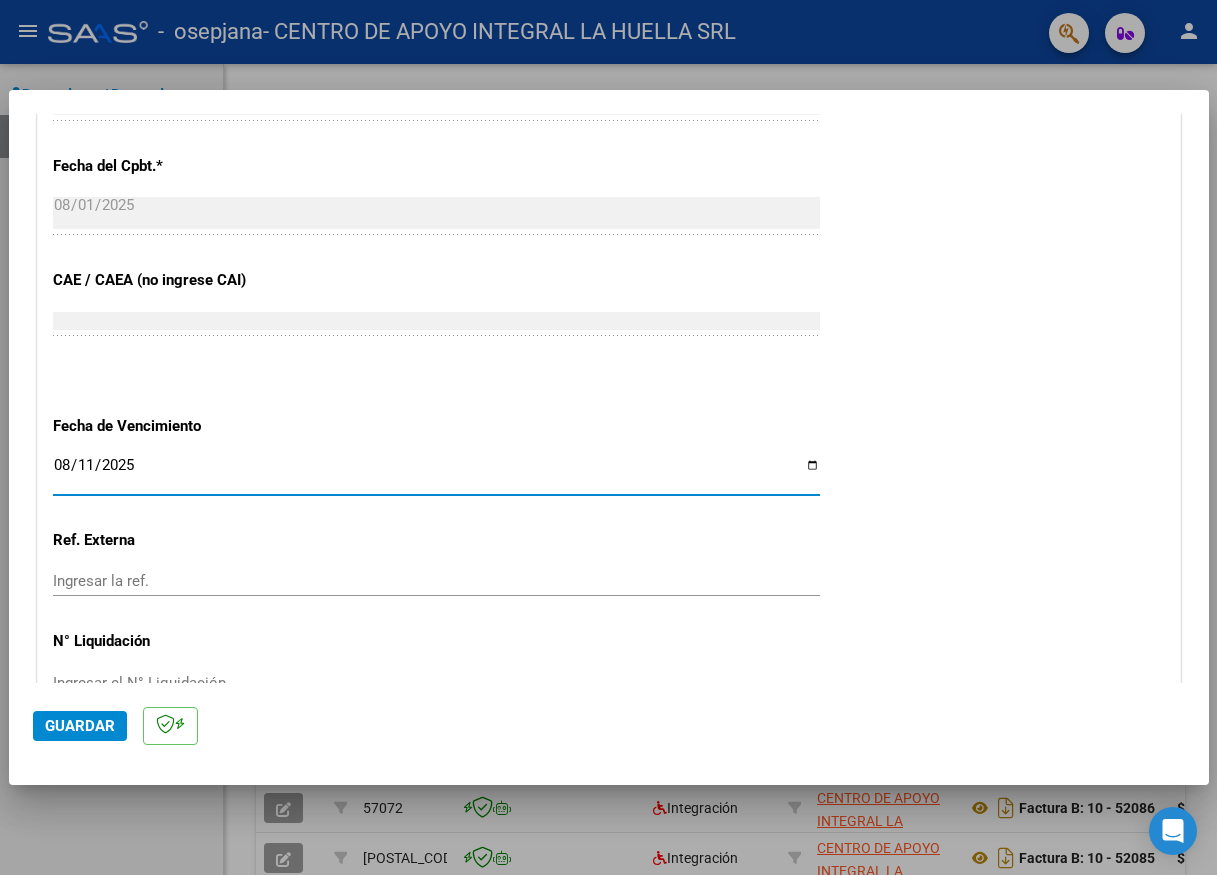 type on "2025-08-11" 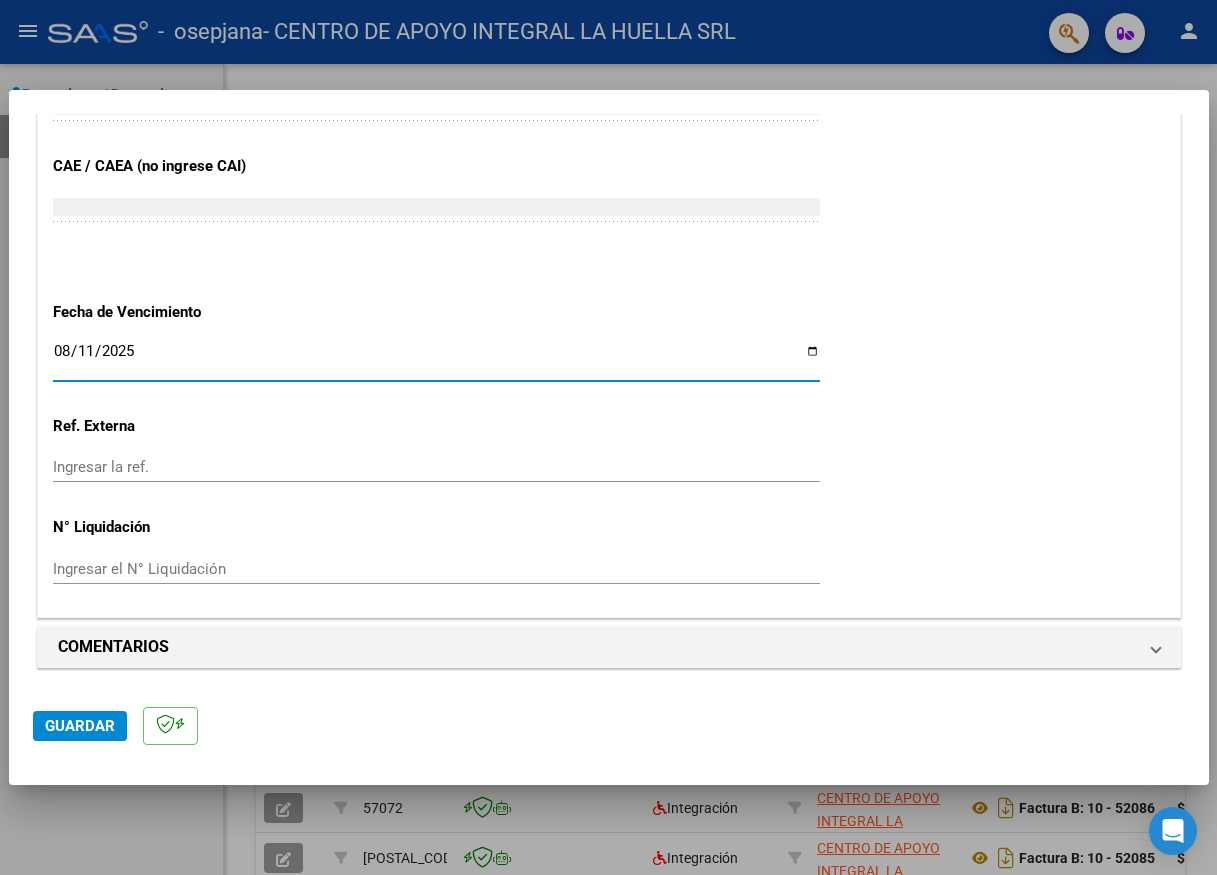click on "Guardar" 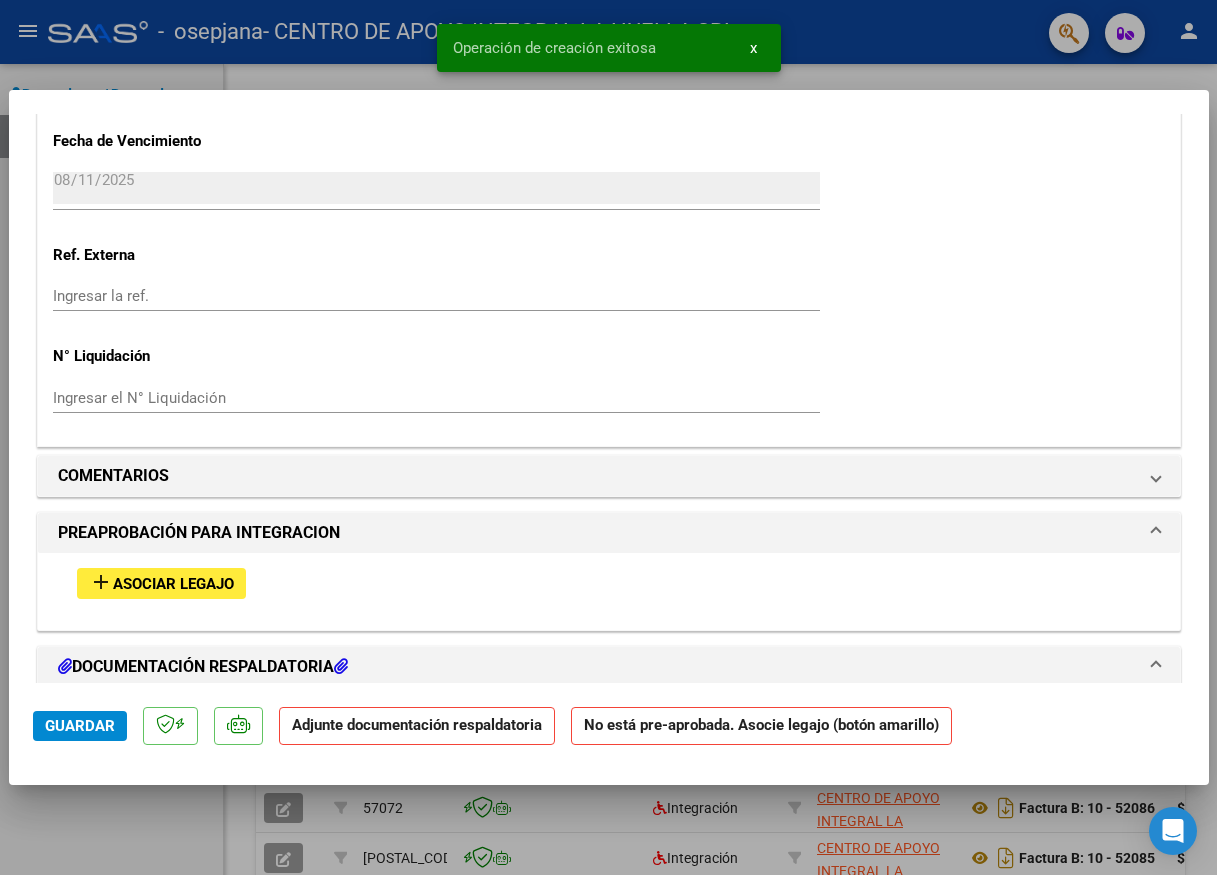 scroll, scrollTop: 1700, scrollLeft: 0, axis: vertical 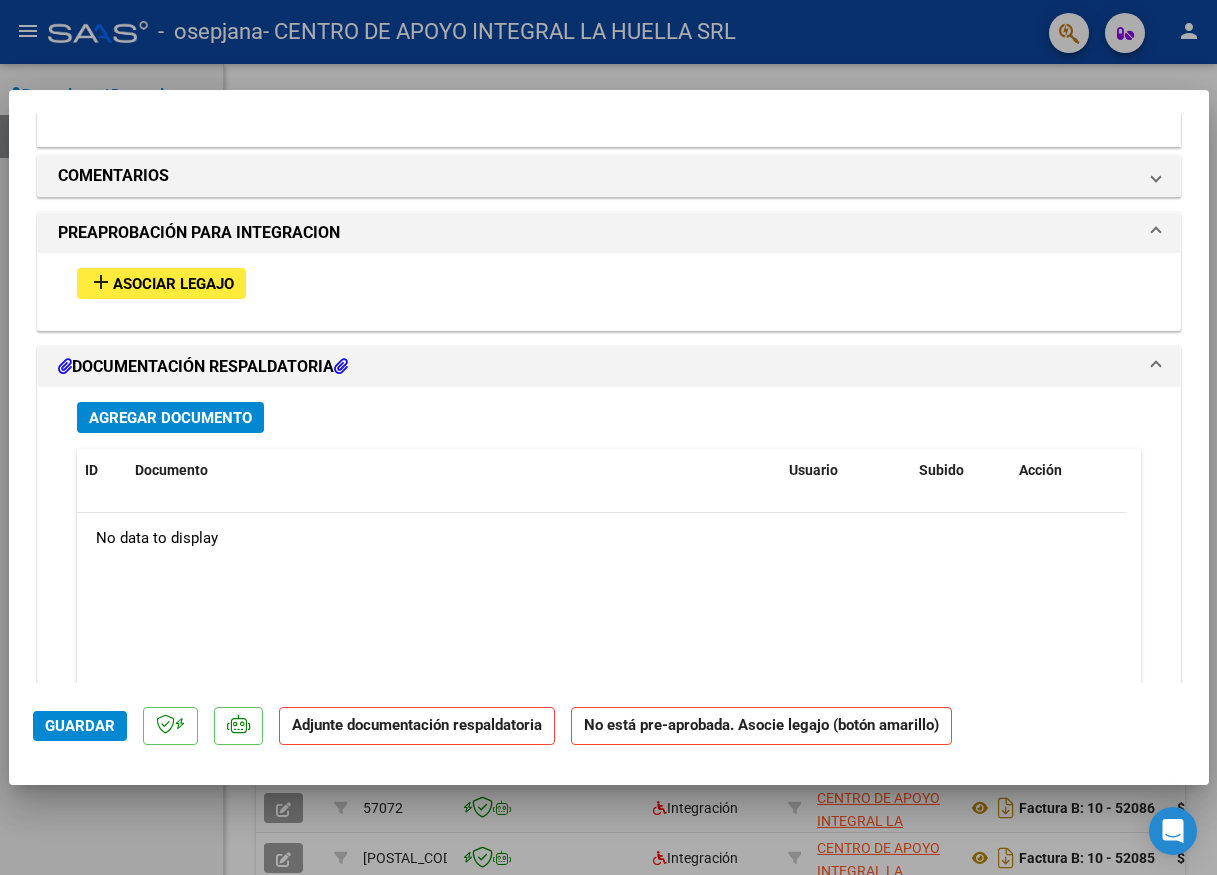 click on "Asociar Legajo" at bounding box center [173, 284] 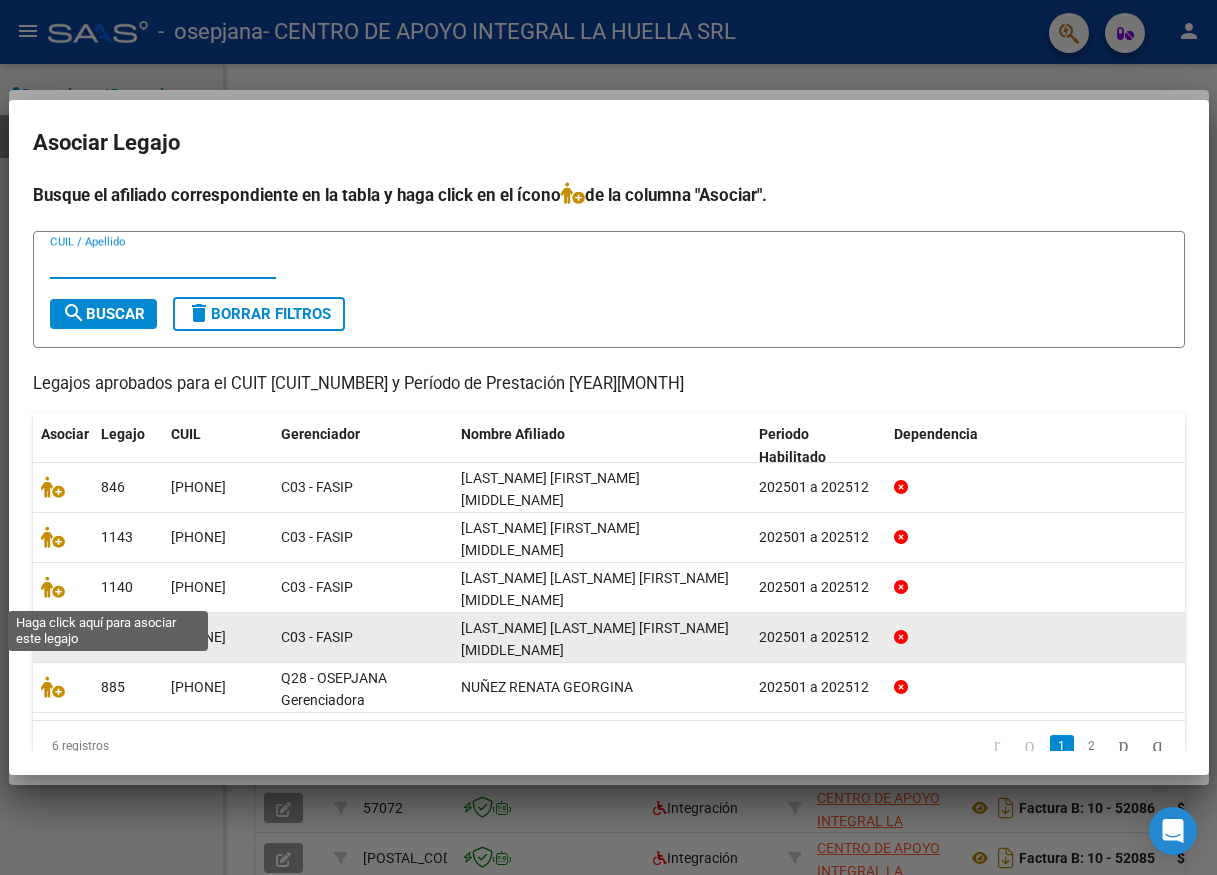 click 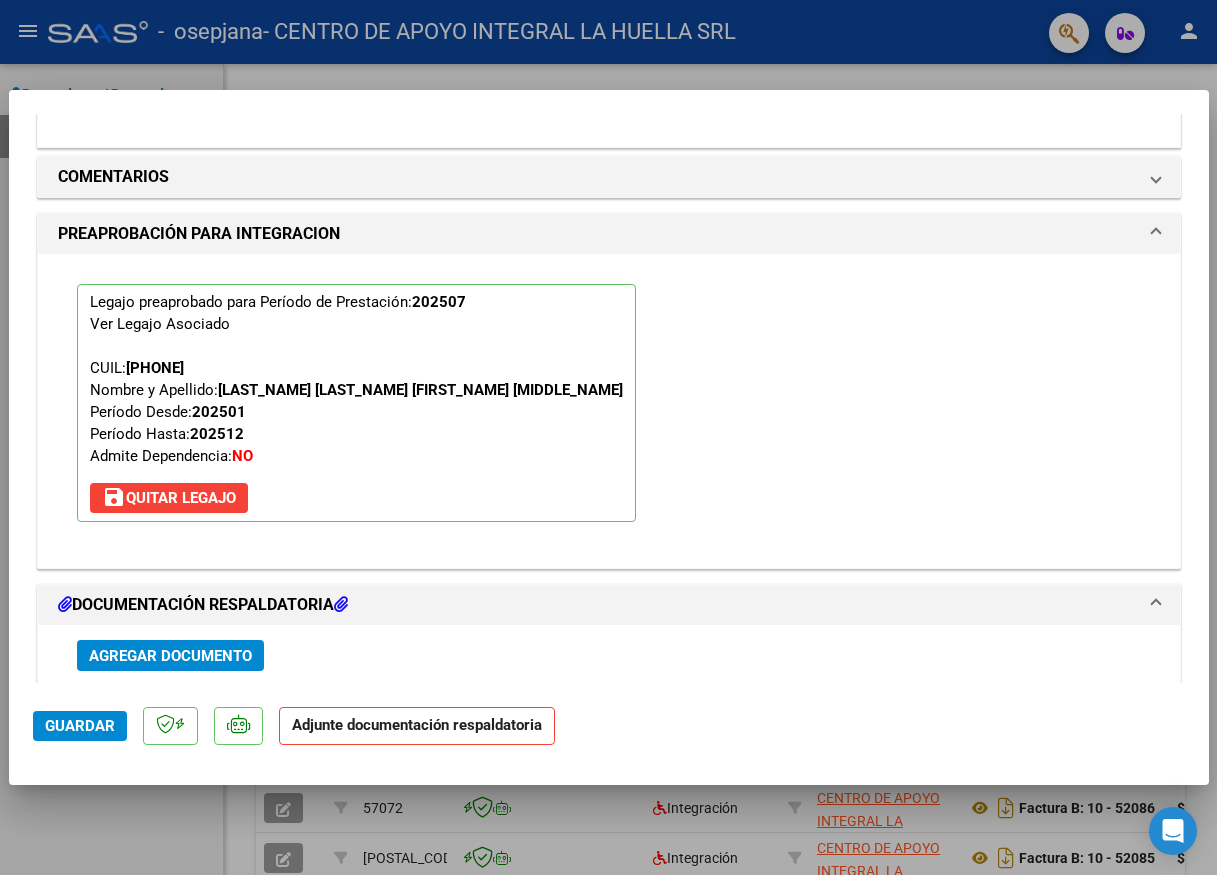 scroll, scrollTop: 2119, scrollLeft: 0, axis: vertical 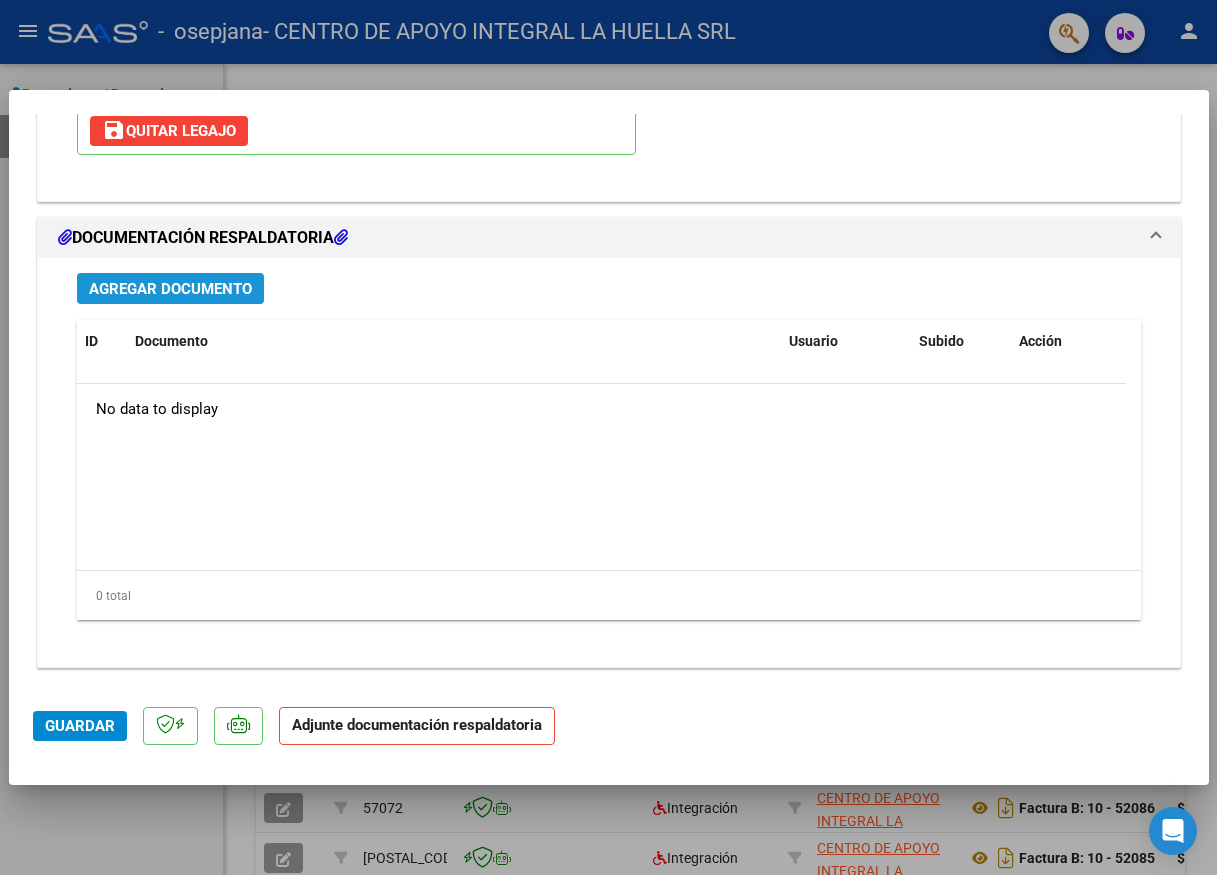 click on "Agregar Documento" at bounding box center (170, 289) 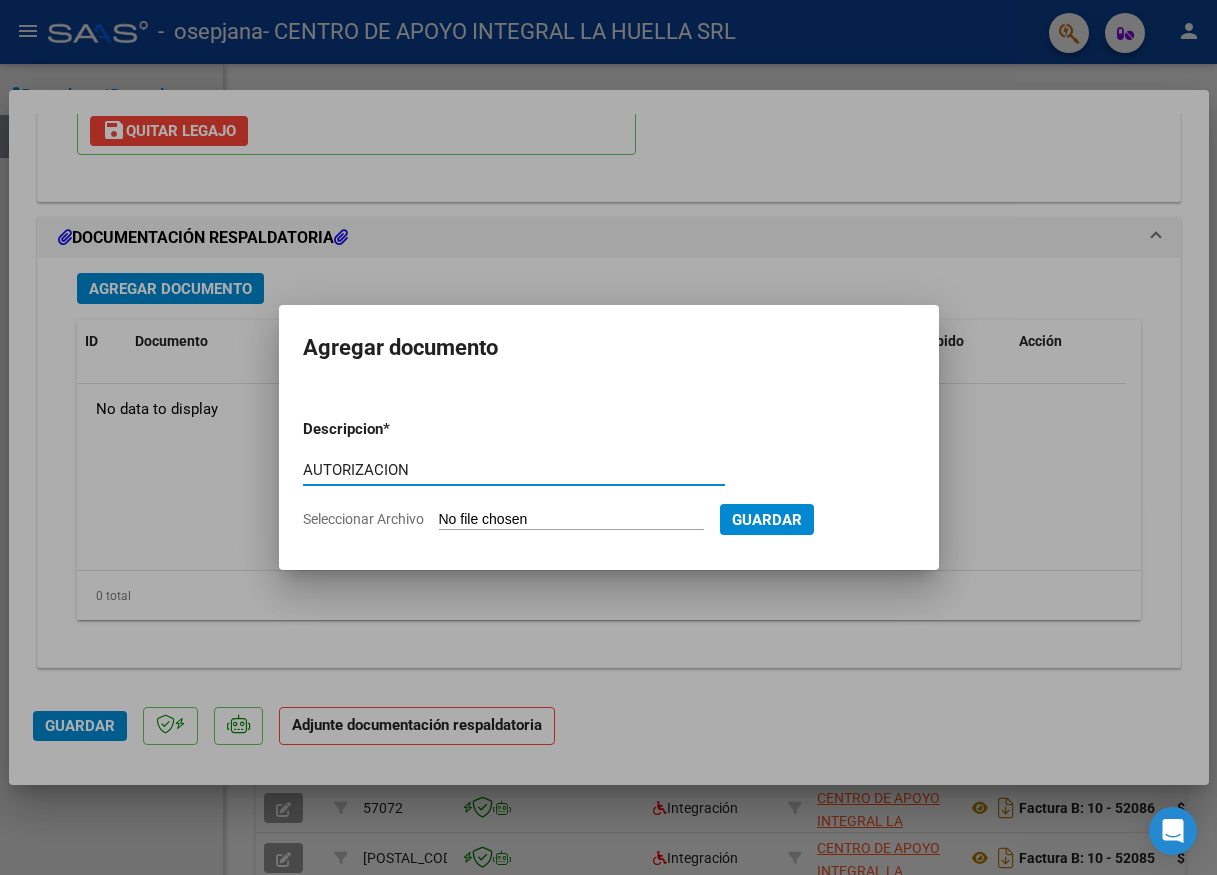type on "AUTORIZACION" 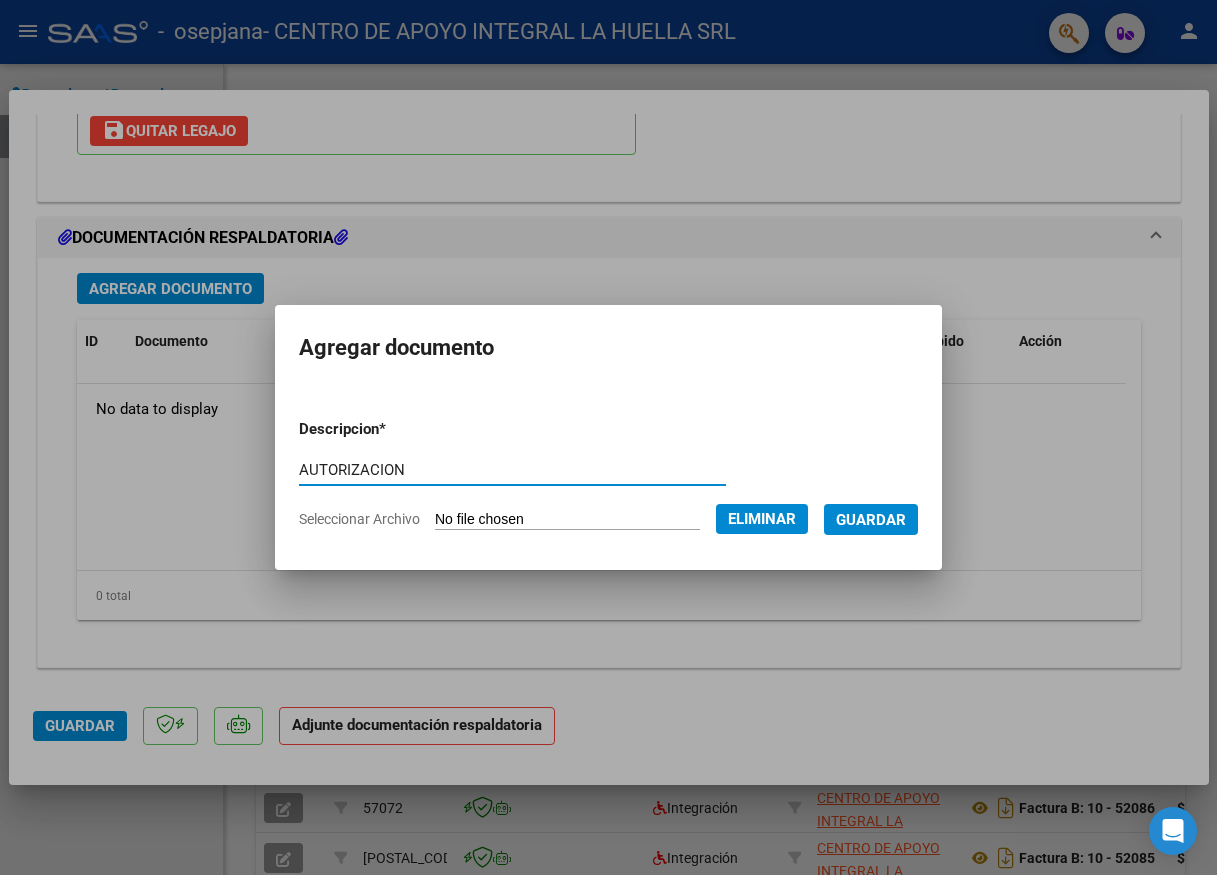click on "Guardar" at bounding box center [871, 520] 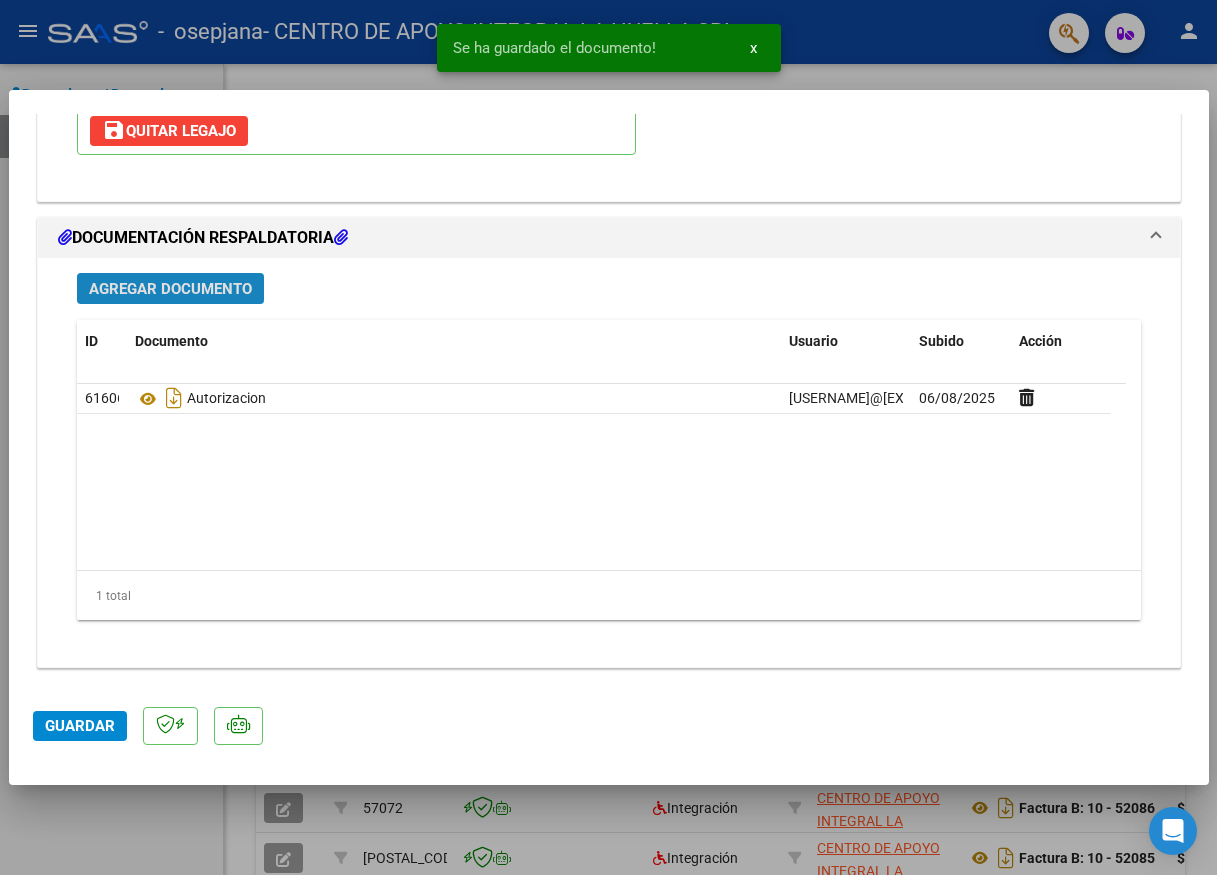 click on "Agregar Documento" at bounding box center [170, 289] 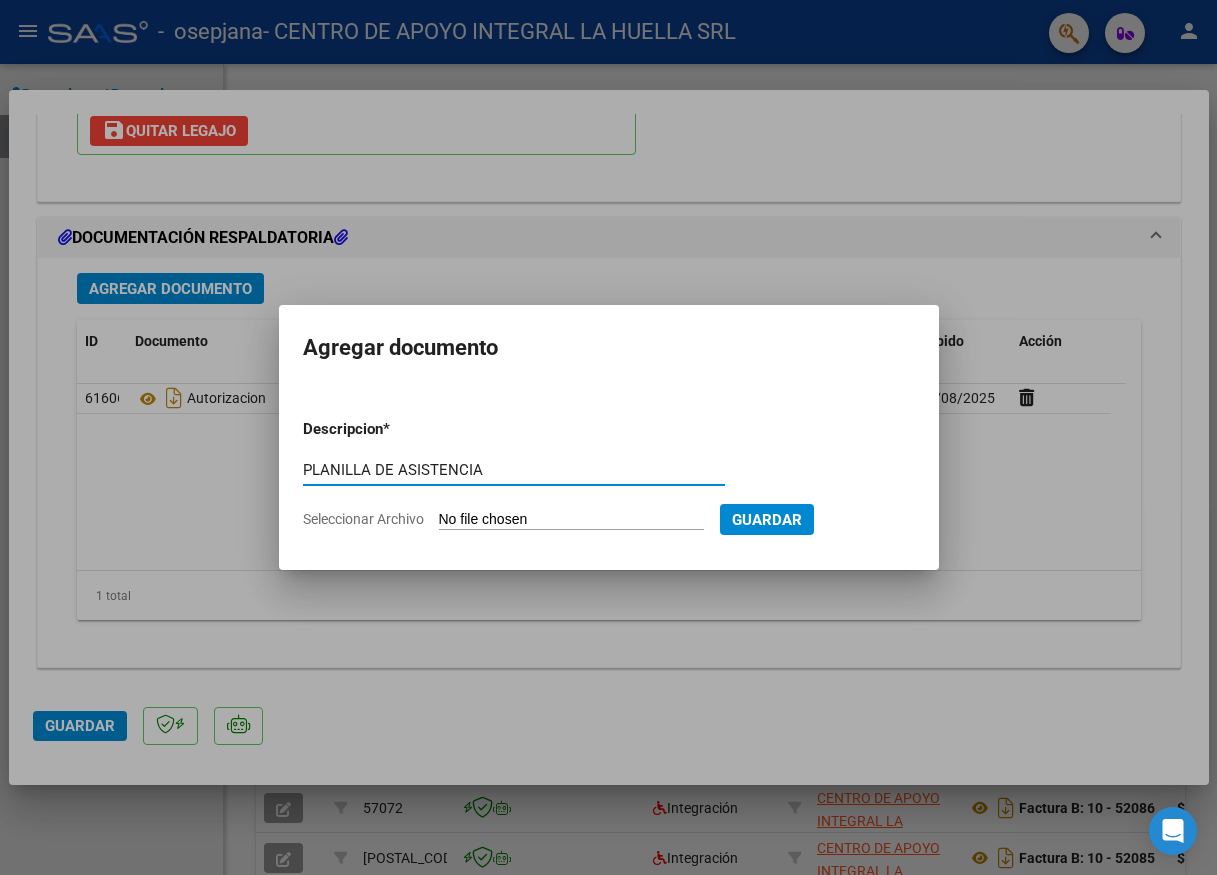 type on "PLANILLA DE ASISTENCIA" 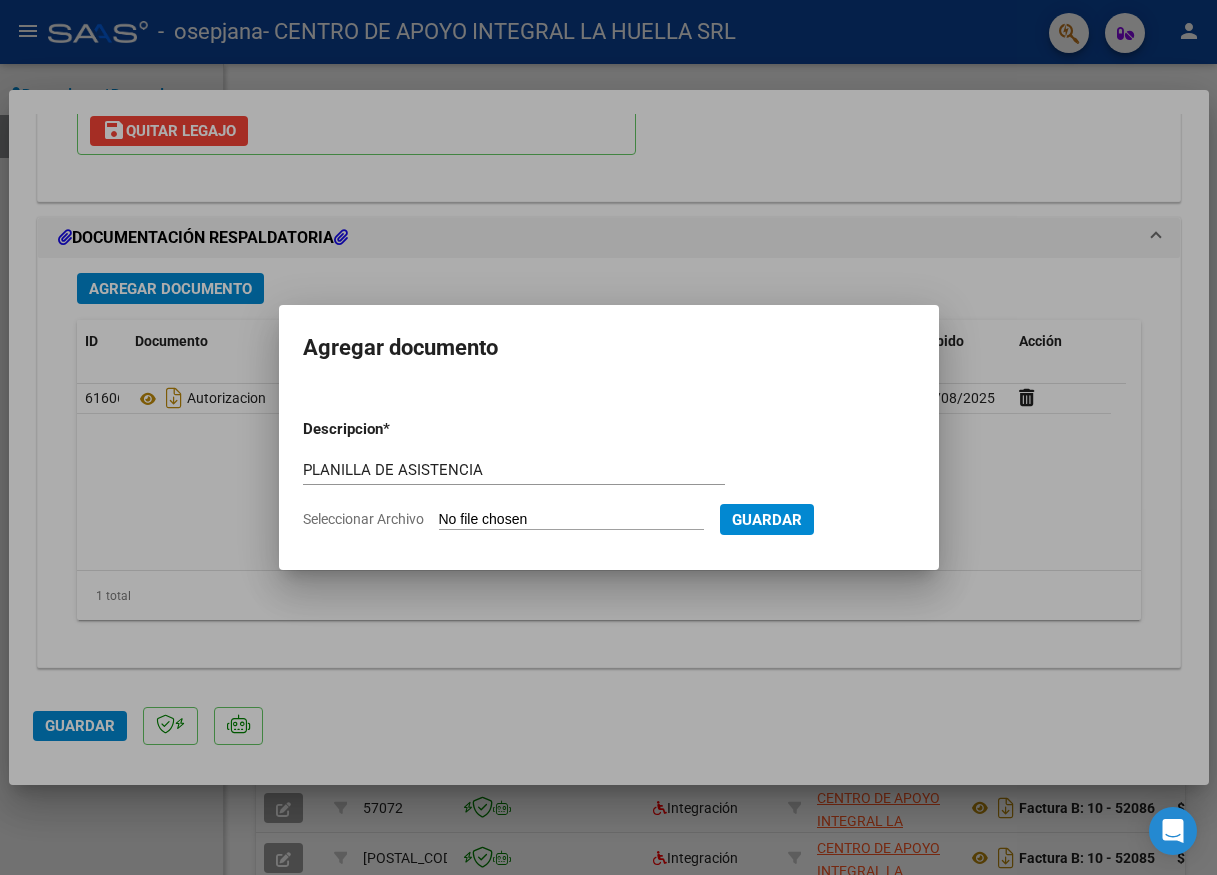 type on "C:\fakepath\[LAST_NAME] [LAST_NAME] [FIRST_NAME] [MIDDLE_NAME]-[PLANILLA_TYPE]-[MONTH]-[ORGANIZATION].pdf" 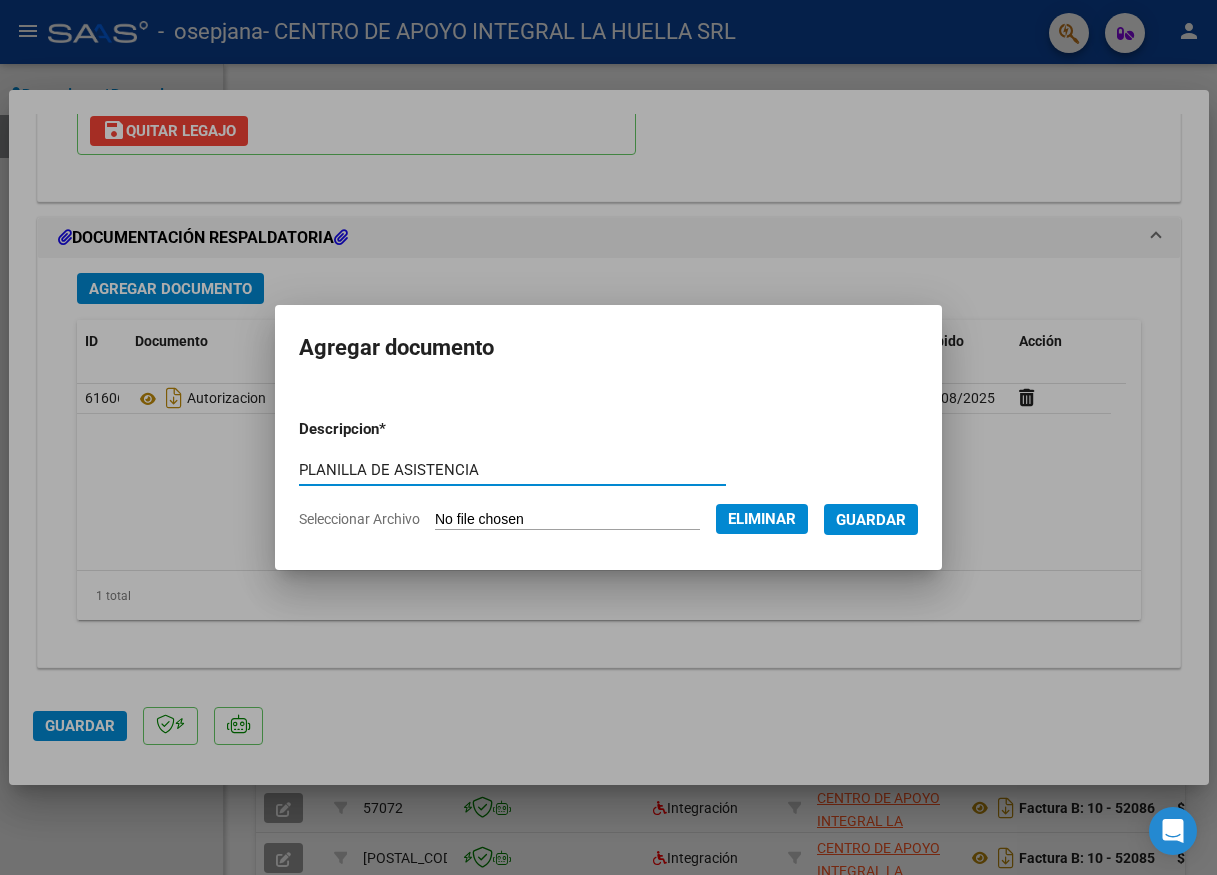 click on "Guardar" at bounding box center (871, 520) 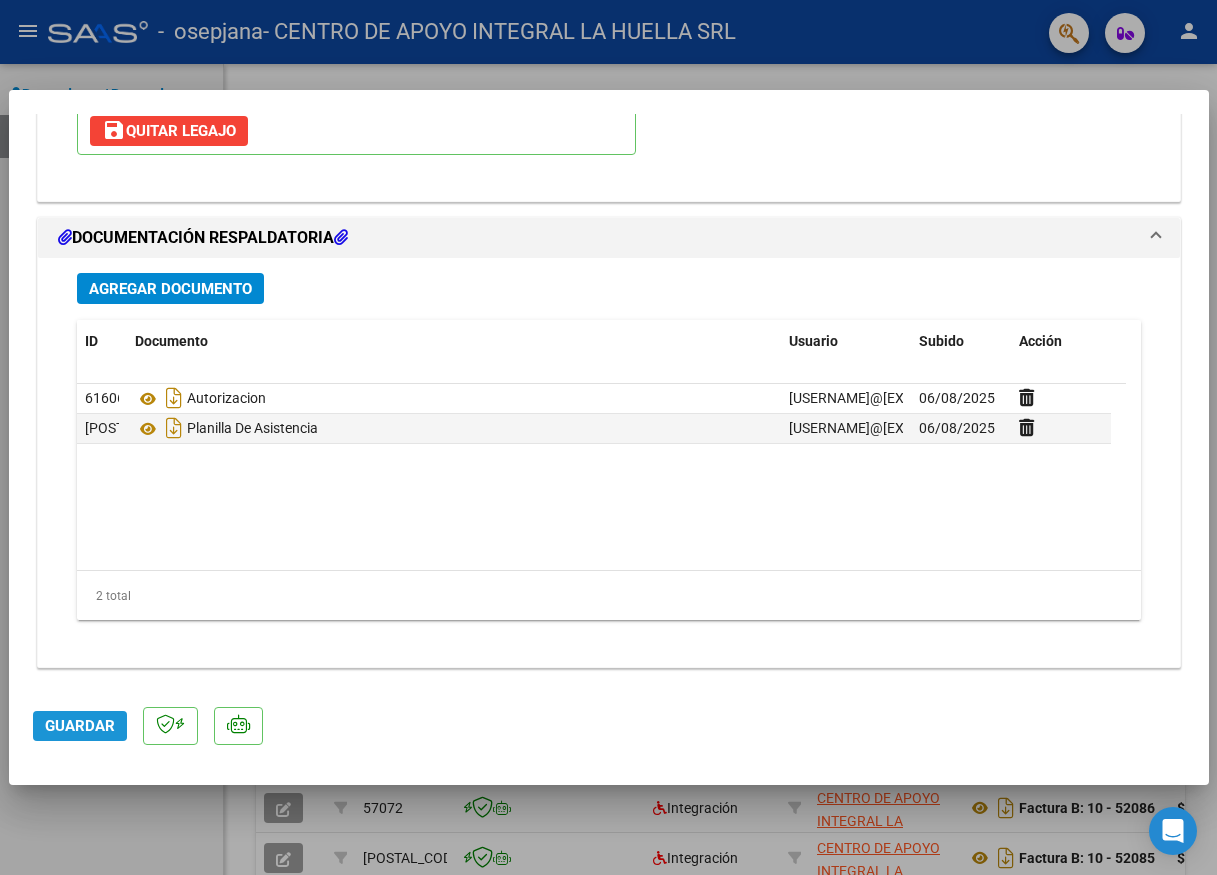 click on "Guardar" 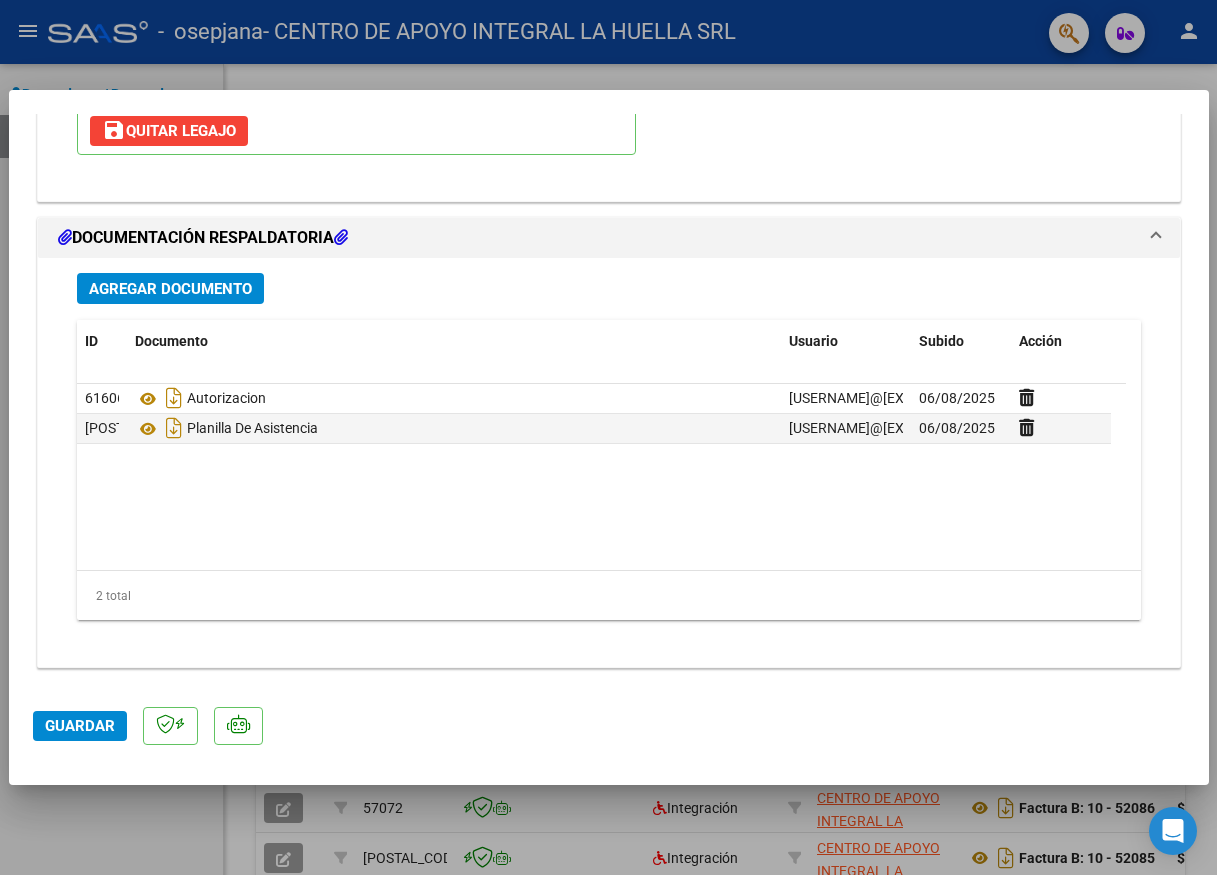 click on "Guardar" 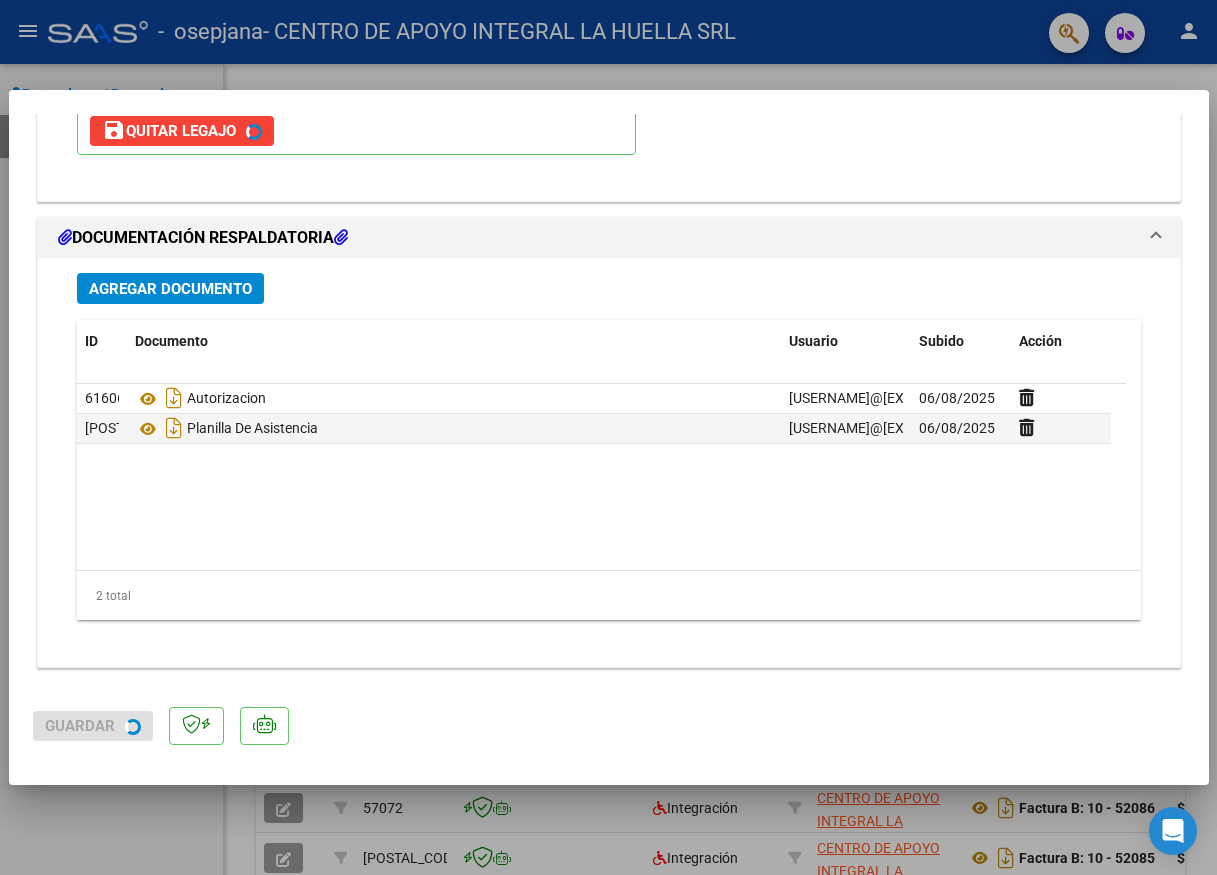 click at bounding box center [608, 437] 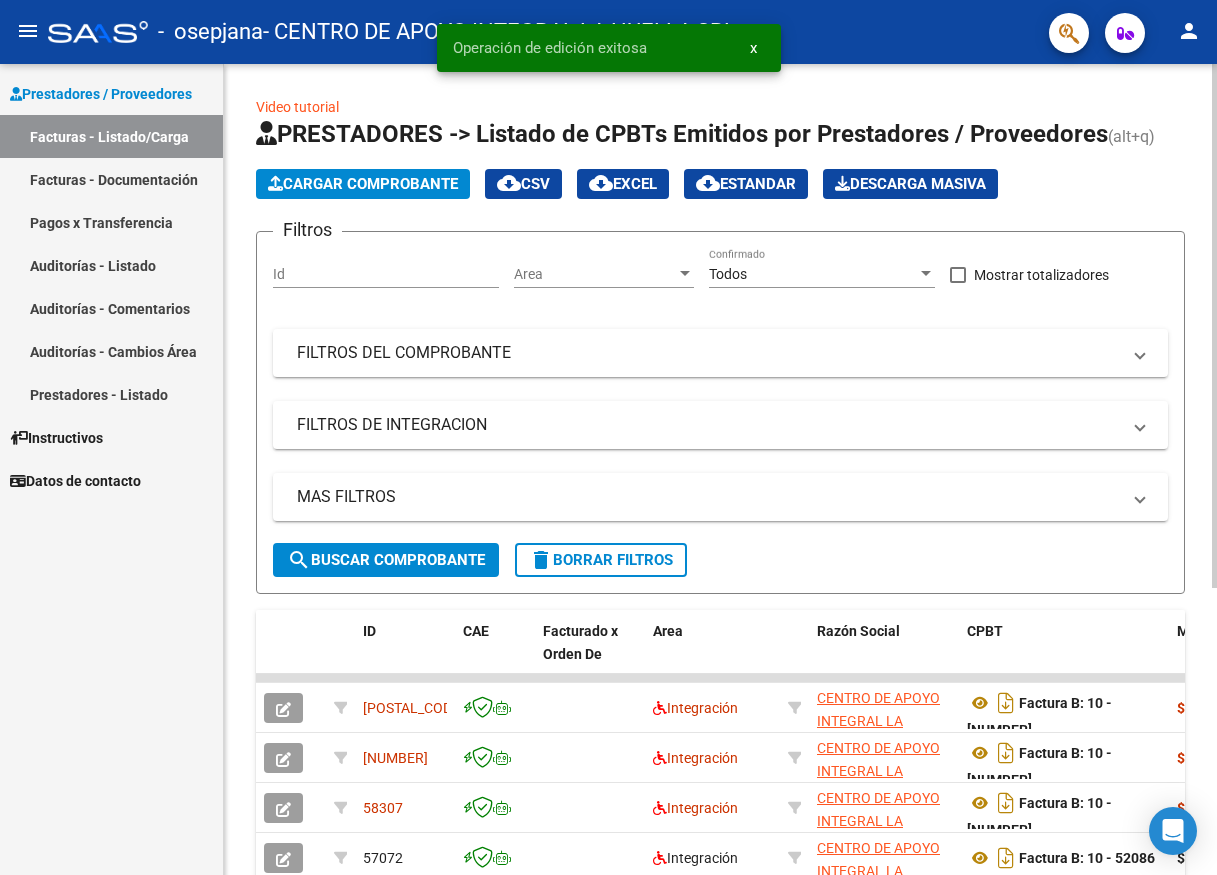 click on "Cargar Comprobante" 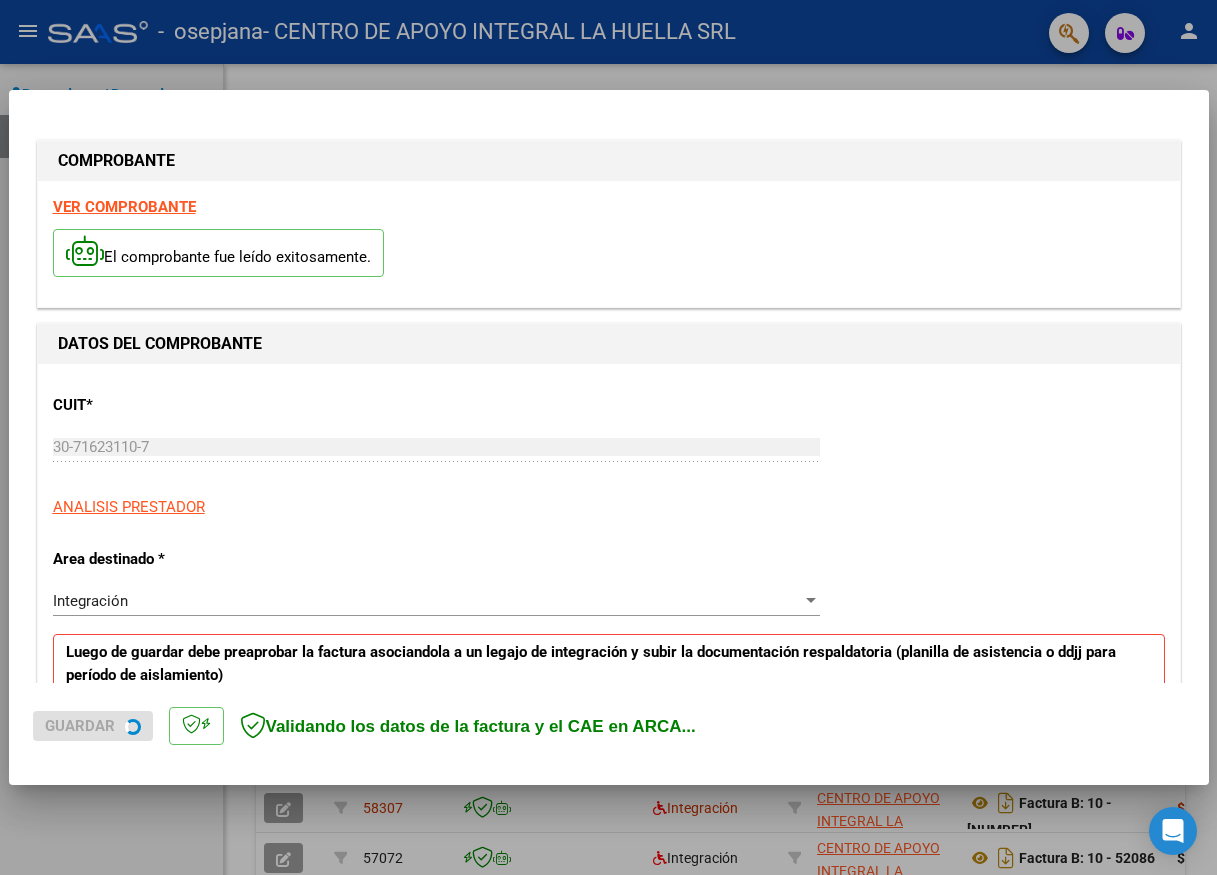 scroll, scrollTop: 400, scrollLeft: 0, axis: vertical 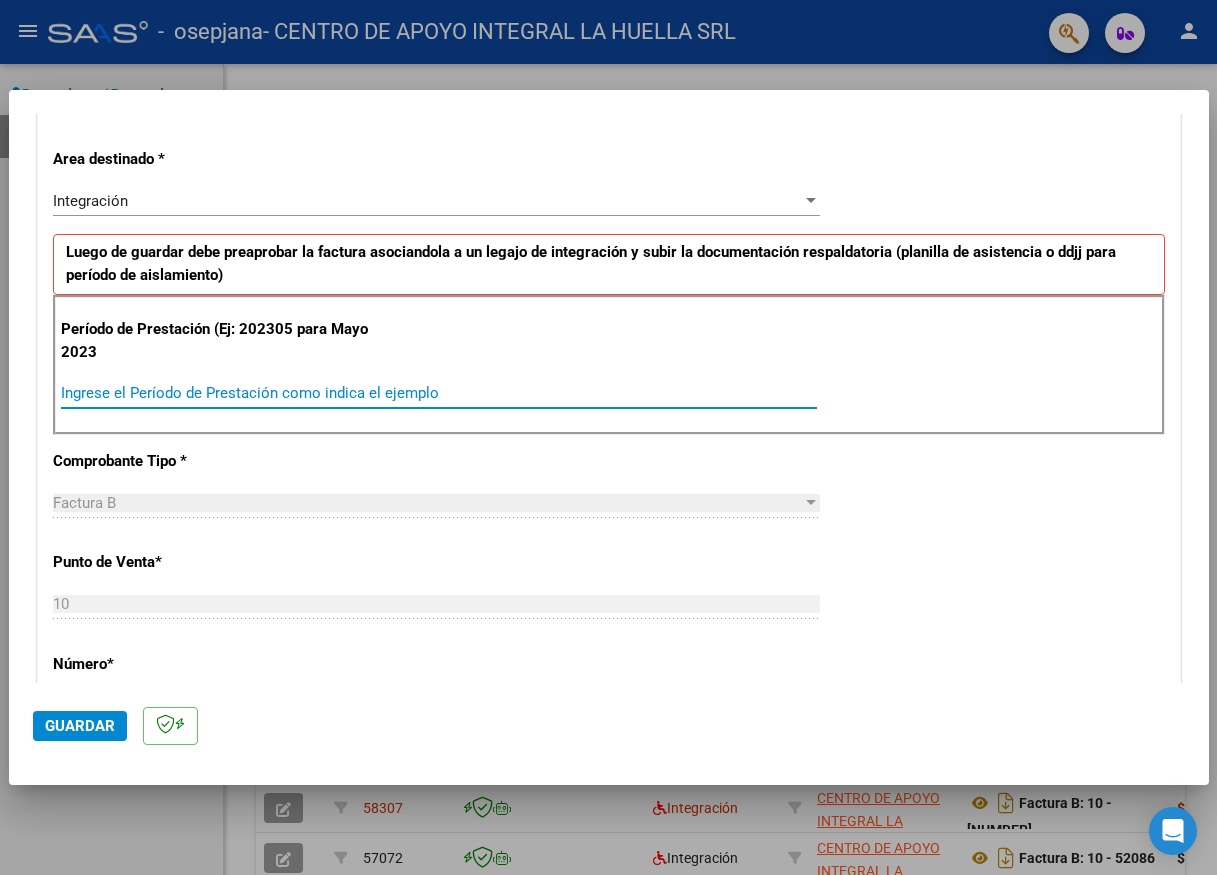 click on "Ingrese el Período de Prestación como indica el ejemplo" at bounding box center [439, 393] 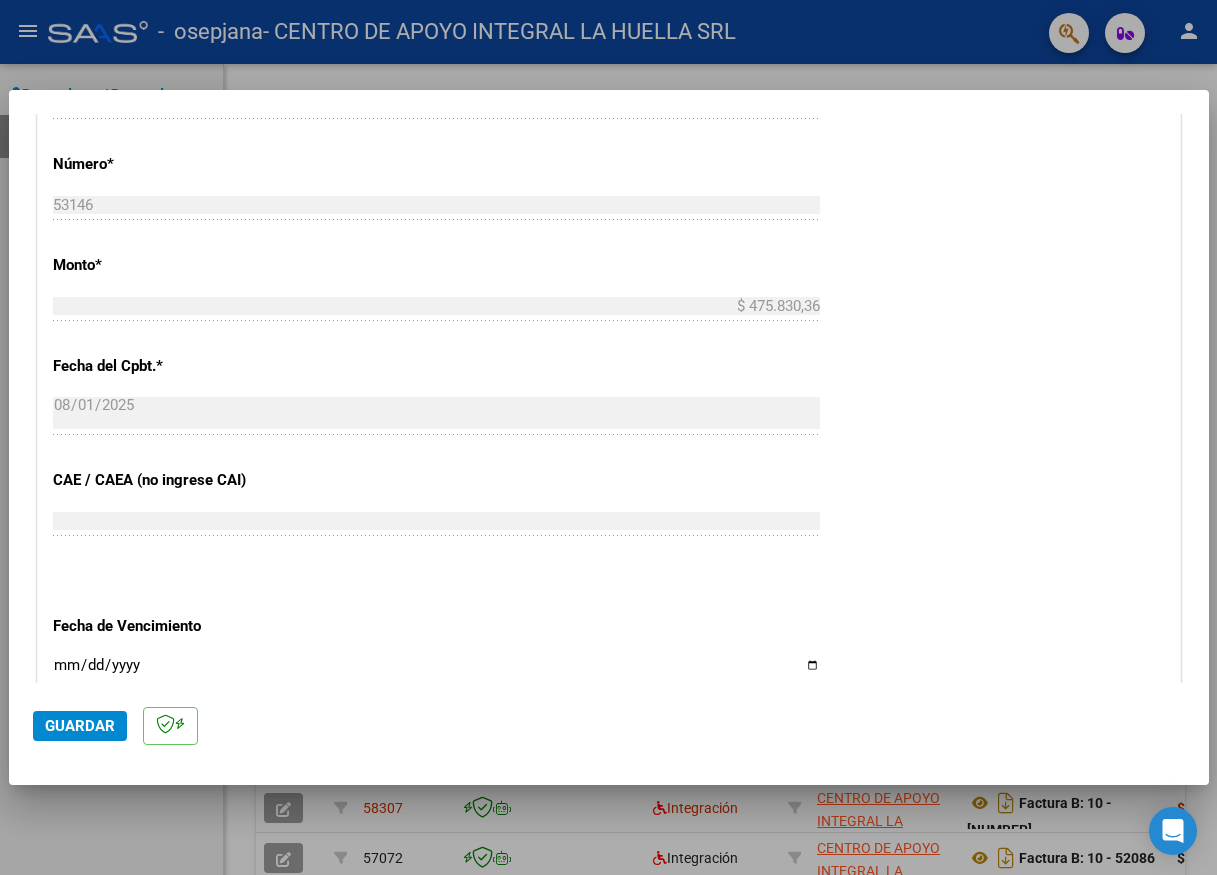 scroll, scrollTop: 1100, scrollLeft: 0, axis: vertical 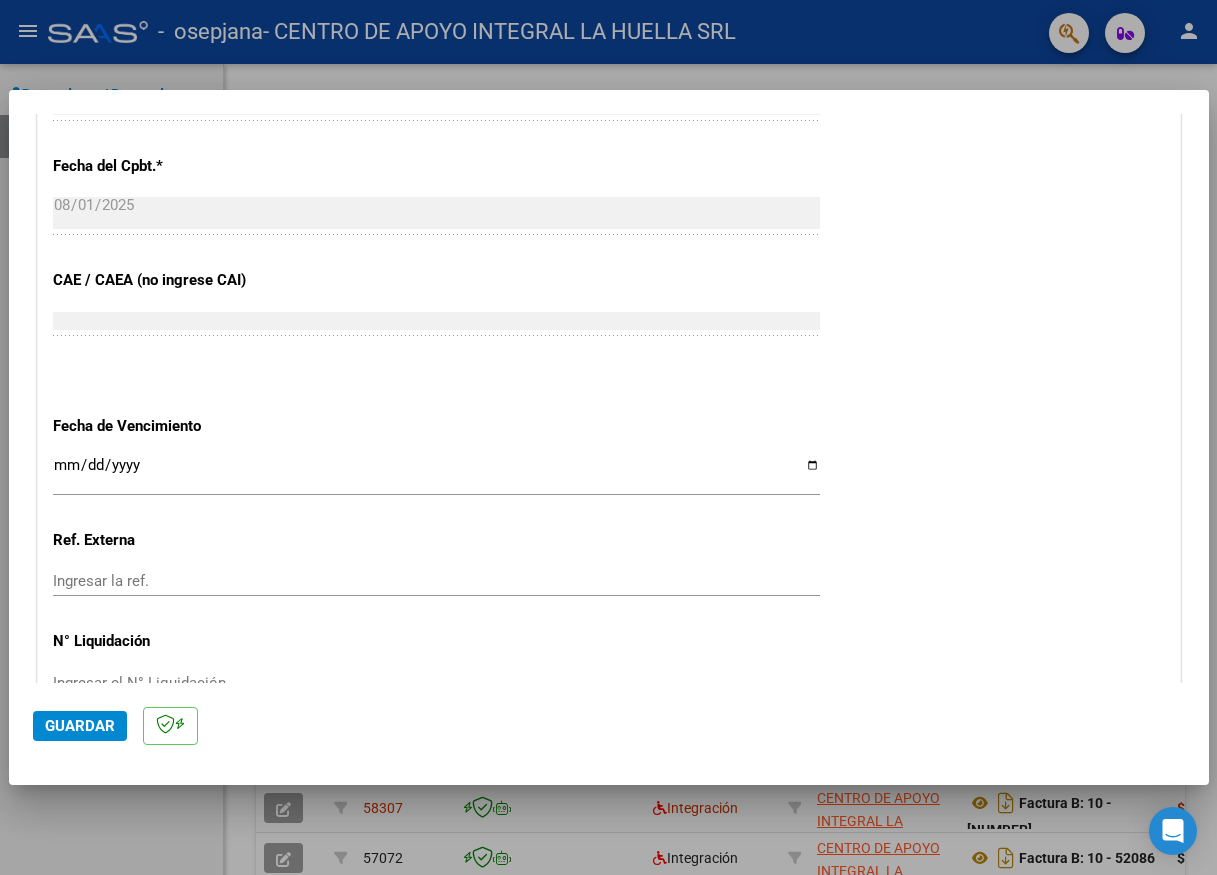 type on "202507" 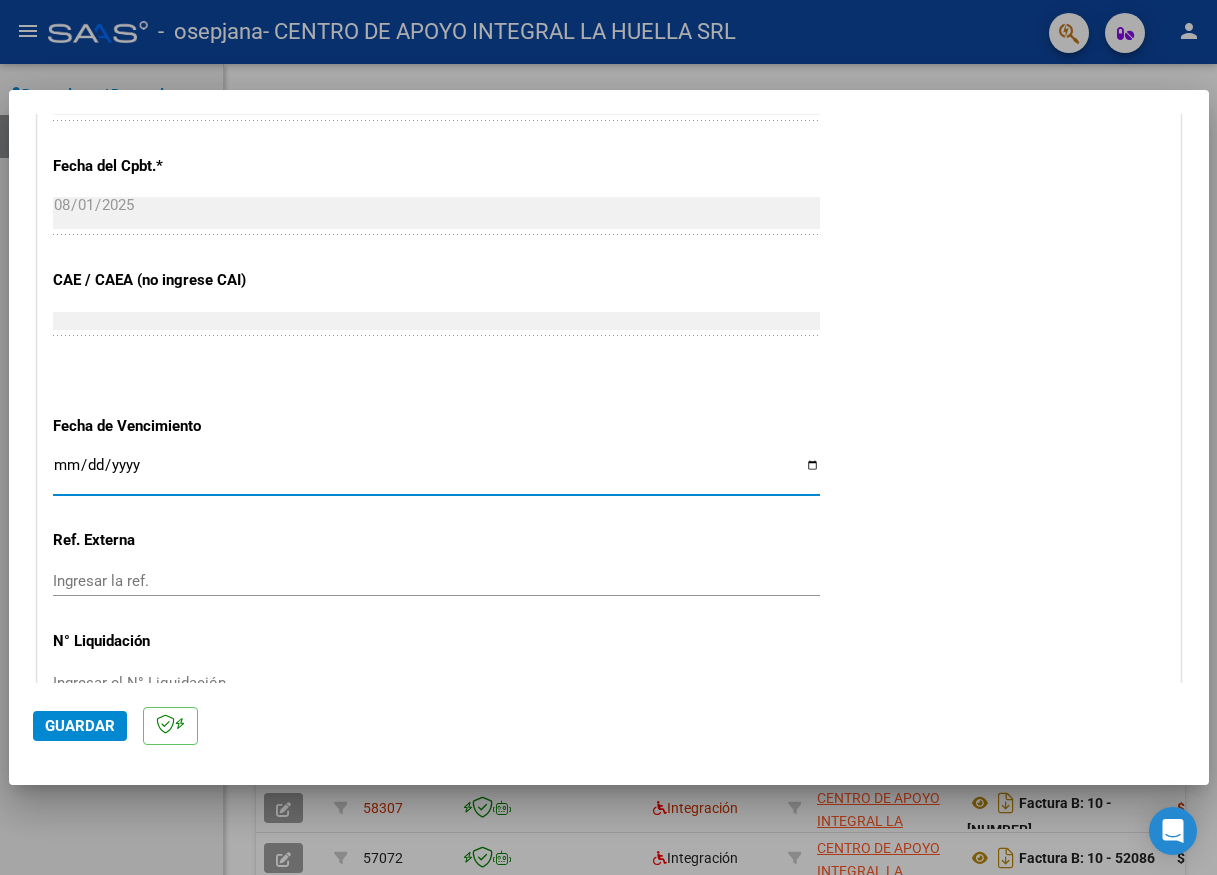 click on "Ingresar la fecha" at bounding box center (436, 473) 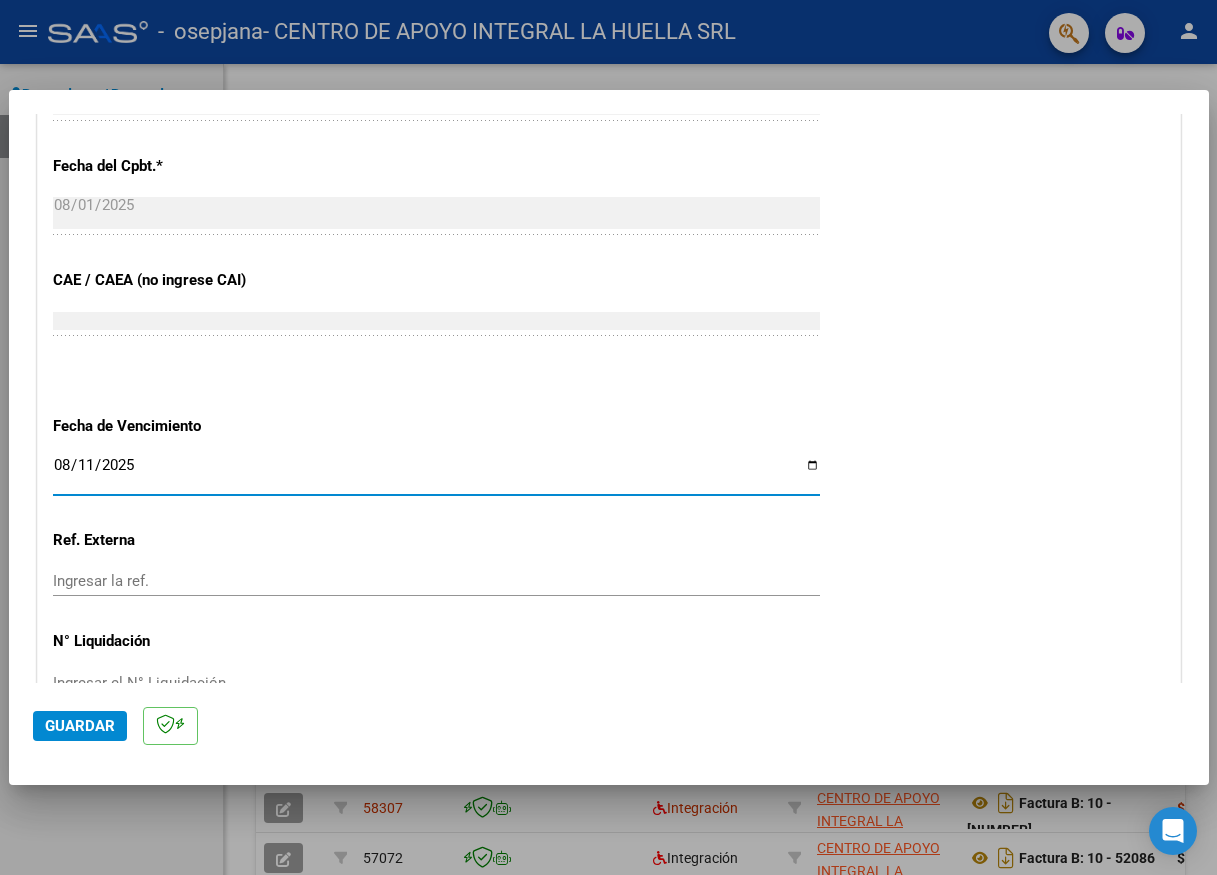 type on "2025-08-11" 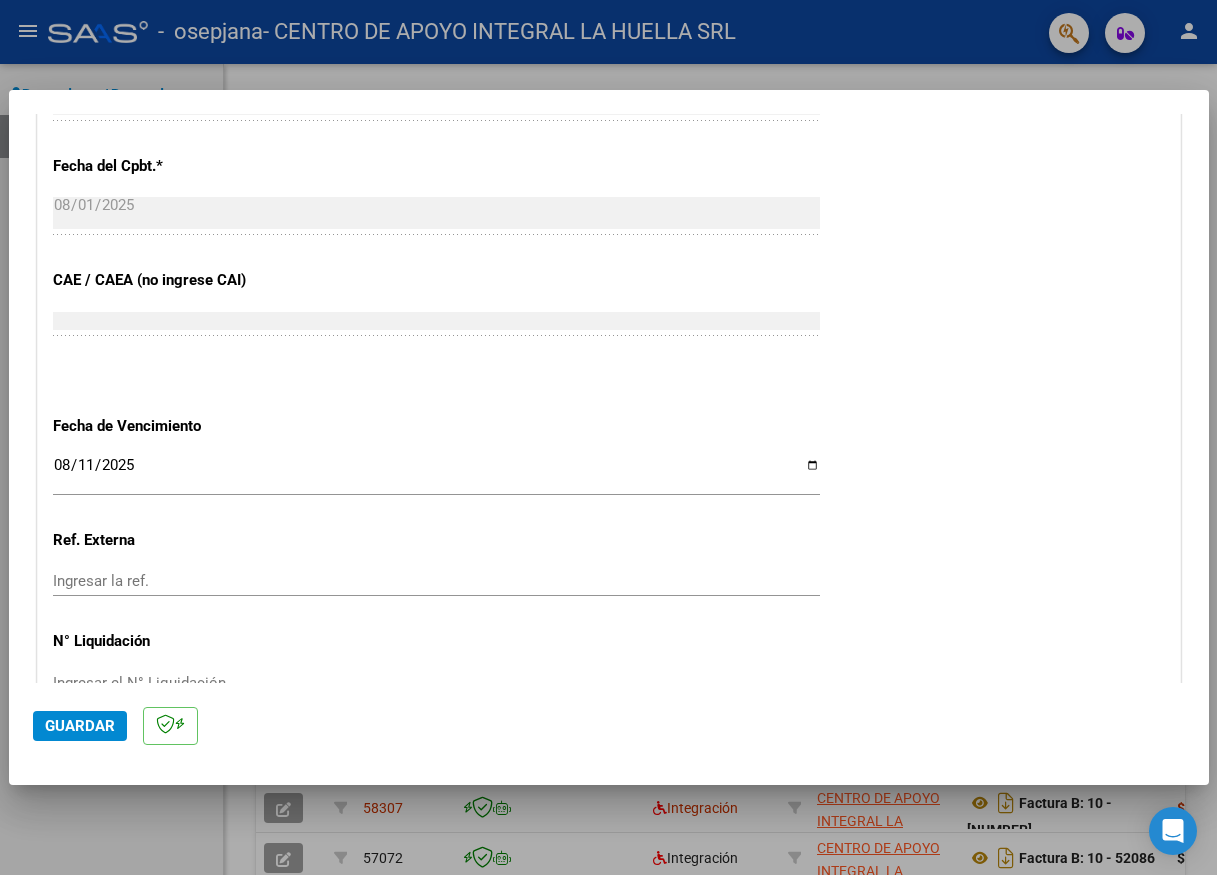 scroll, scrollTop: 1214, scrollLeft: 0, axis: vertical 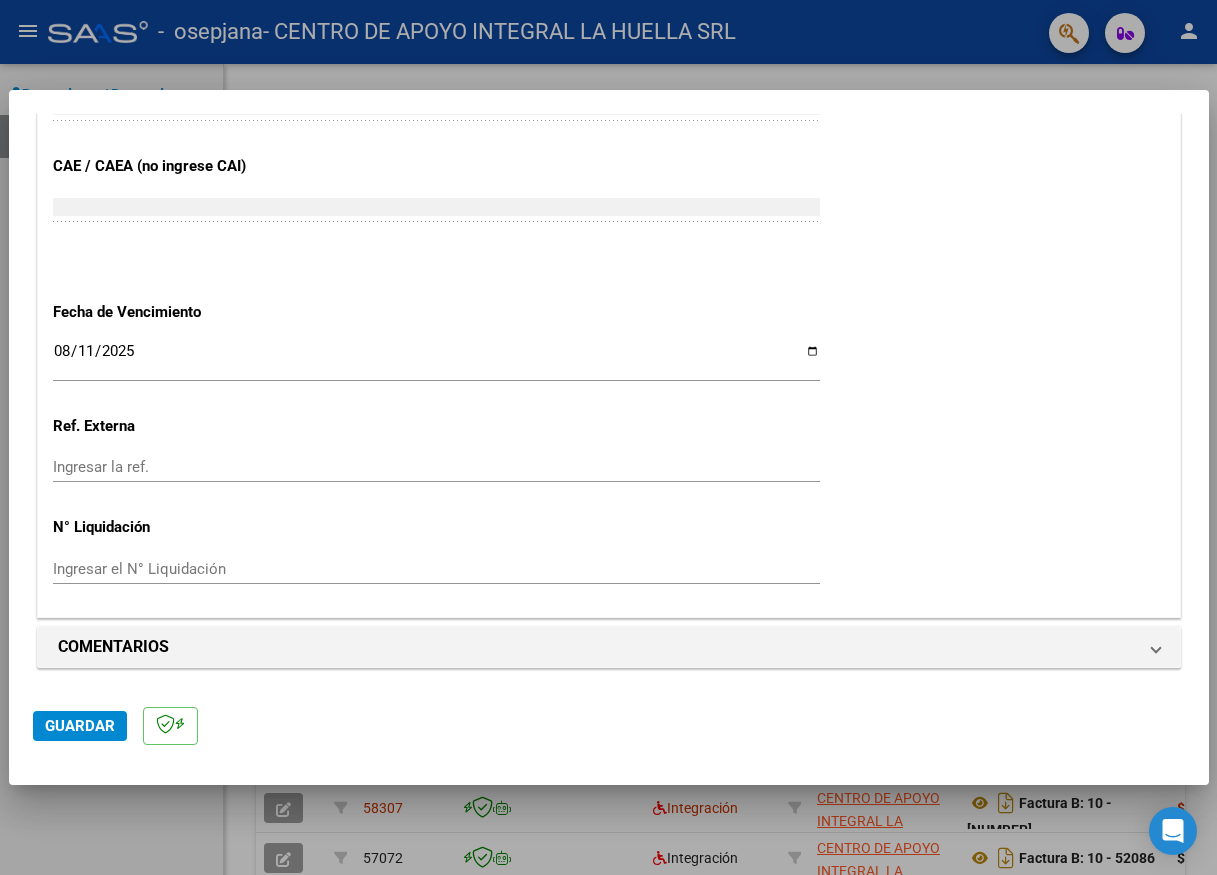 drag, startPoint x: 72, startPoint y: 715, endPoint x: 217, endPoint y: 691, distance: 146.9728 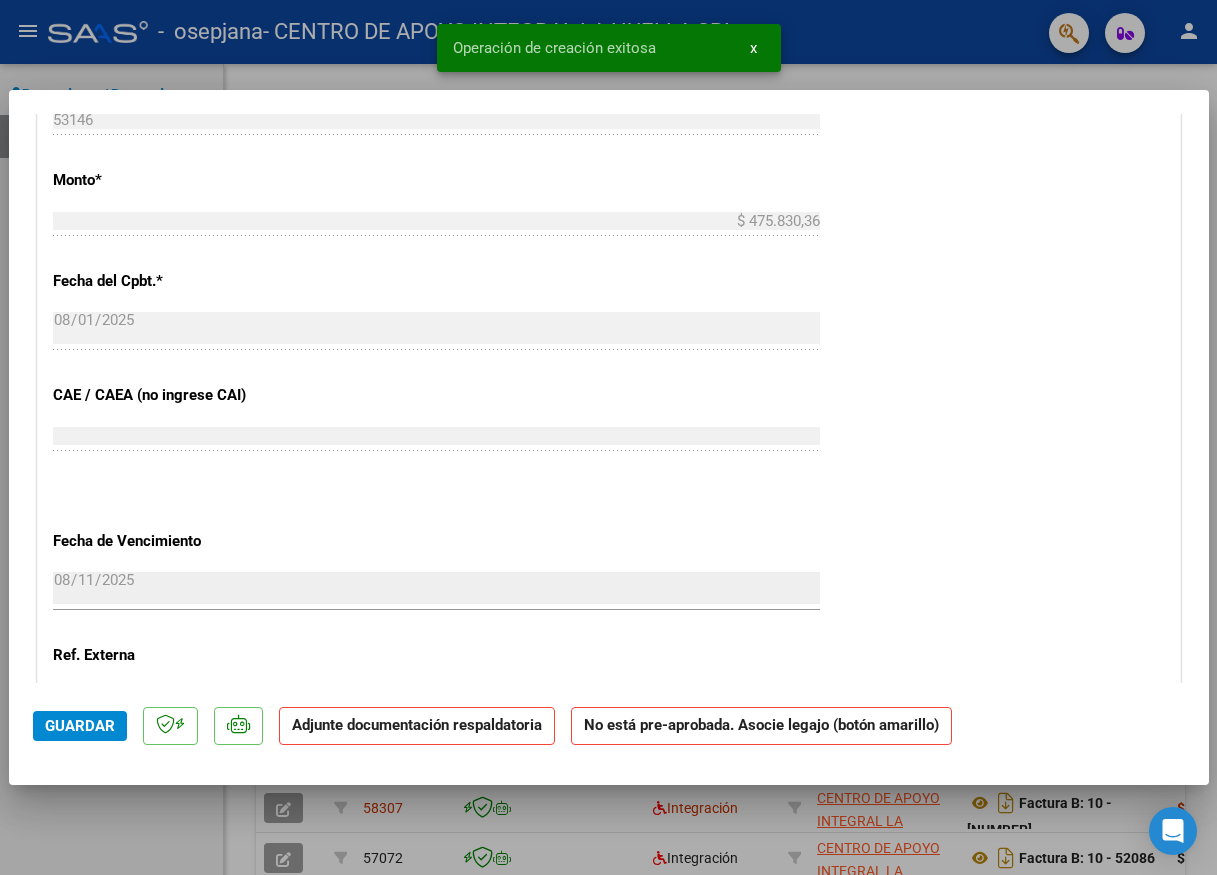scroll, scrollTop: 1400, scrollLeft: 0, axis: vertical 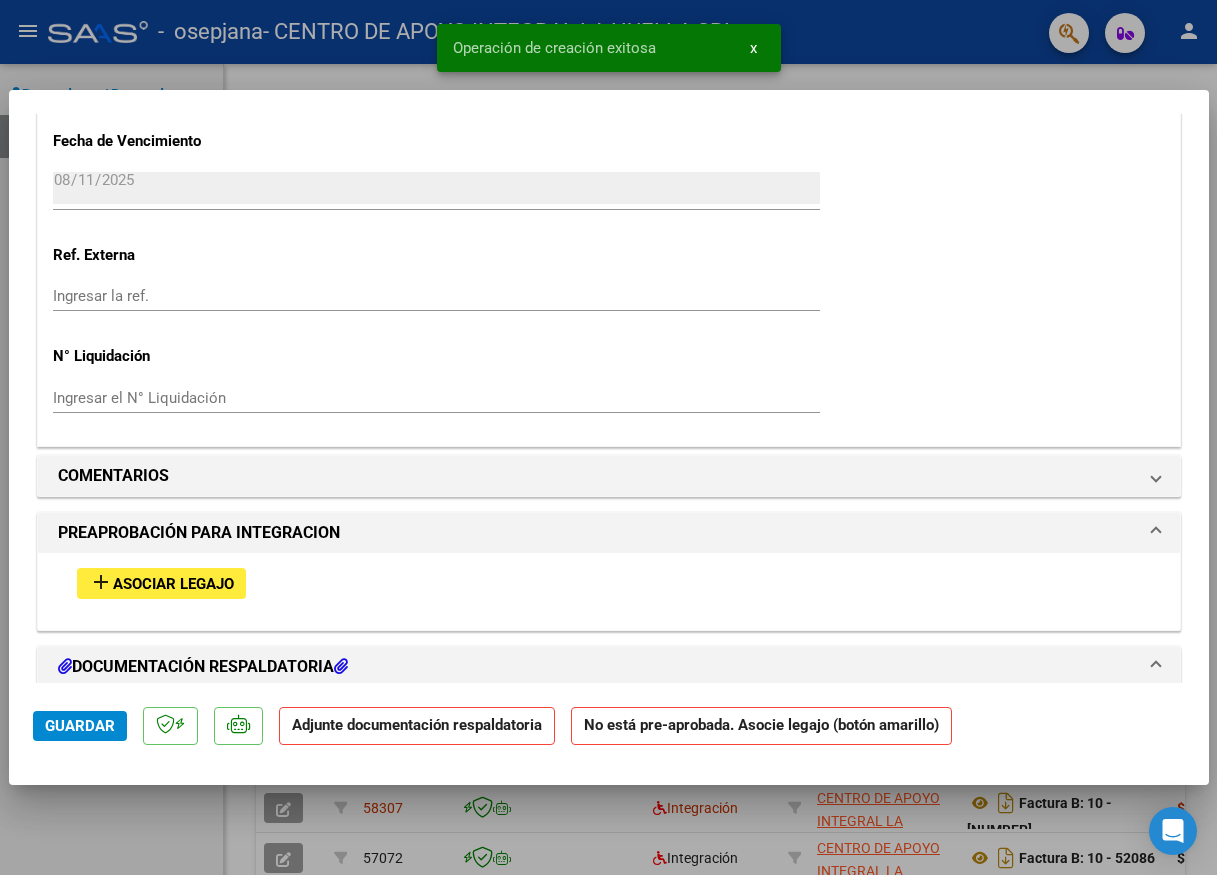 click on "add Asociar Legajo" at bounding box center [161, 583] 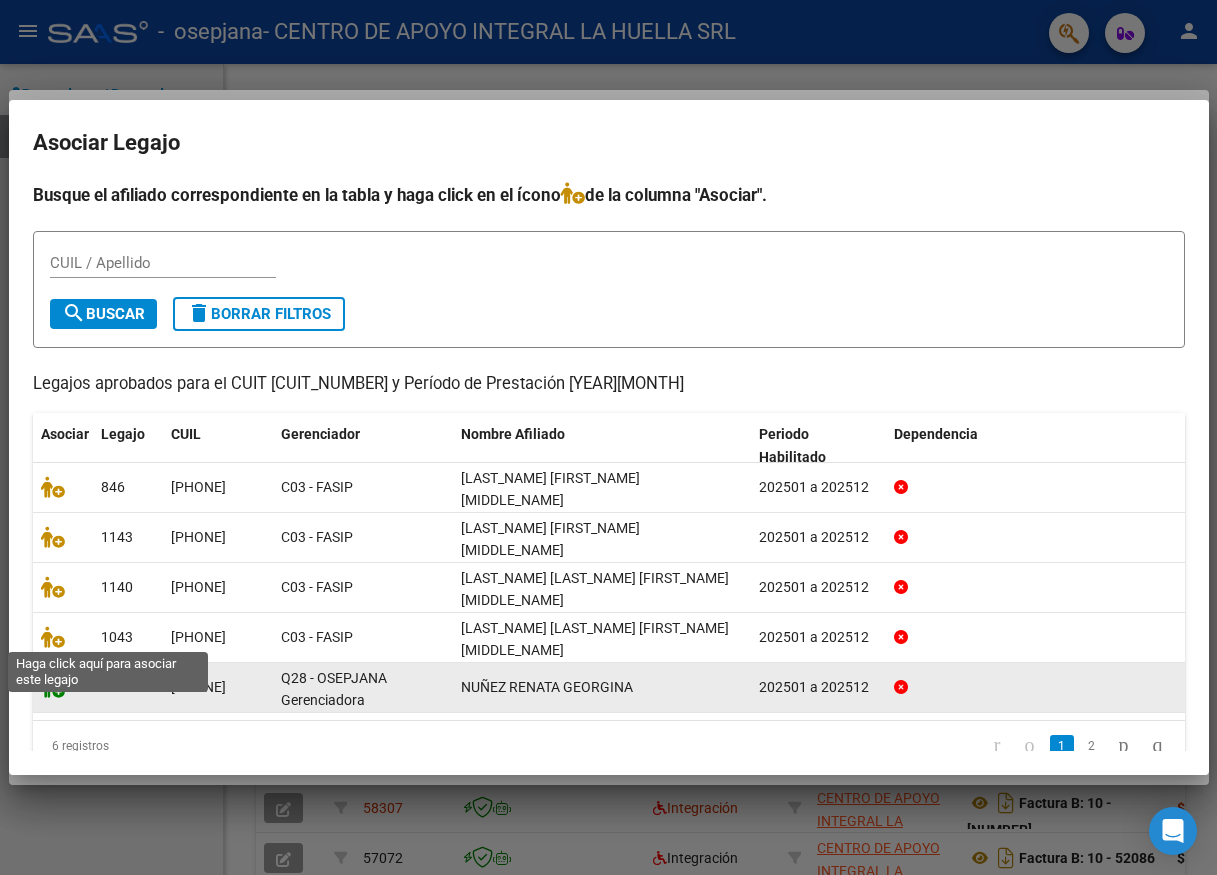 click 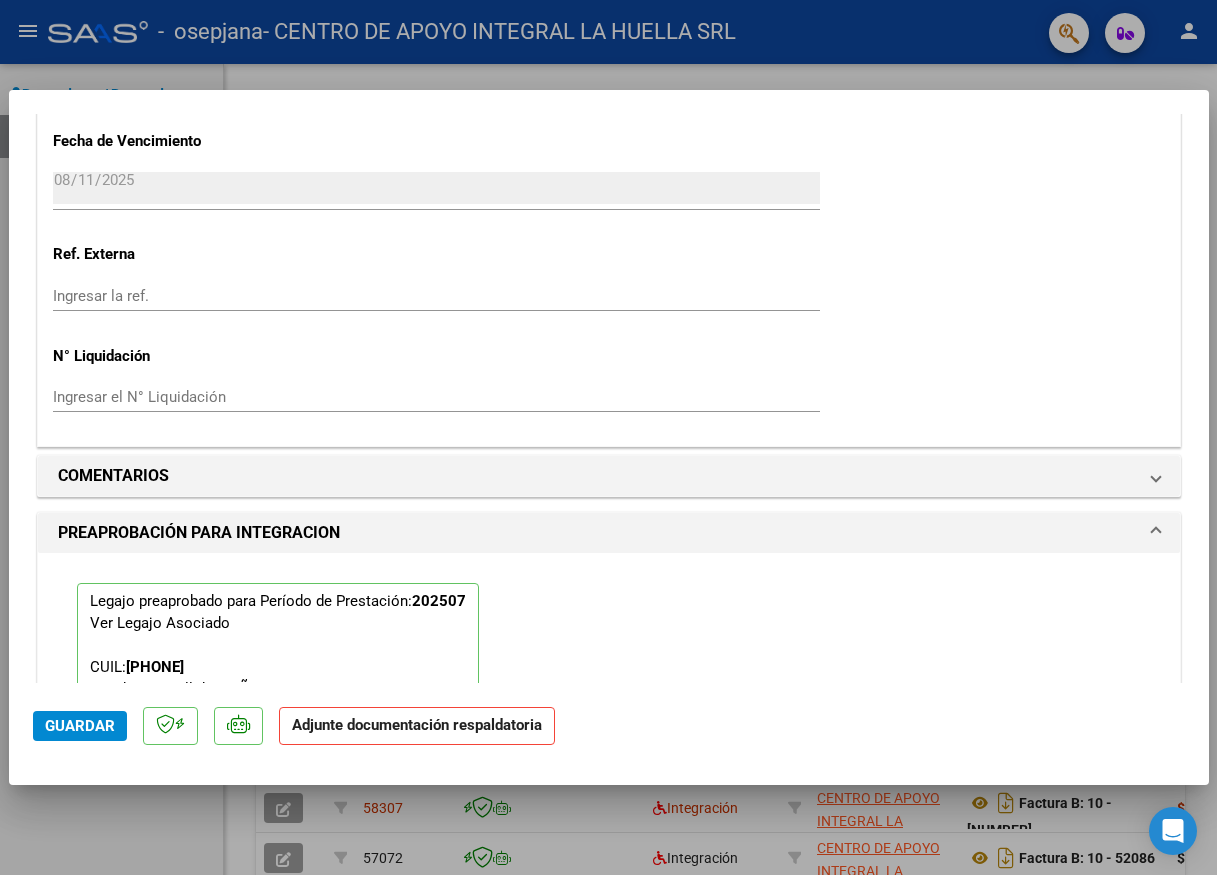 scroll, scrollTop: 1953, scrollLeft: 0, axis: vertical 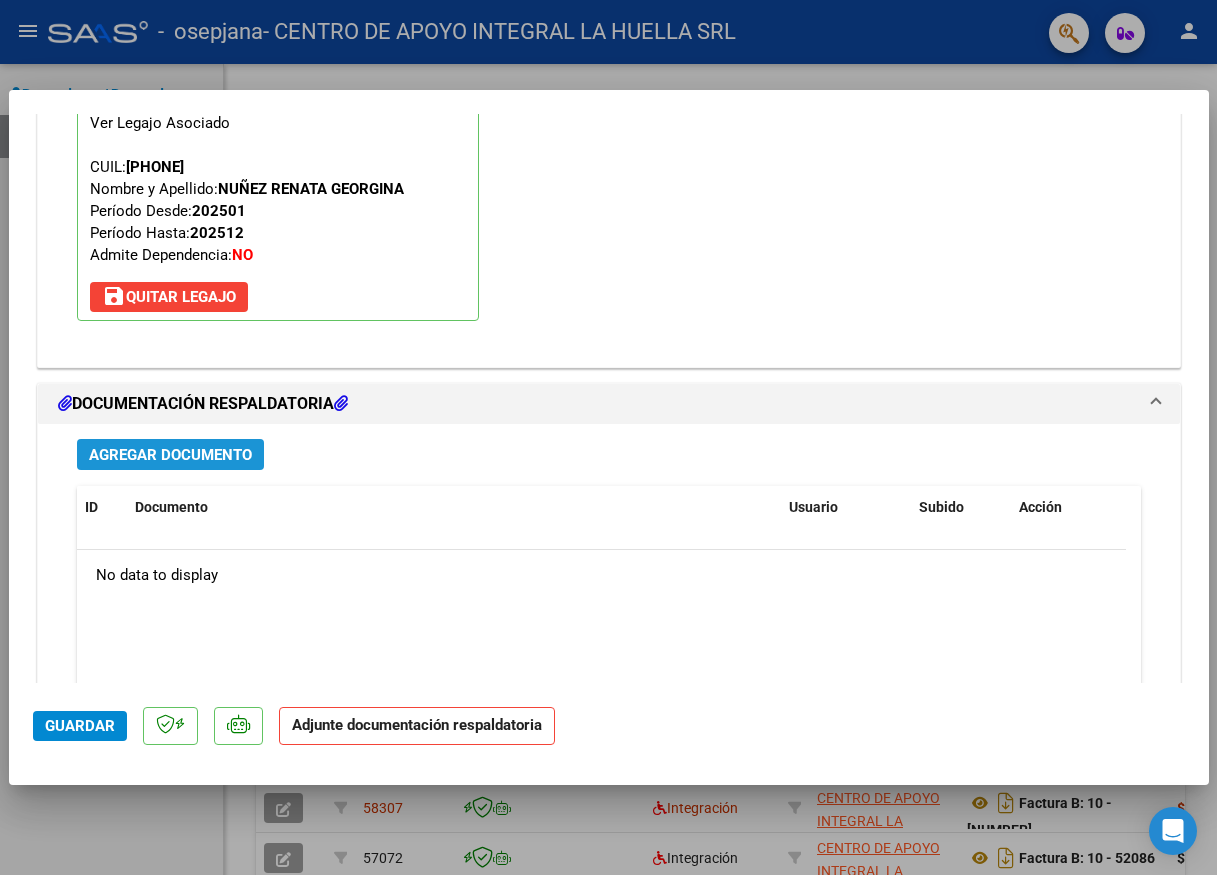 click on "Agregar Documento" at bounding box center (170, 455) 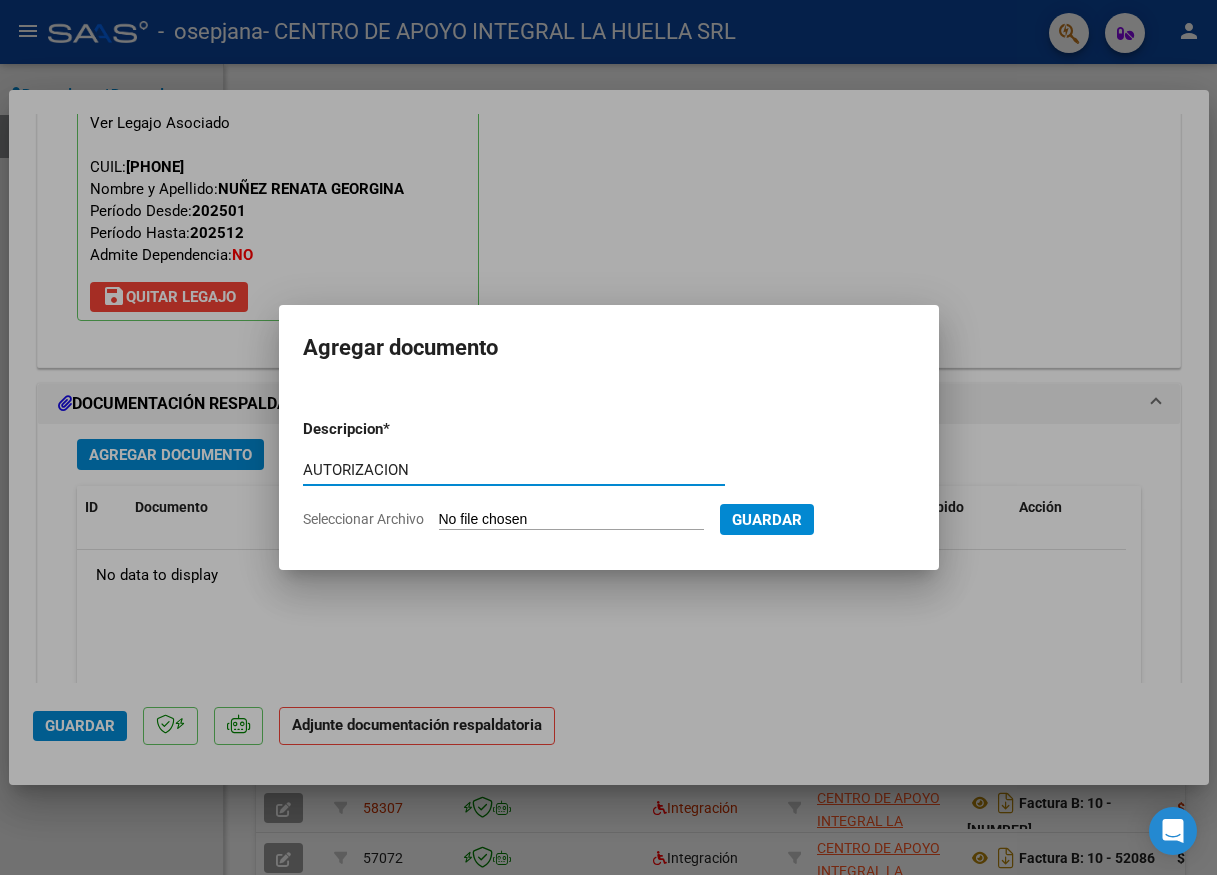 type on "AUTORIZACION" 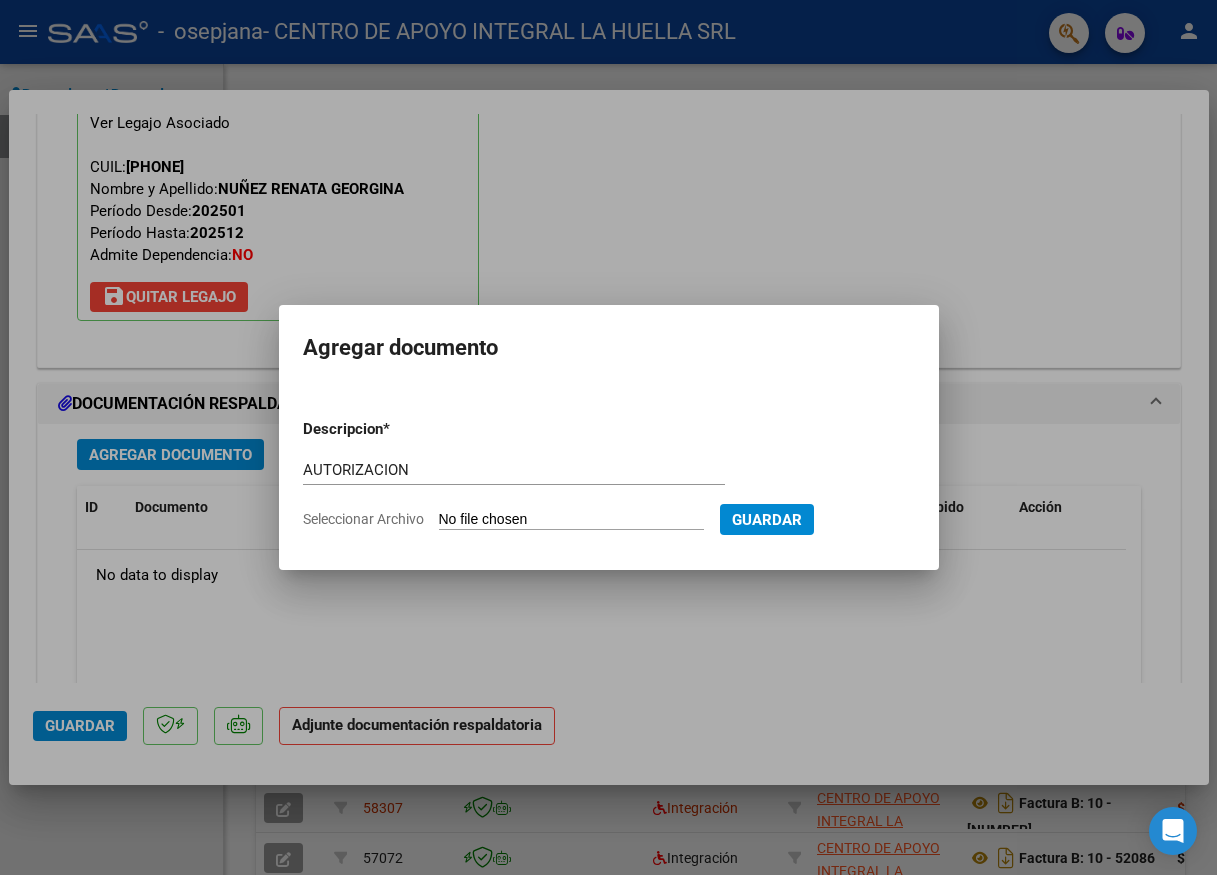 type on "C:\fakepath\[LAST_NAME] [FIRST_NAME] [MIDDLE_NAME] AUTORIZACION SAIE [YEAR].pdf" 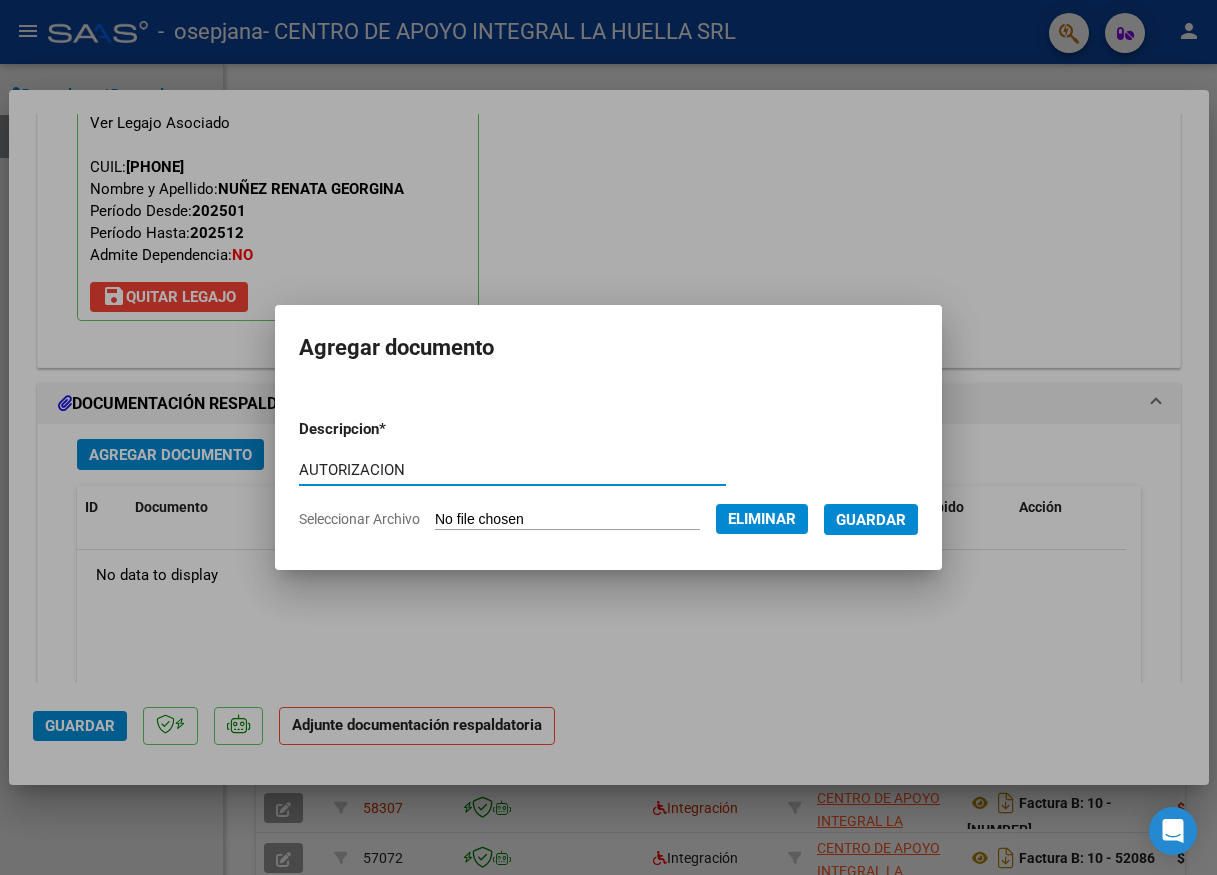 click on "Guardar" at bounding box center (871, 520) 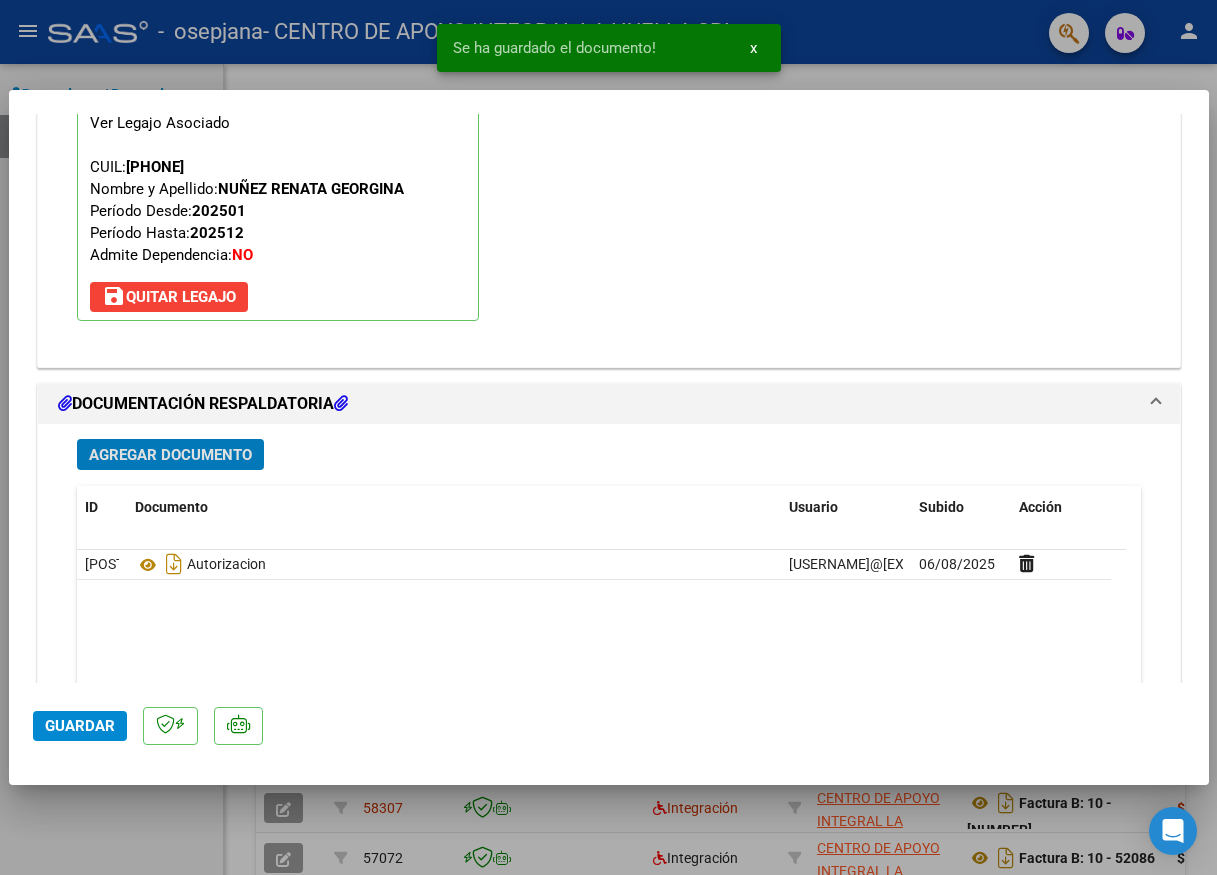 click on "Agregar Documento" at bounding box center [170, 455] 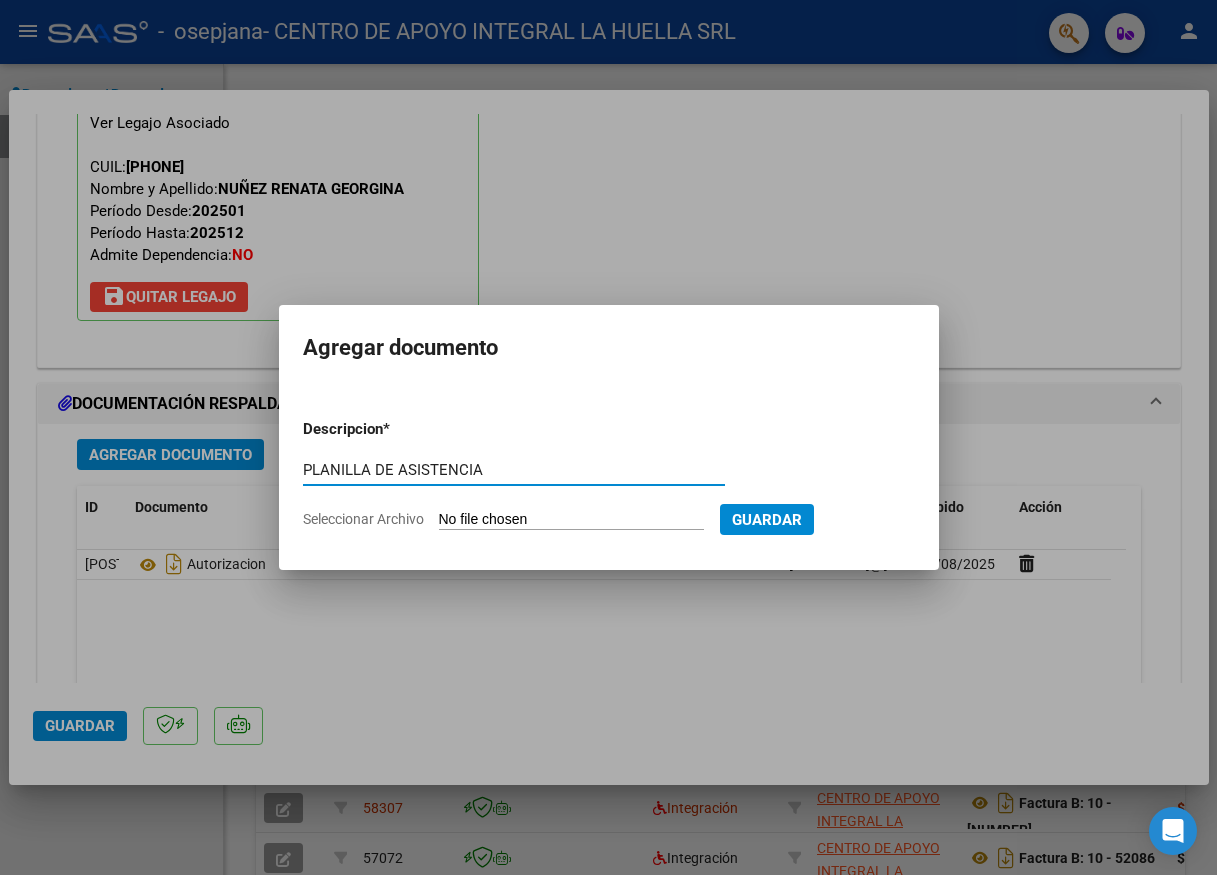 type on "PLANILLA DE ASISTENCIA" 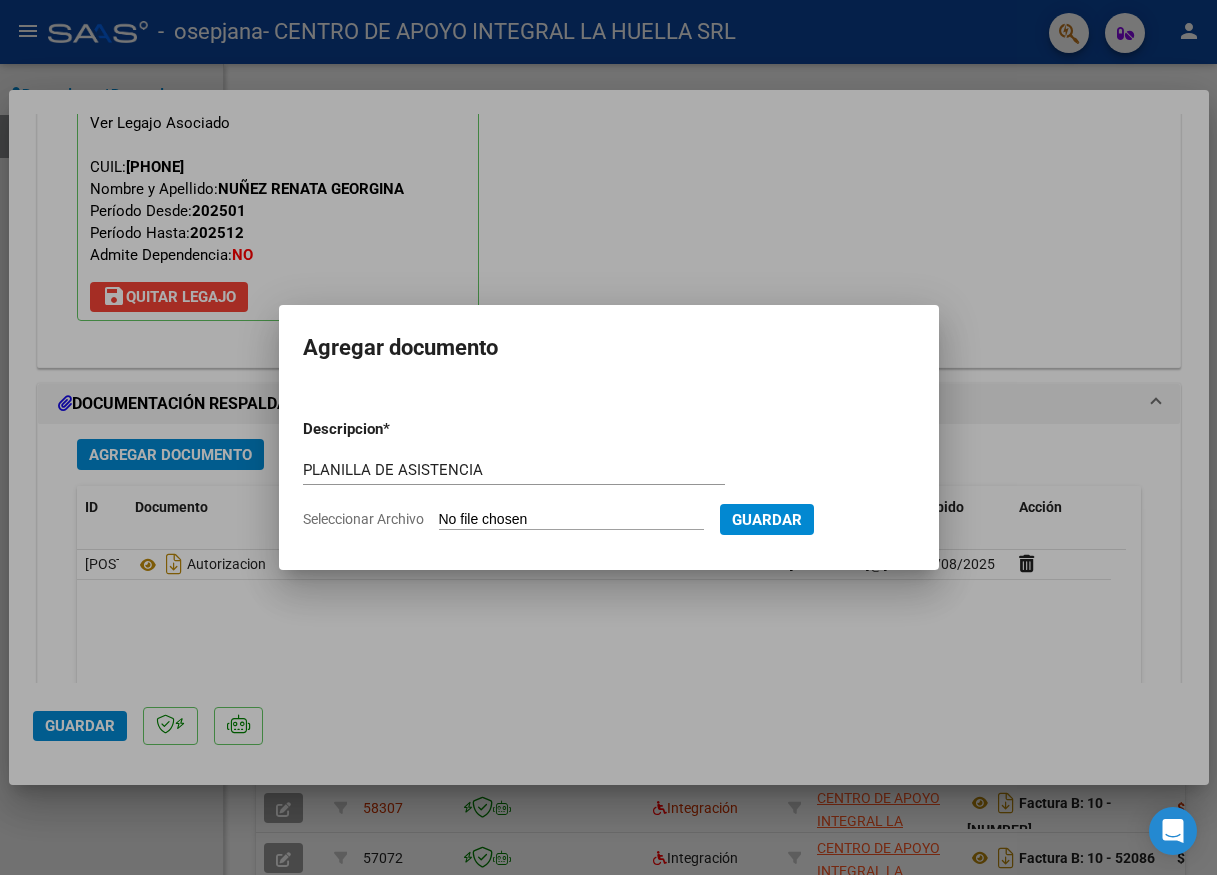 type on "C:\fakepath\[LAST_NAME] [FIRST_NAME] [MIDDLE_NAME]-[PLANILLA_TYPE]-[MONTH]-[ORGANIZATION].pdf" 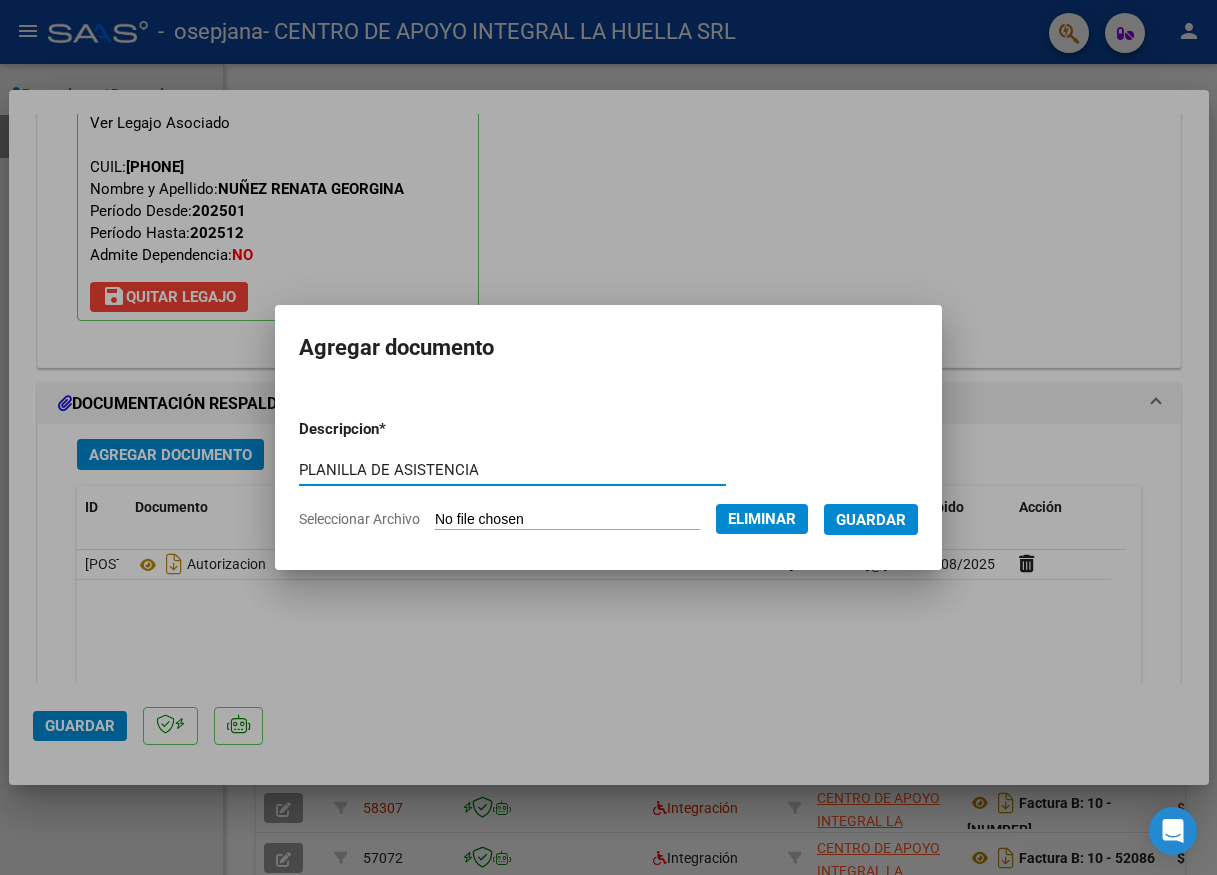 click on "Guardar" at bounding box center [871, 519] 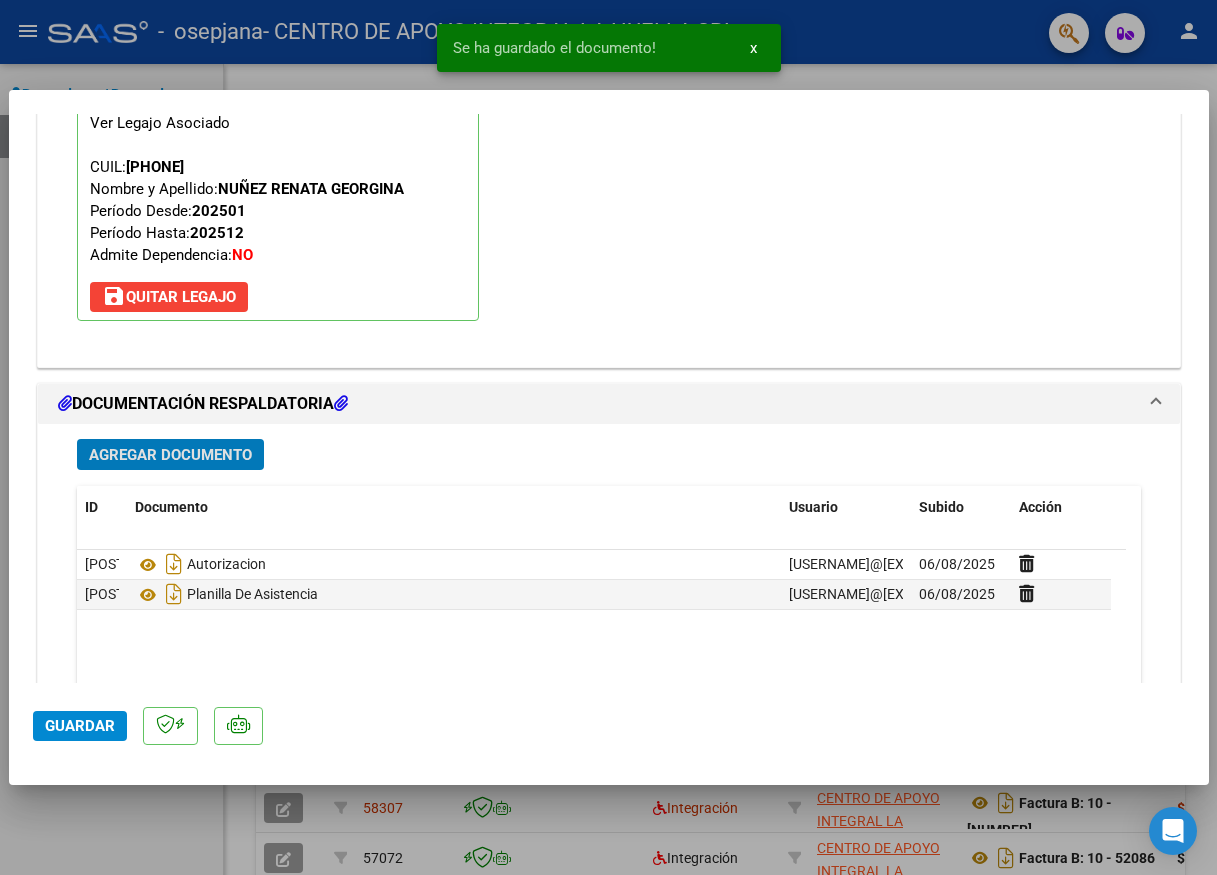 click on "Guardar" 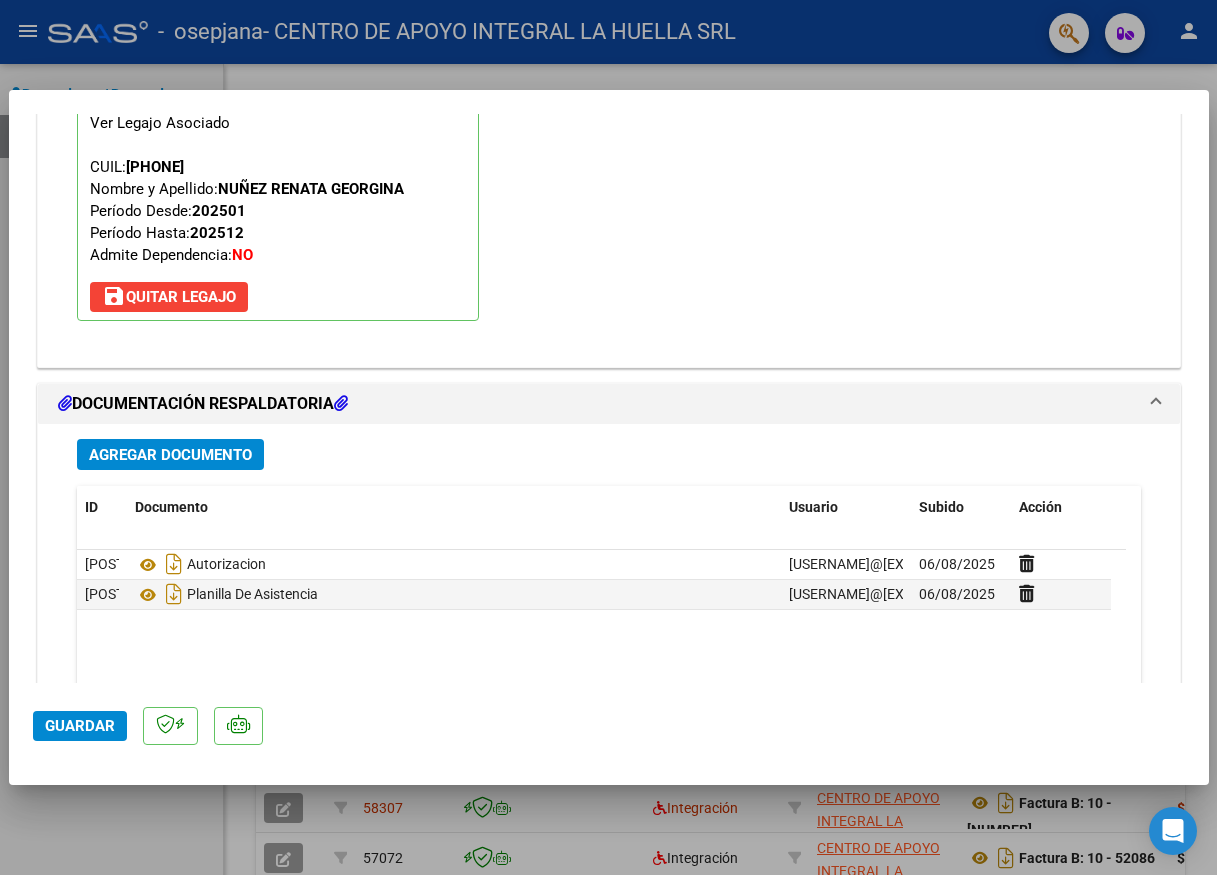 click on "Guardar" 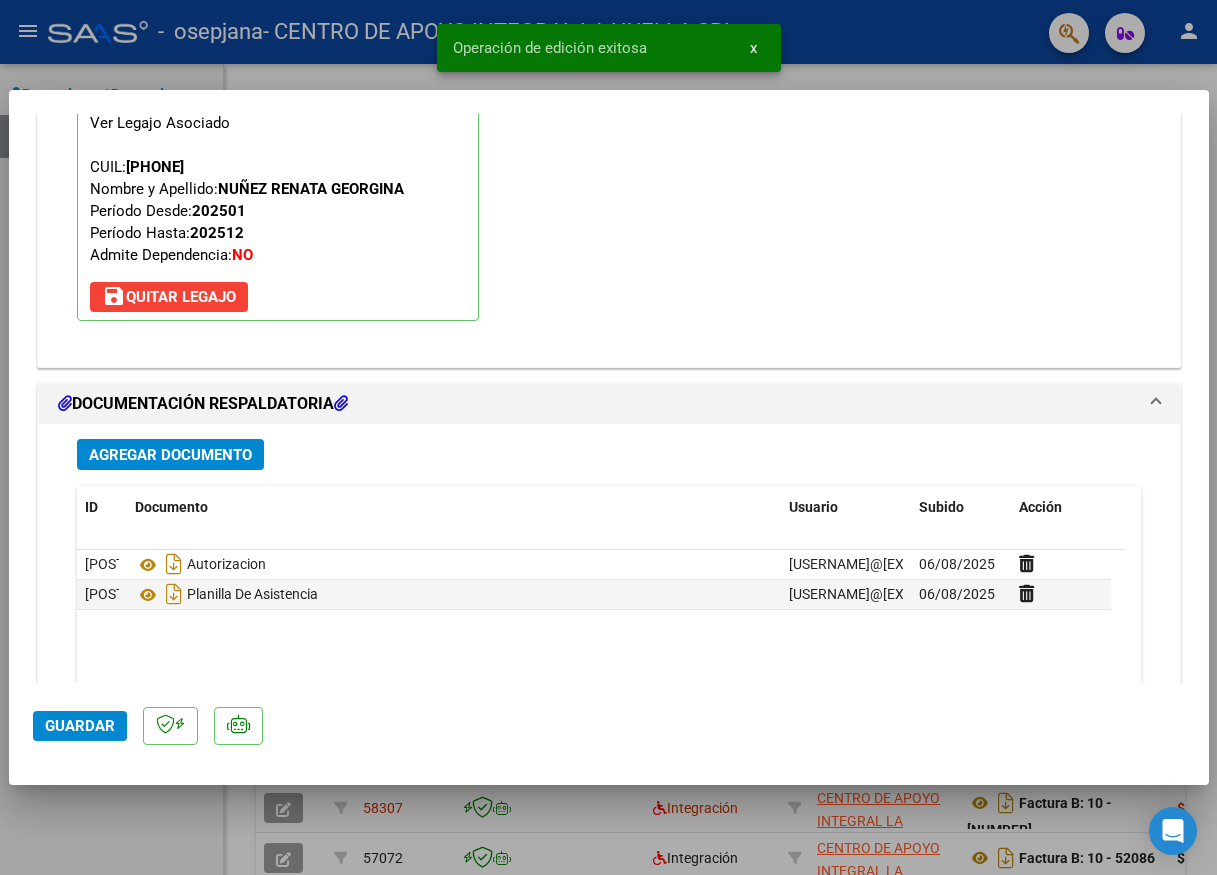 scroll, scrollTop: 2119, scrollLeft: 0, axis: vertical 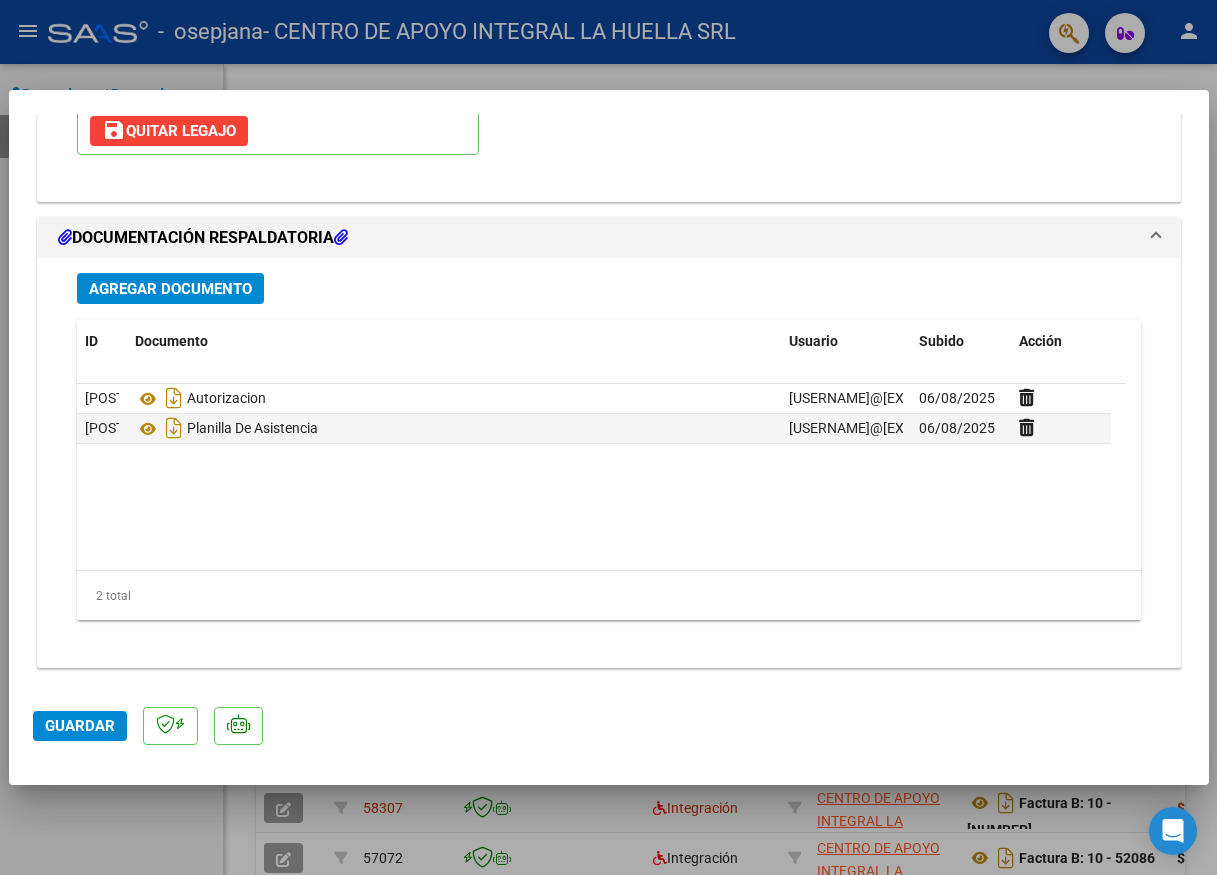 click on "Guardar" 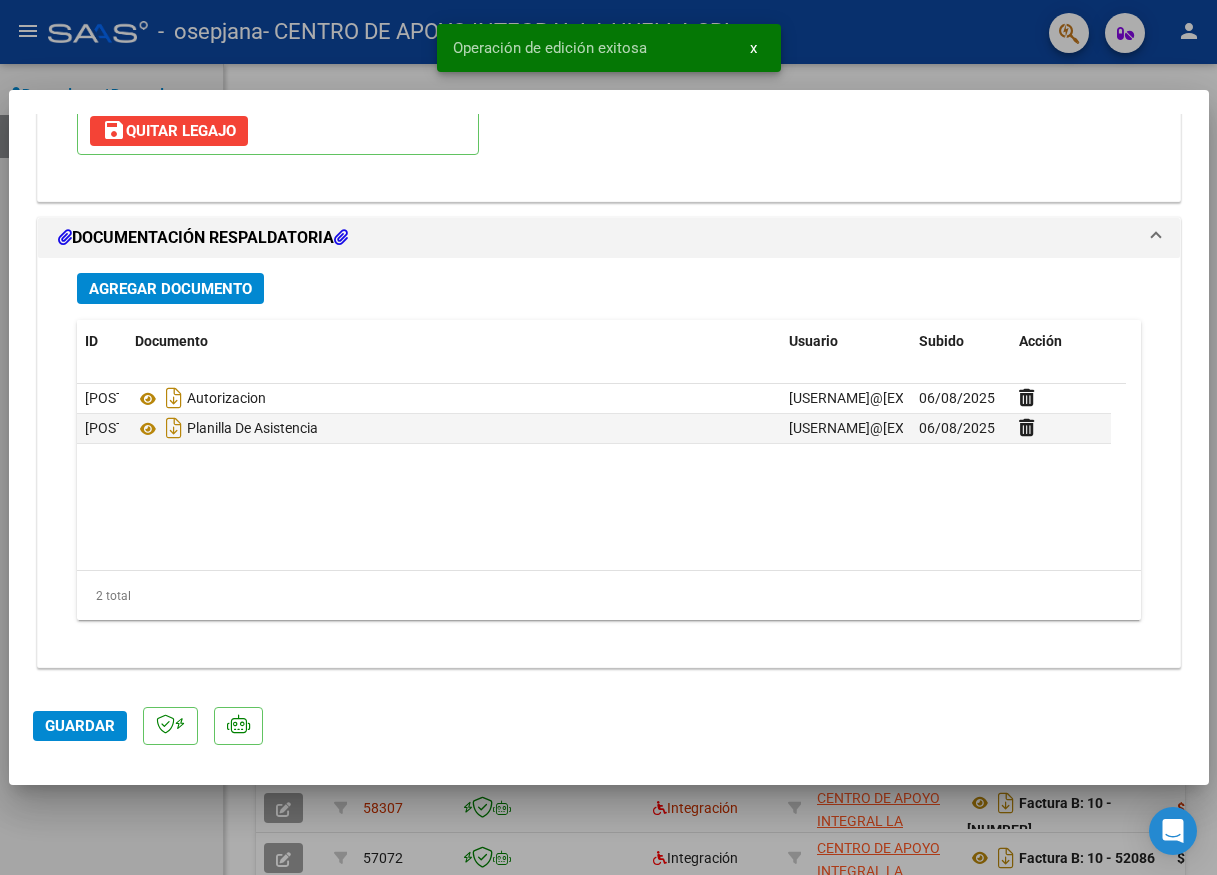 scroll, scrollTop: 1519, scrollLeft: 0, axis: vertical 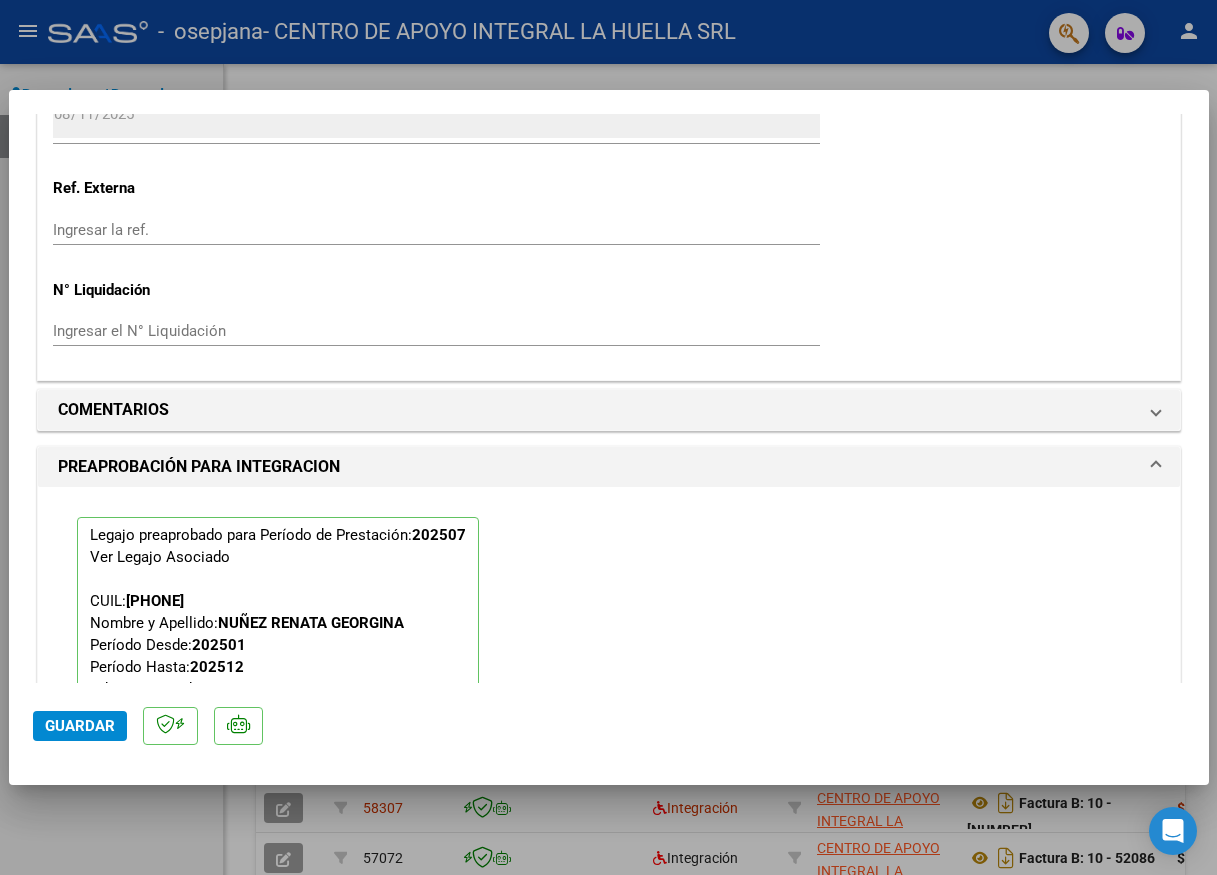 click at bounding box center (608, 437) 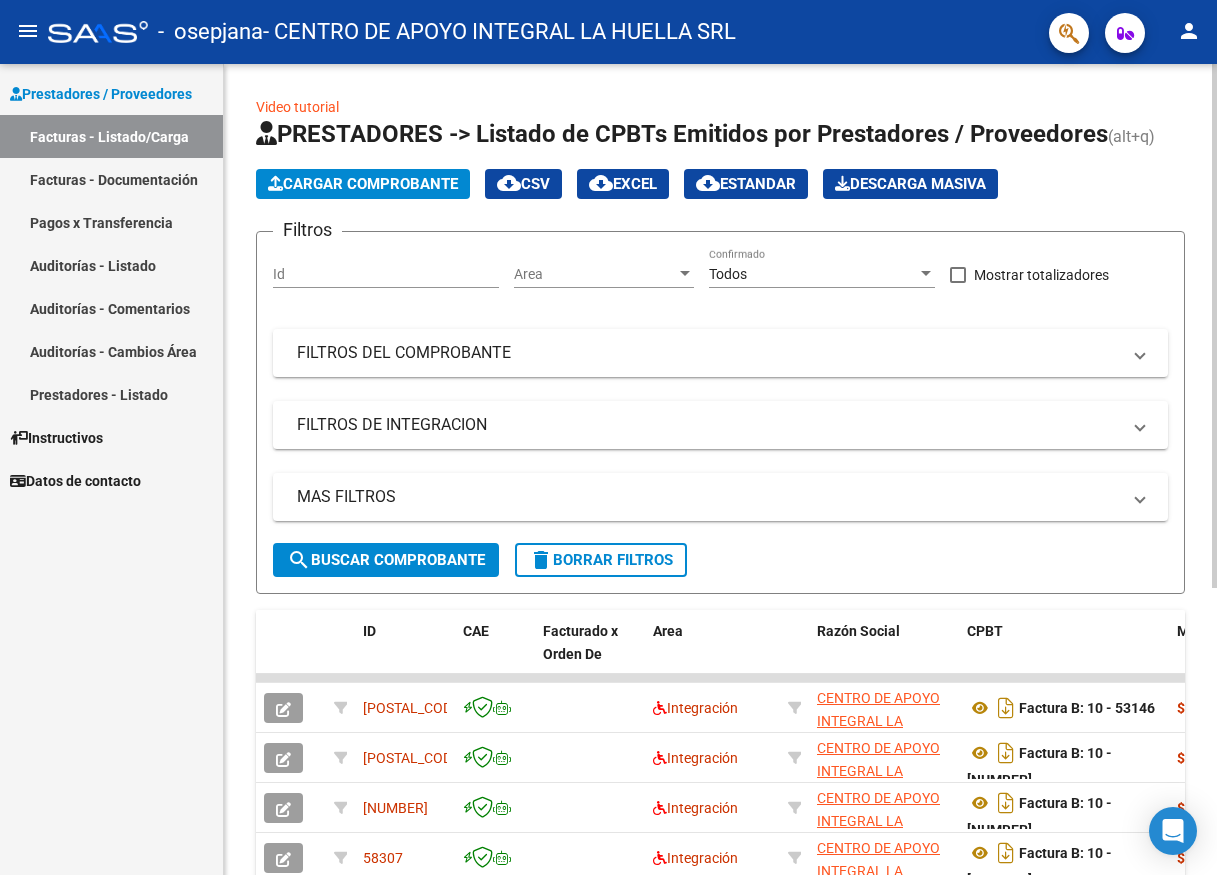 click on "Cargar Comprobante" 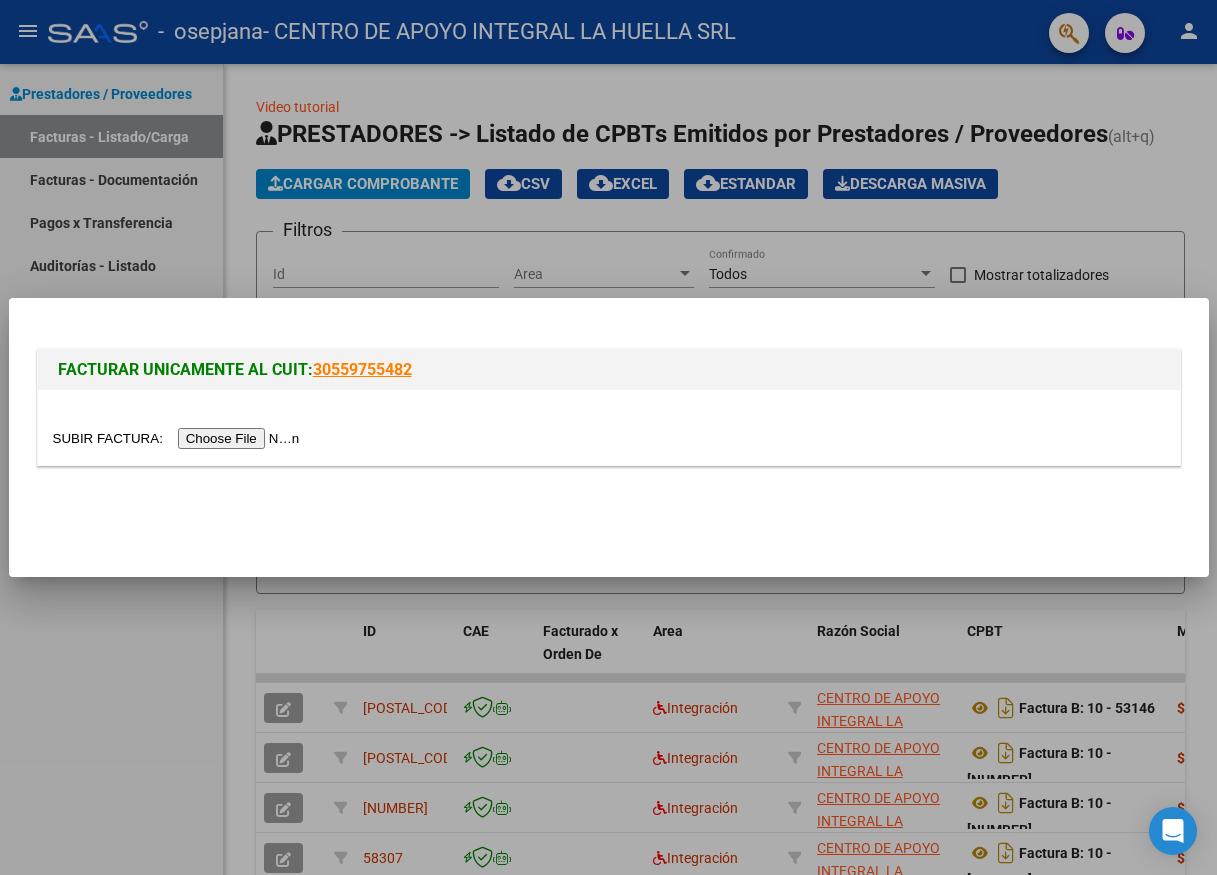 click at bounding box center (179, 438) 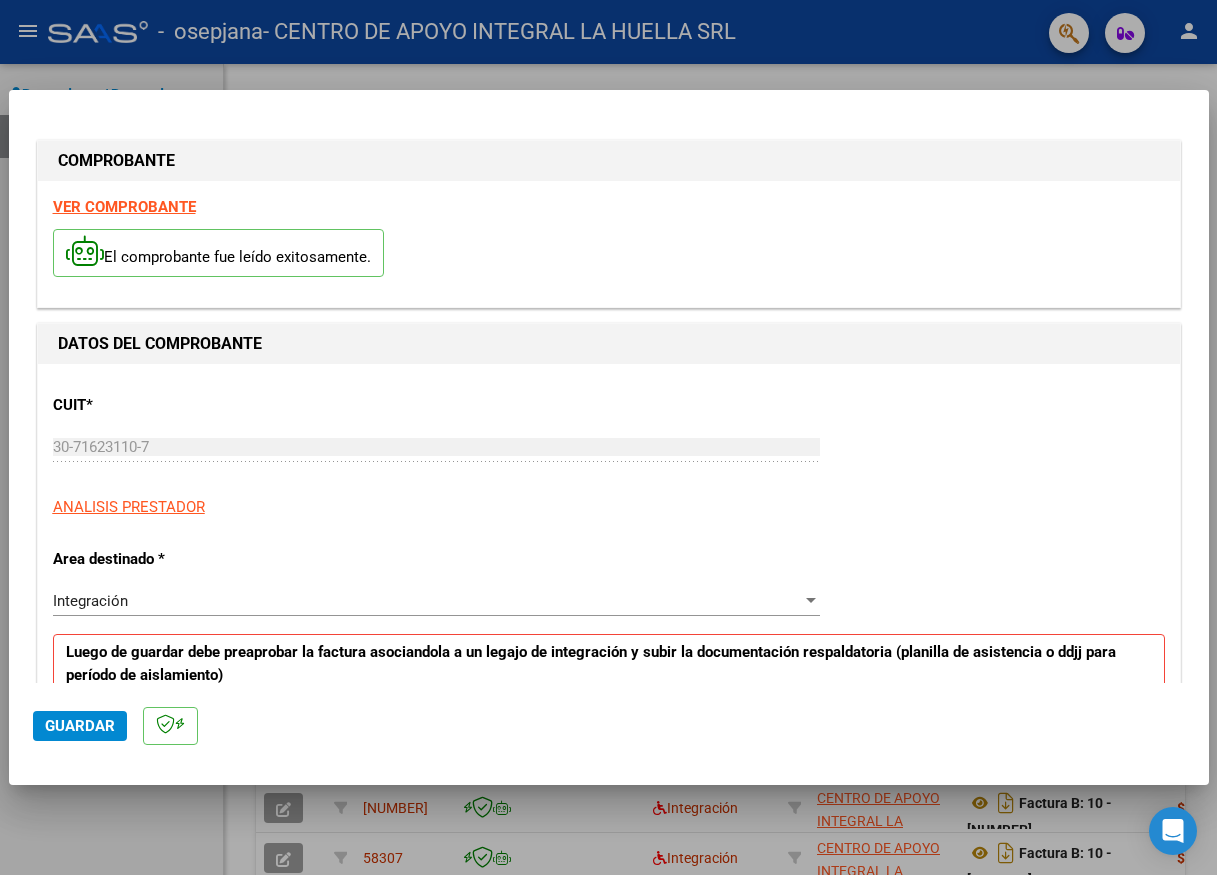 scroll, scrollTop: 300, scrollLeft: 0, axis: vertical 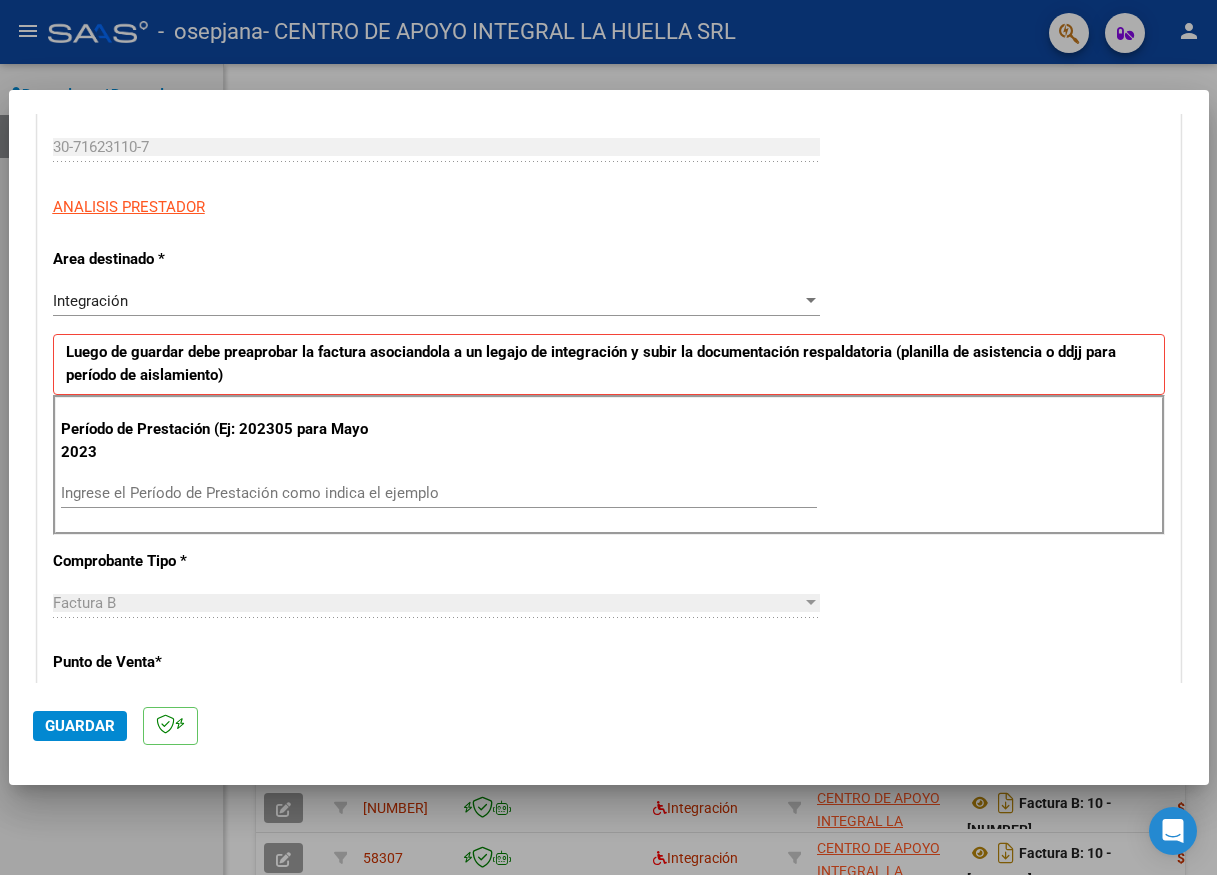 click on "Ingrese el Período de Prestación como indica el ejemplo" at bounding box center (439, 493) 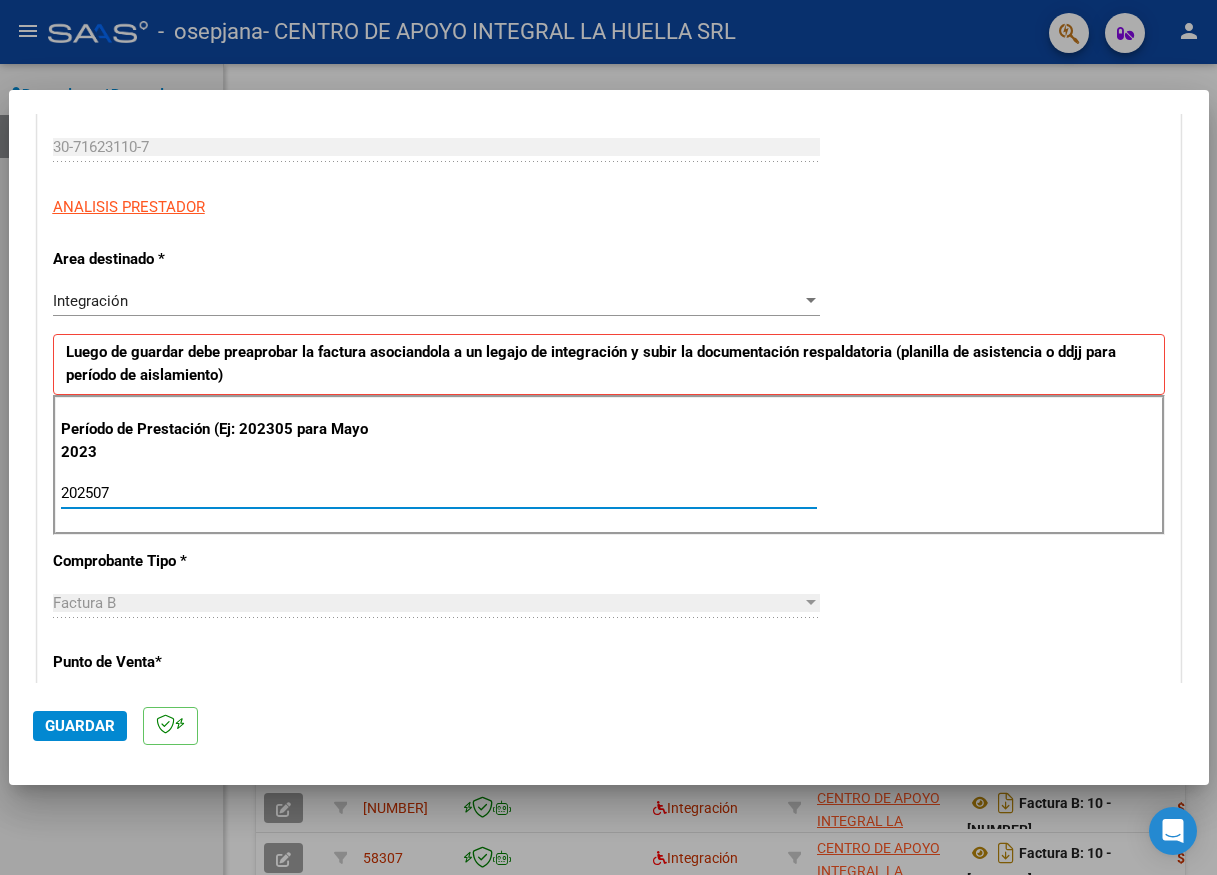 type on "202507" 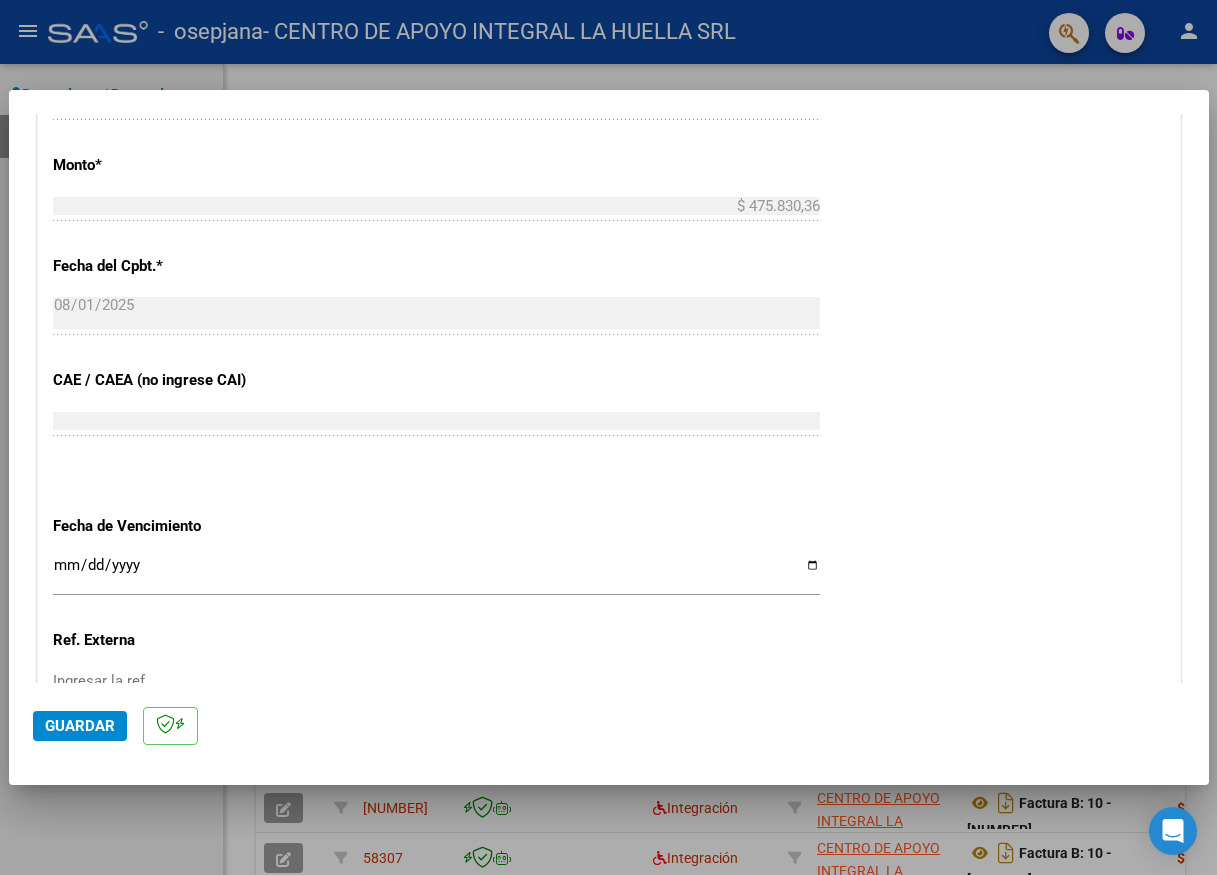 scroll, scrollTop: 1200, scrollLeft: 0, axis: vertical 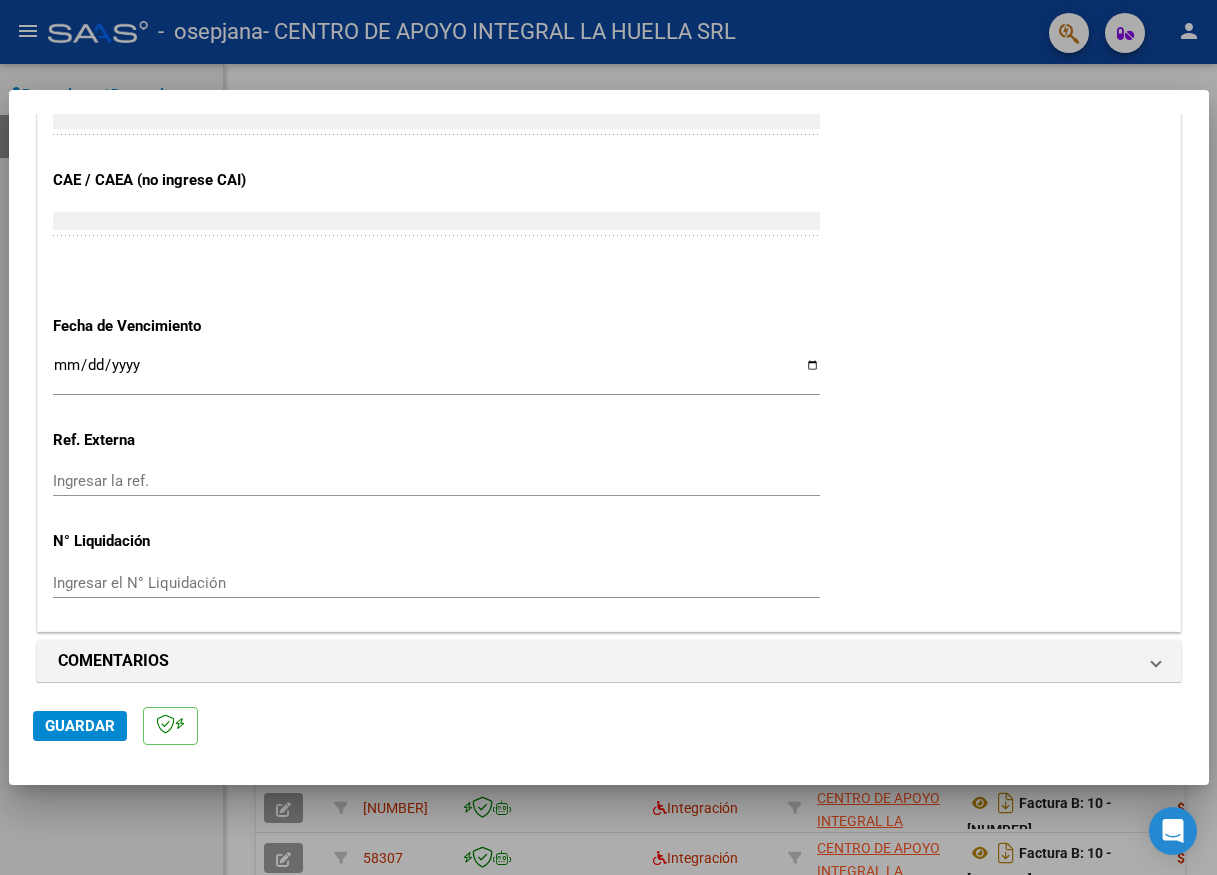 click on "Ingresar la fecha" at bounding box center (436, 373) 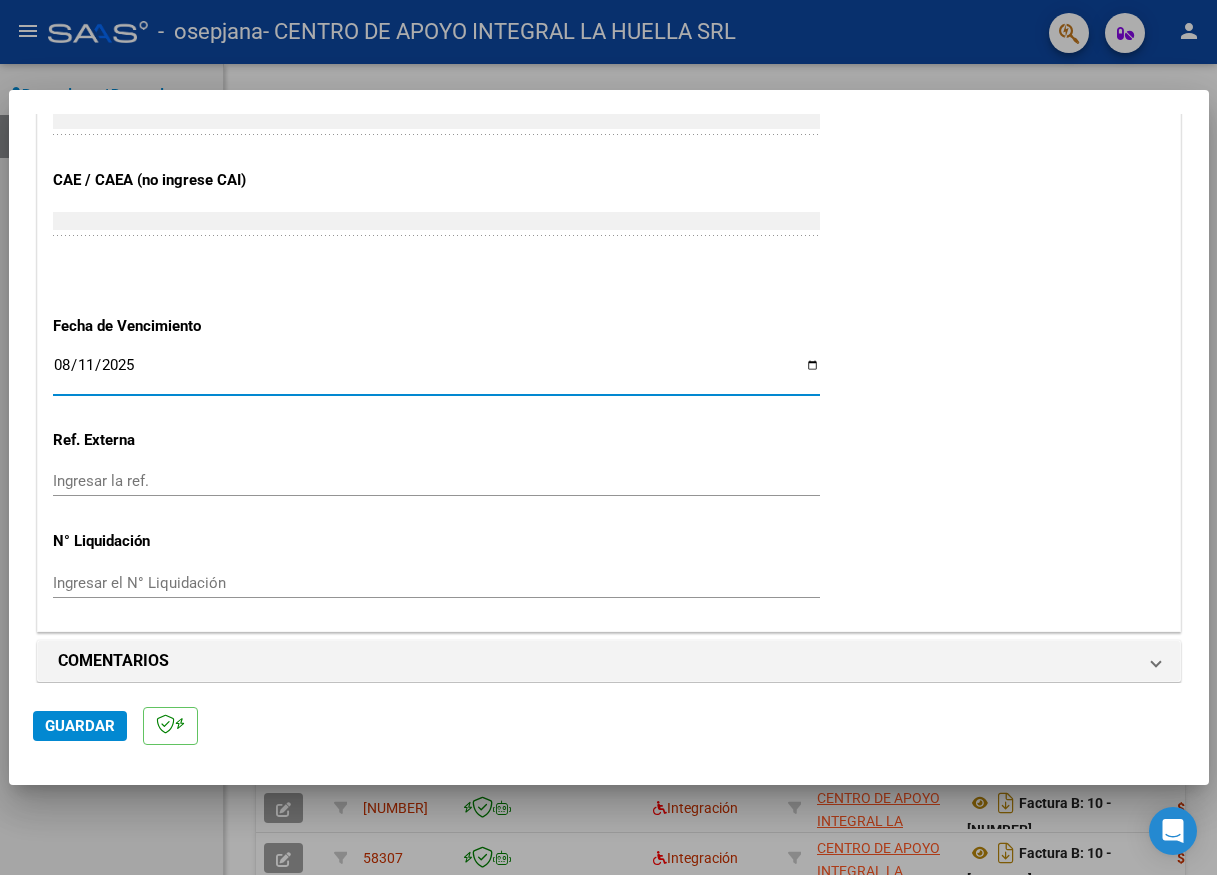 type on "2025-08-11" 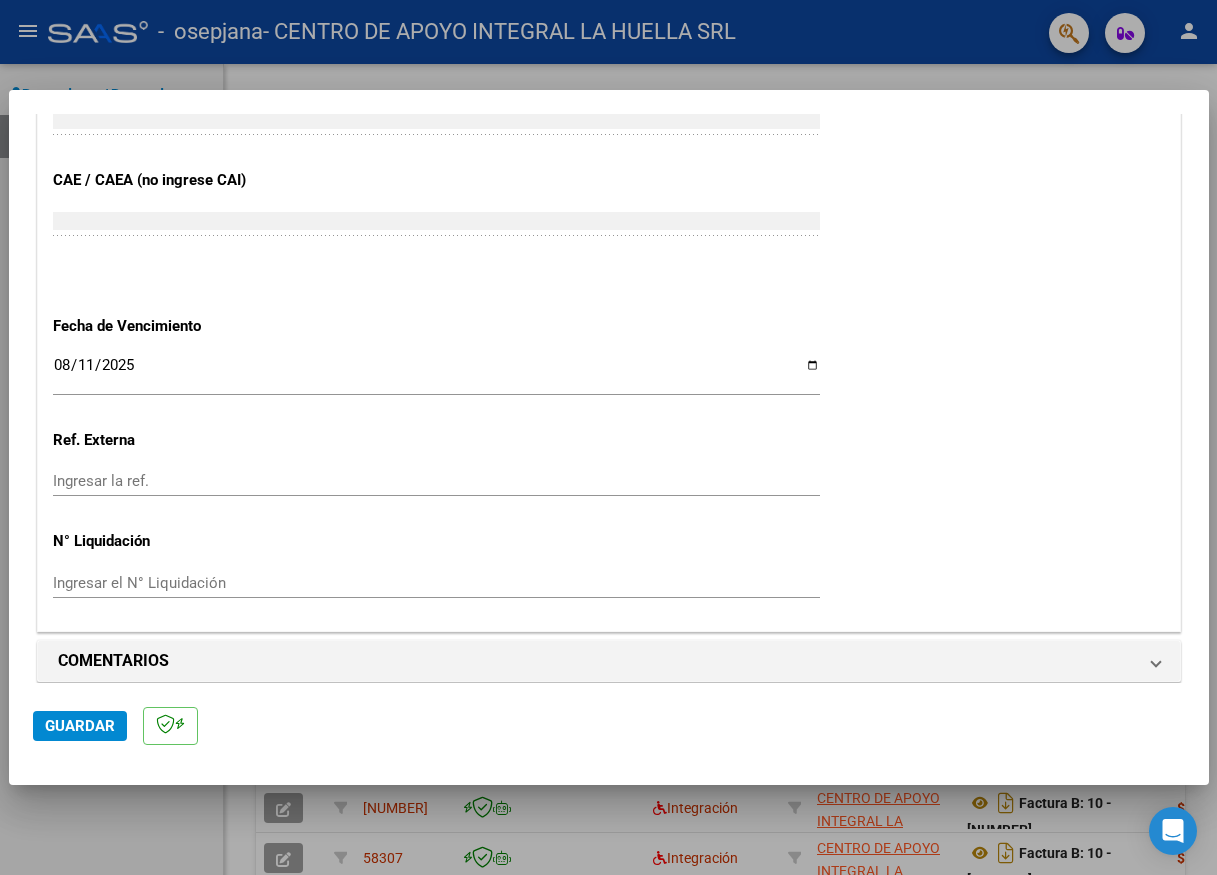 scroll, scrollTop: 1214, scrollLeft: 0, axis: vertical 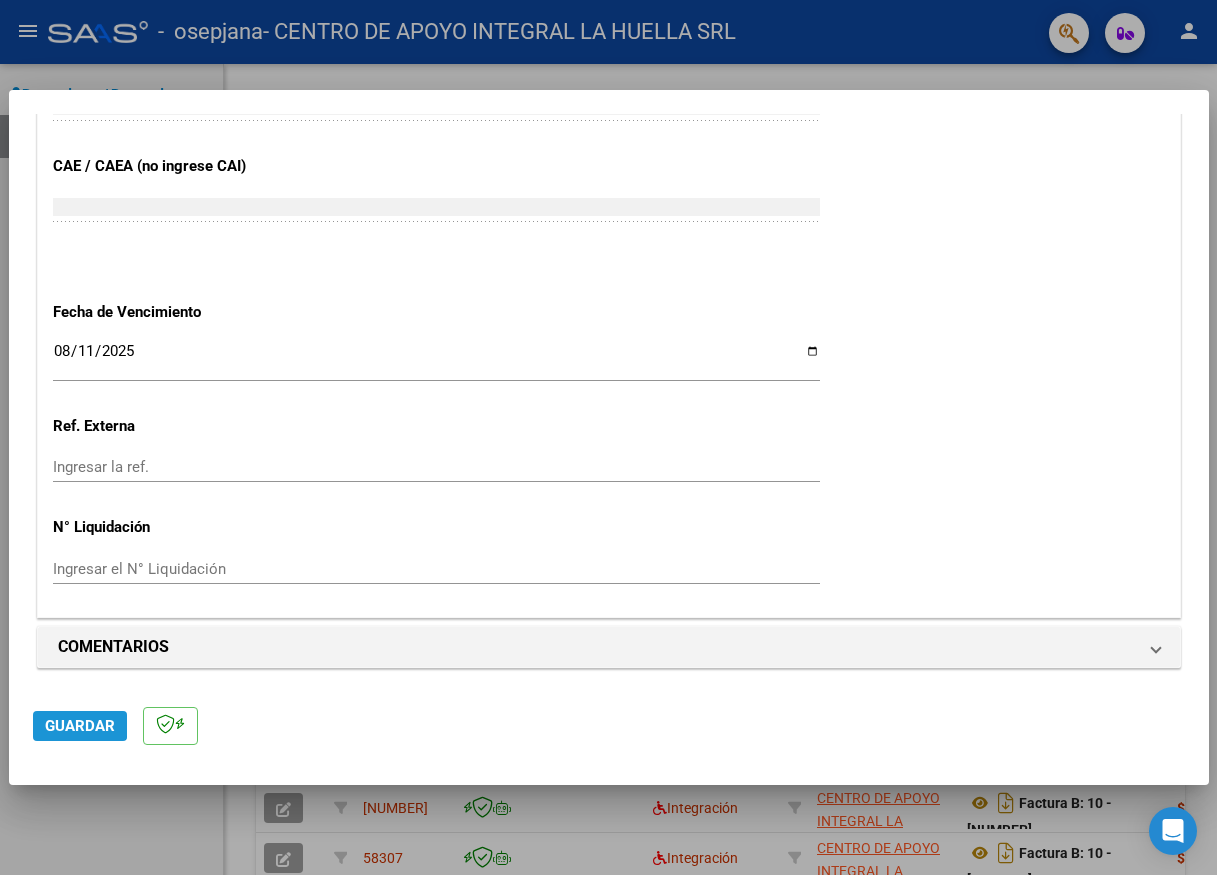 click on "Guardar" 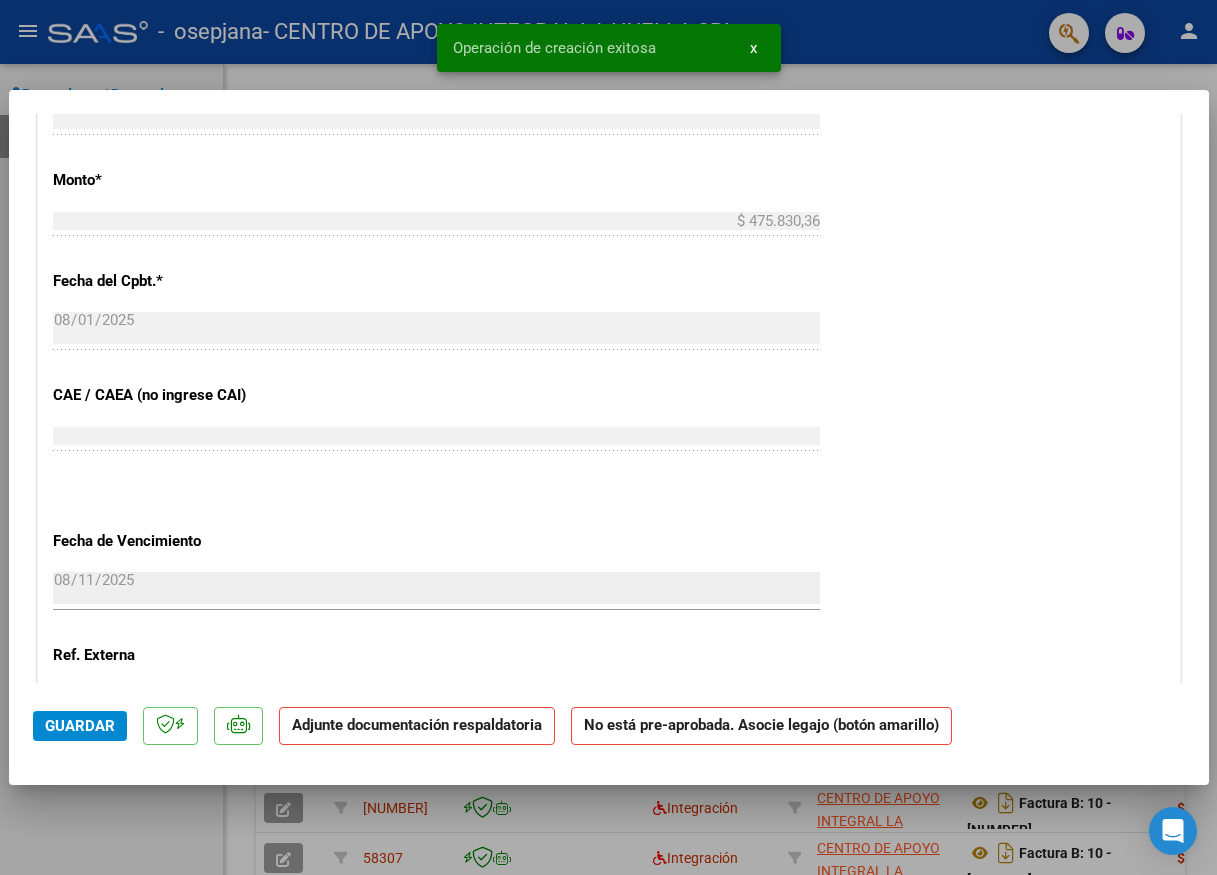 scroll, scrollTop: 1400, scrollLeft: 0, axis: vertical 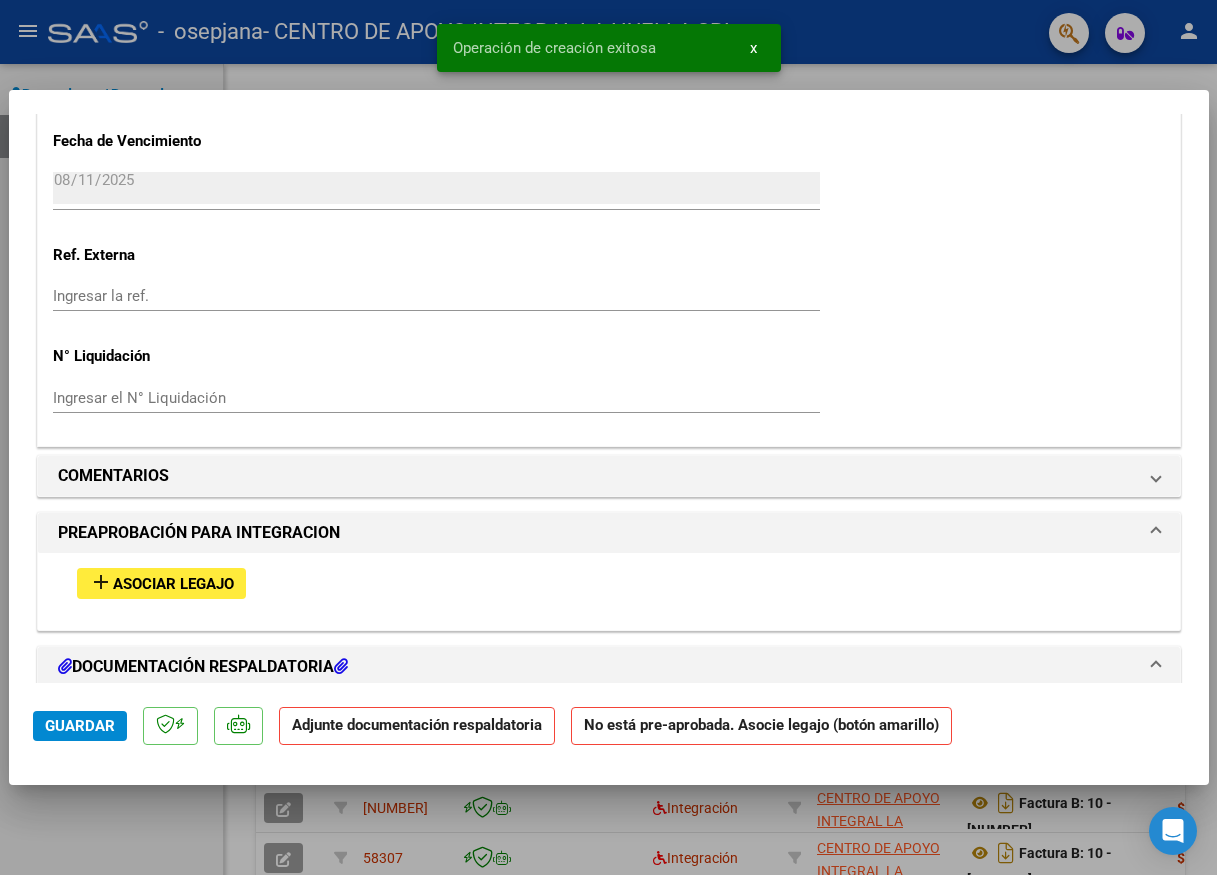 click on "Asociar Legajo" at bounding box center [173, 584] 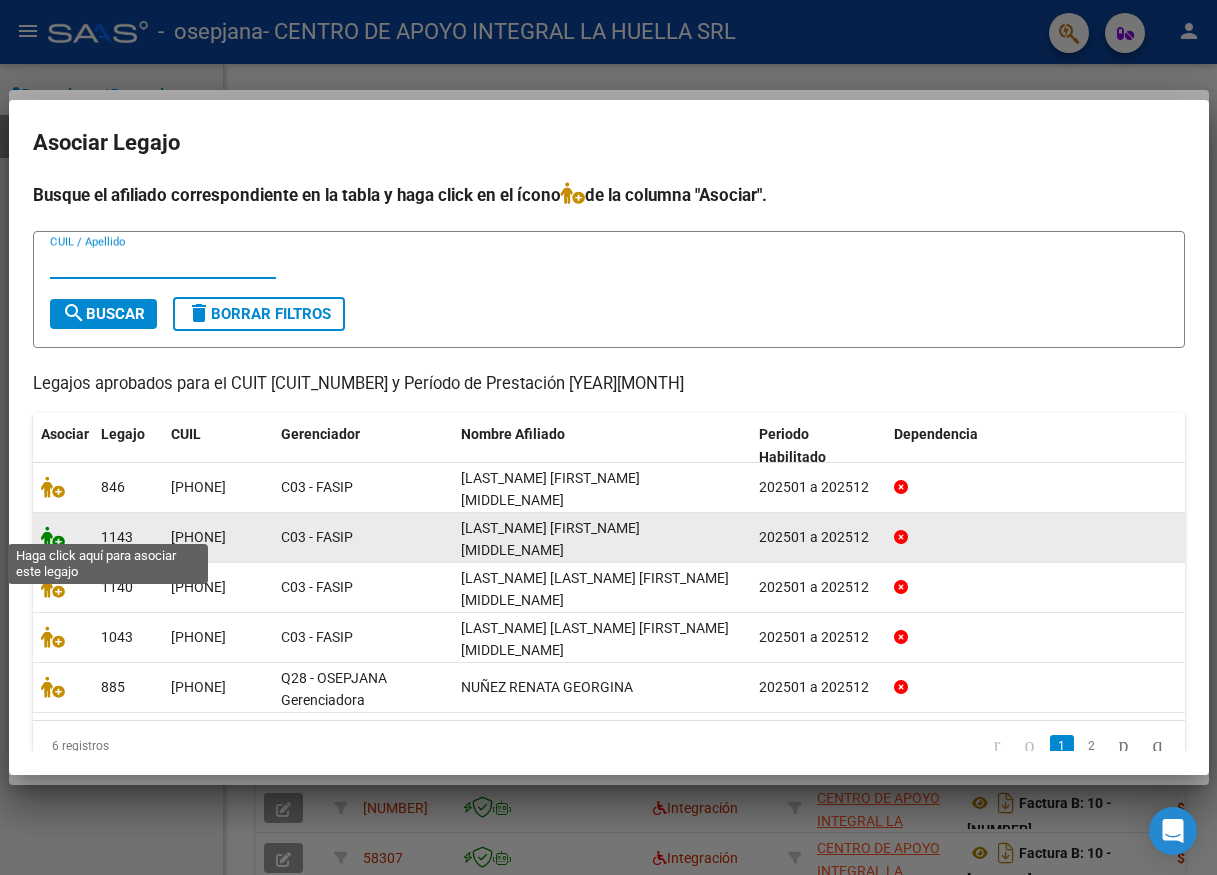 click 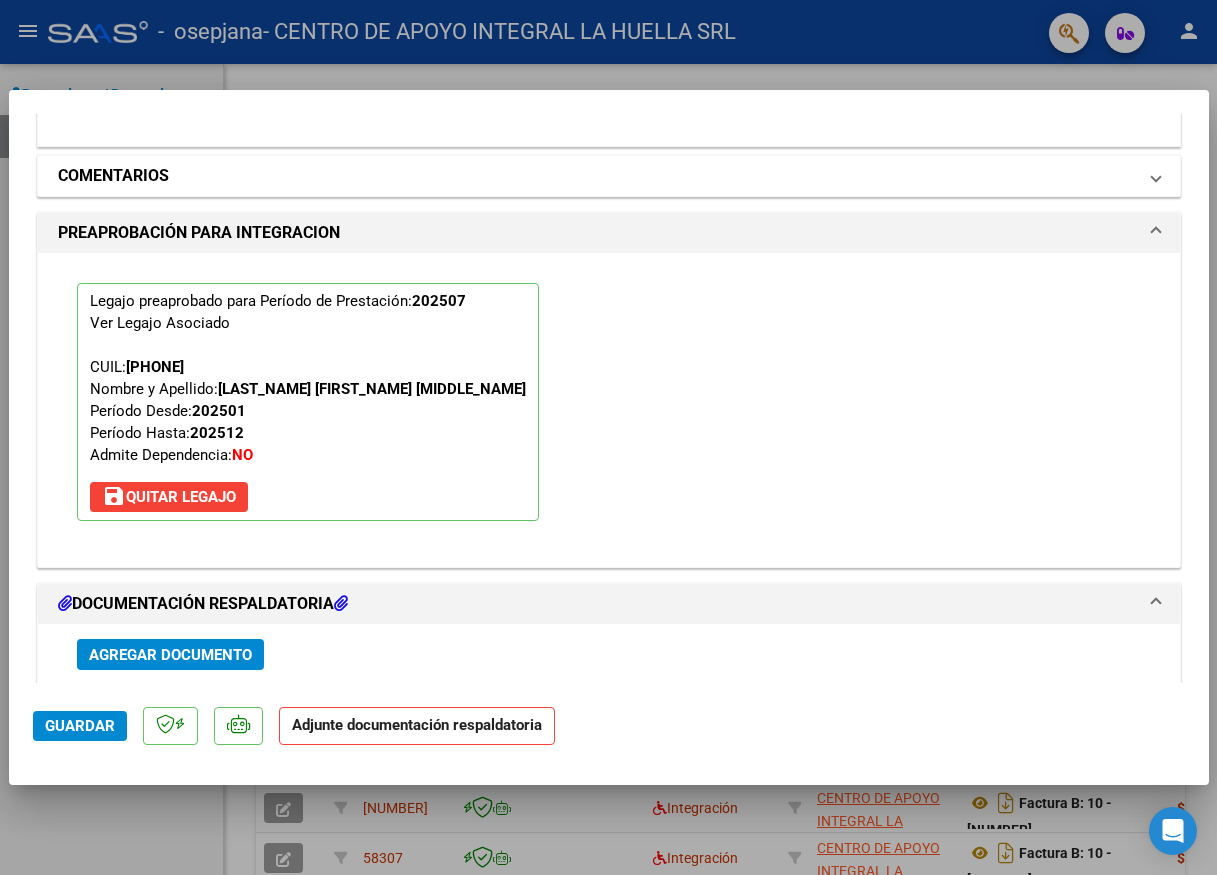 scroll, scrollTop: 2119, scrollLeft: 0, axis: vertical 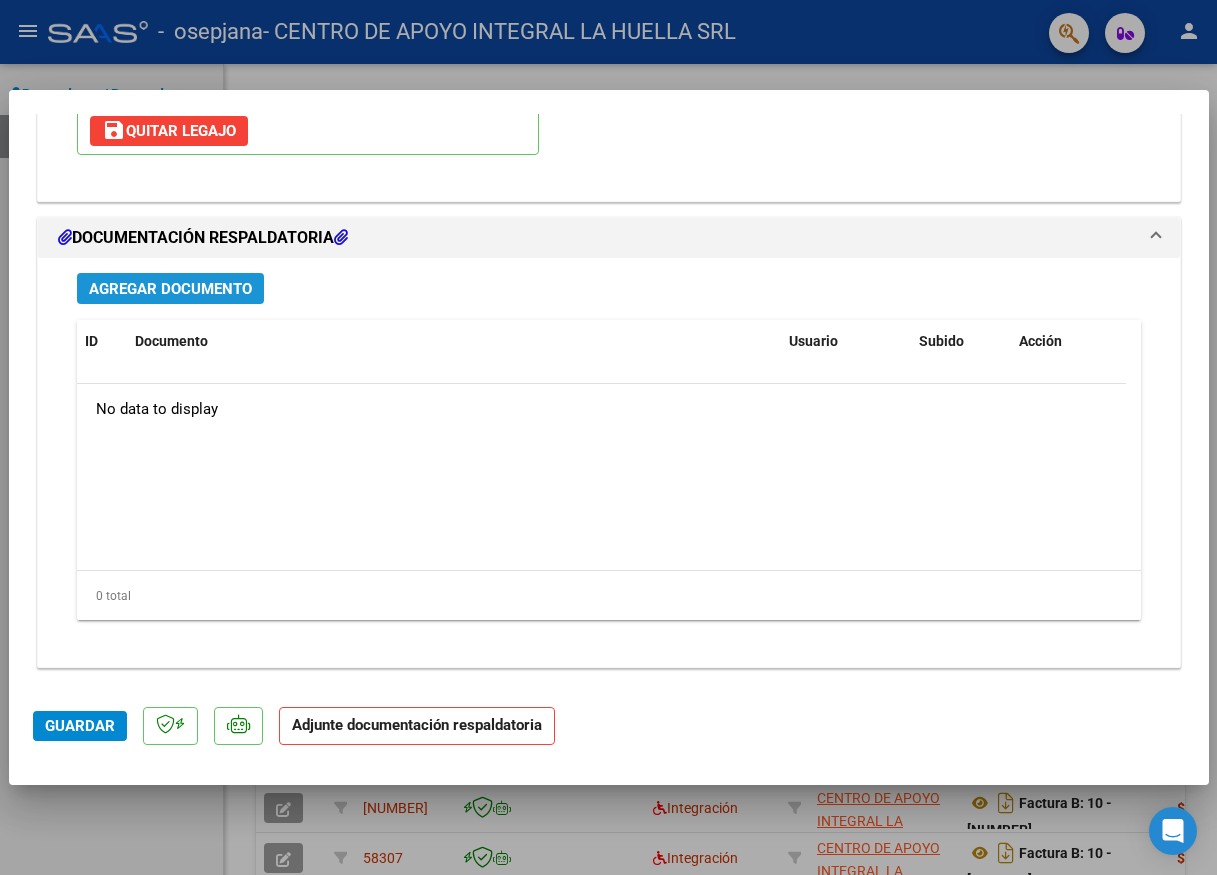 click on "Agregar Documento" at bounding box center (170, 289) 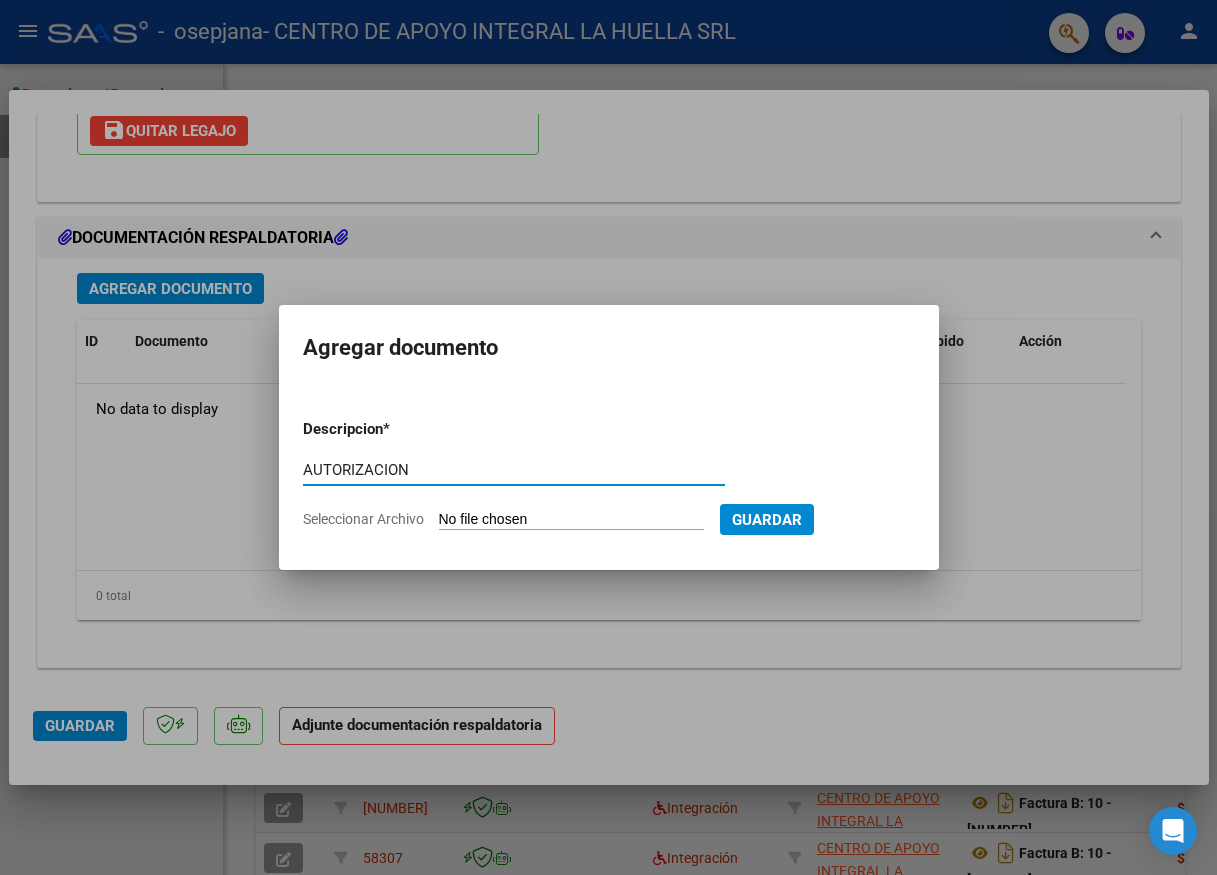 type on "AUTORIZACION" 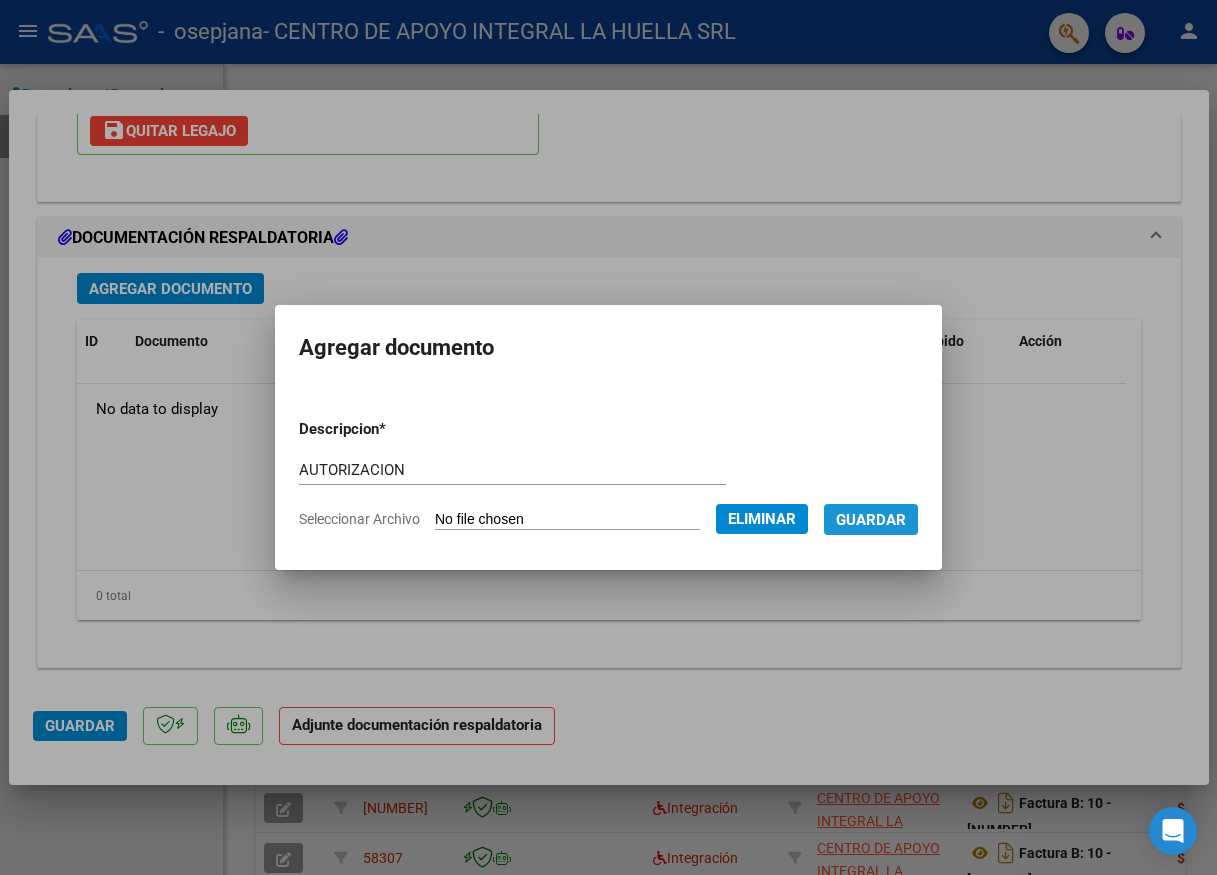 click on "Guardar" at bounding box center (871, 520) 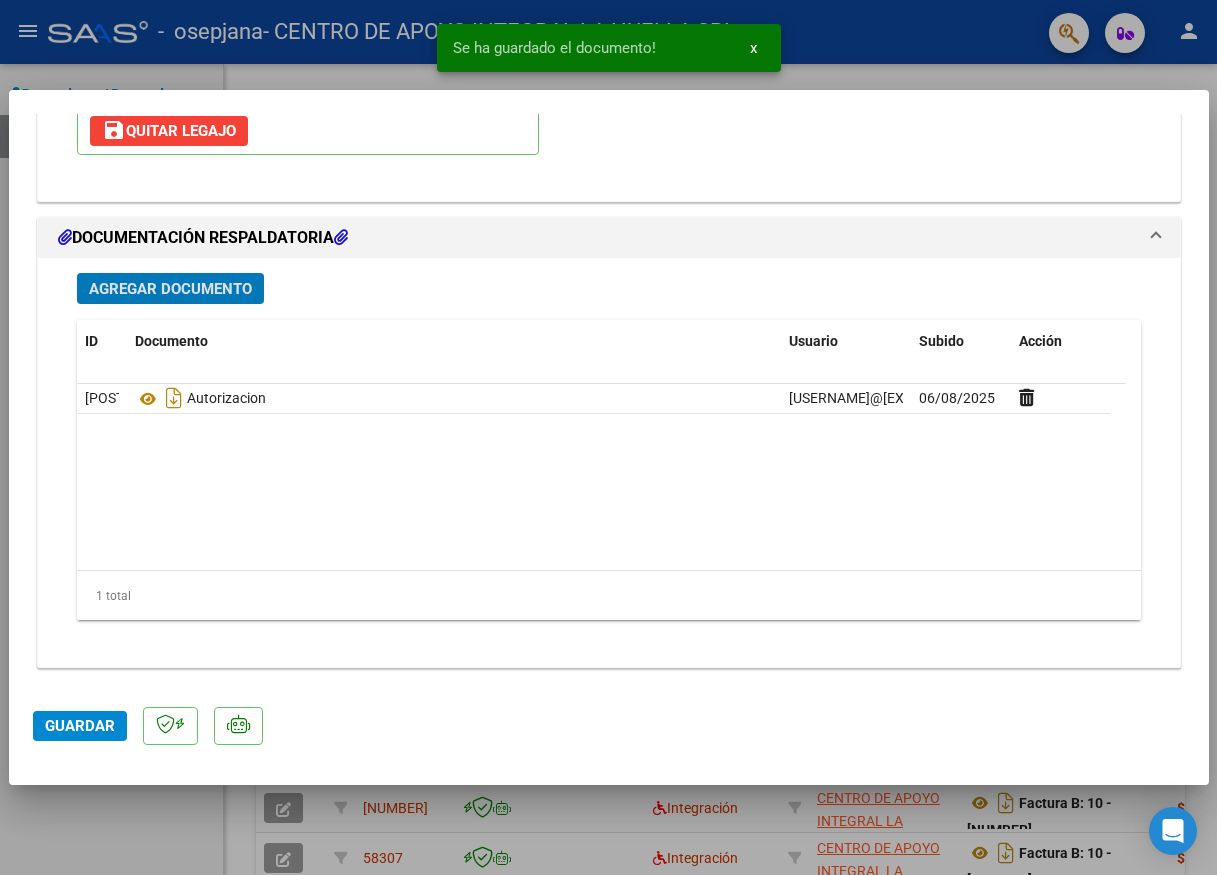 click on "Agregar Documento" at bounding box center [170, 289] 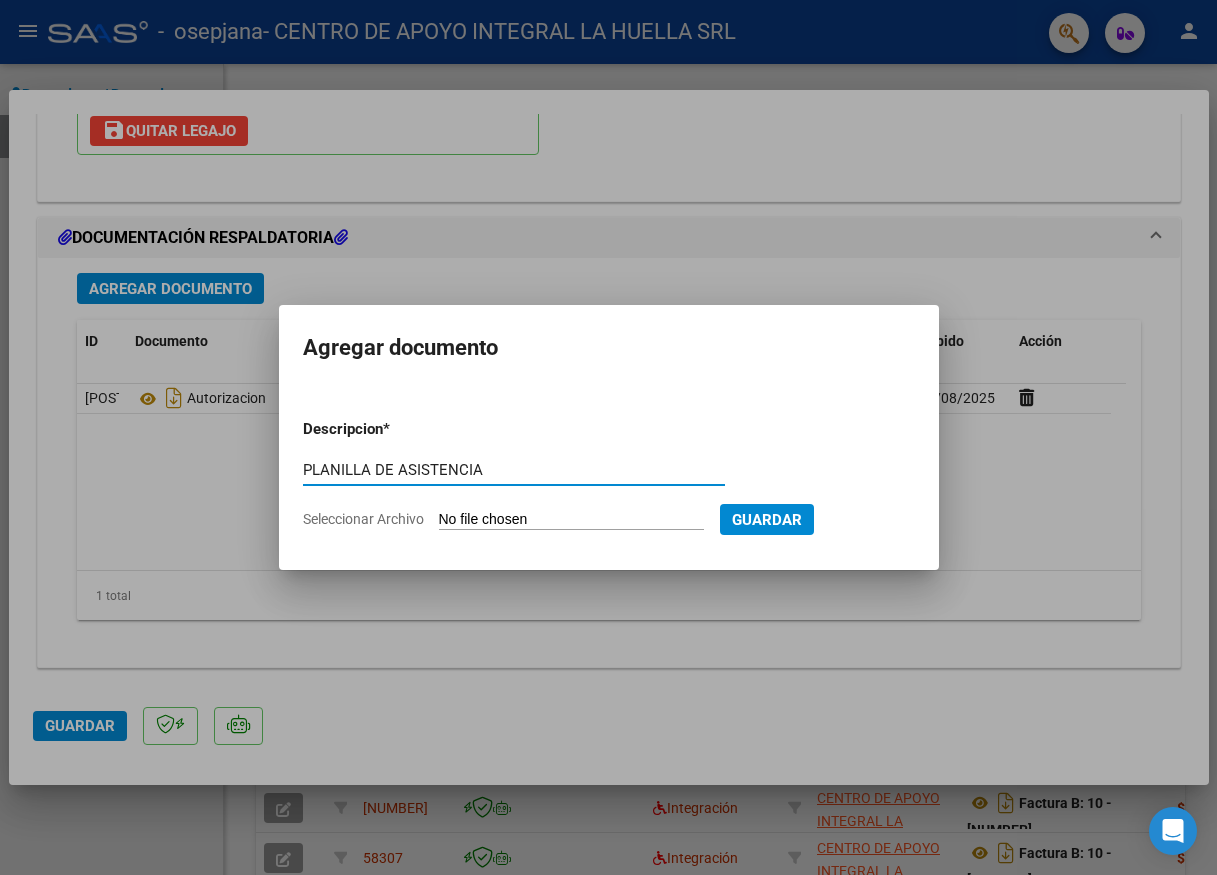 type on "PLANILLA DE ASISTENCIA" 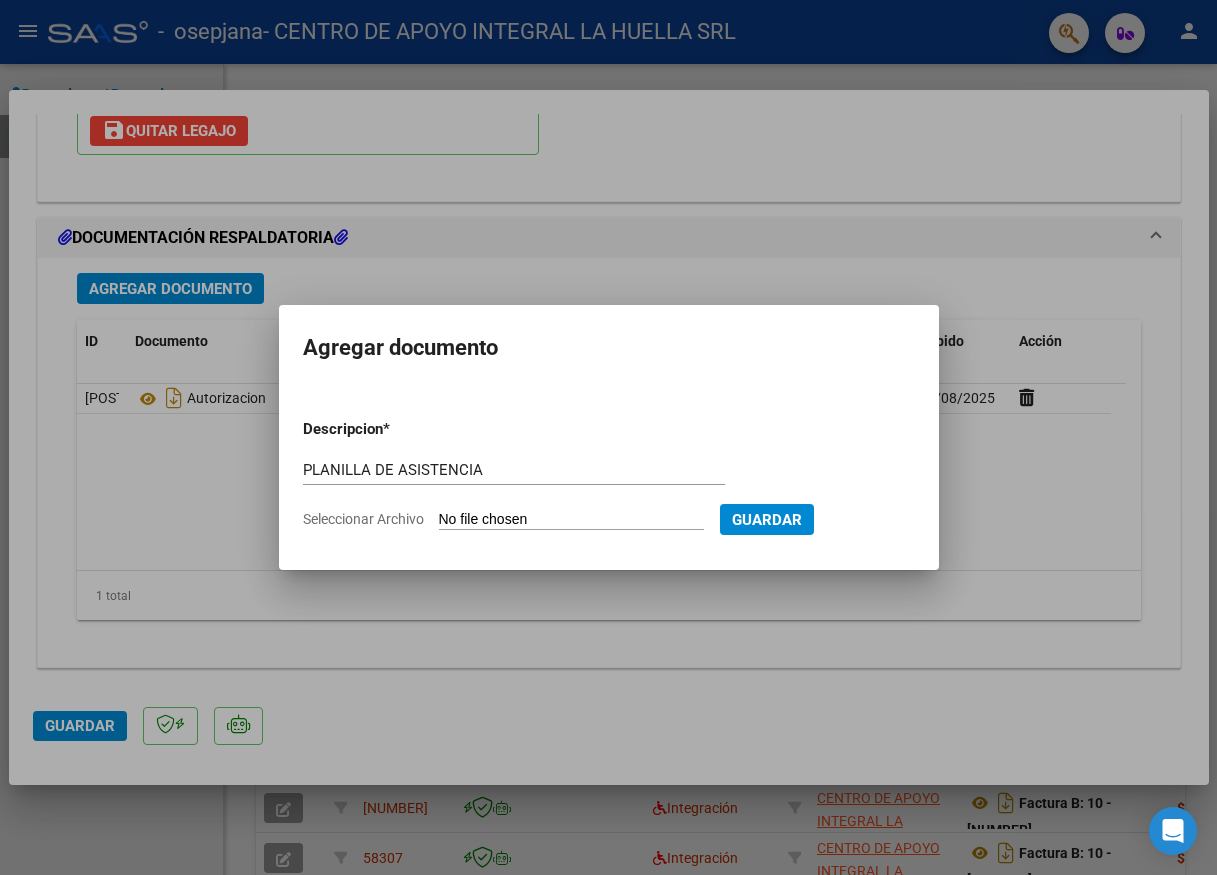 type on "C:\fakepath\[LAST_NAME] [FIRST_NAME] [MIDDLE_NAME]-[PLANILLA_TYPE]-[MONTH]-[ORGANIZATION].pdf" 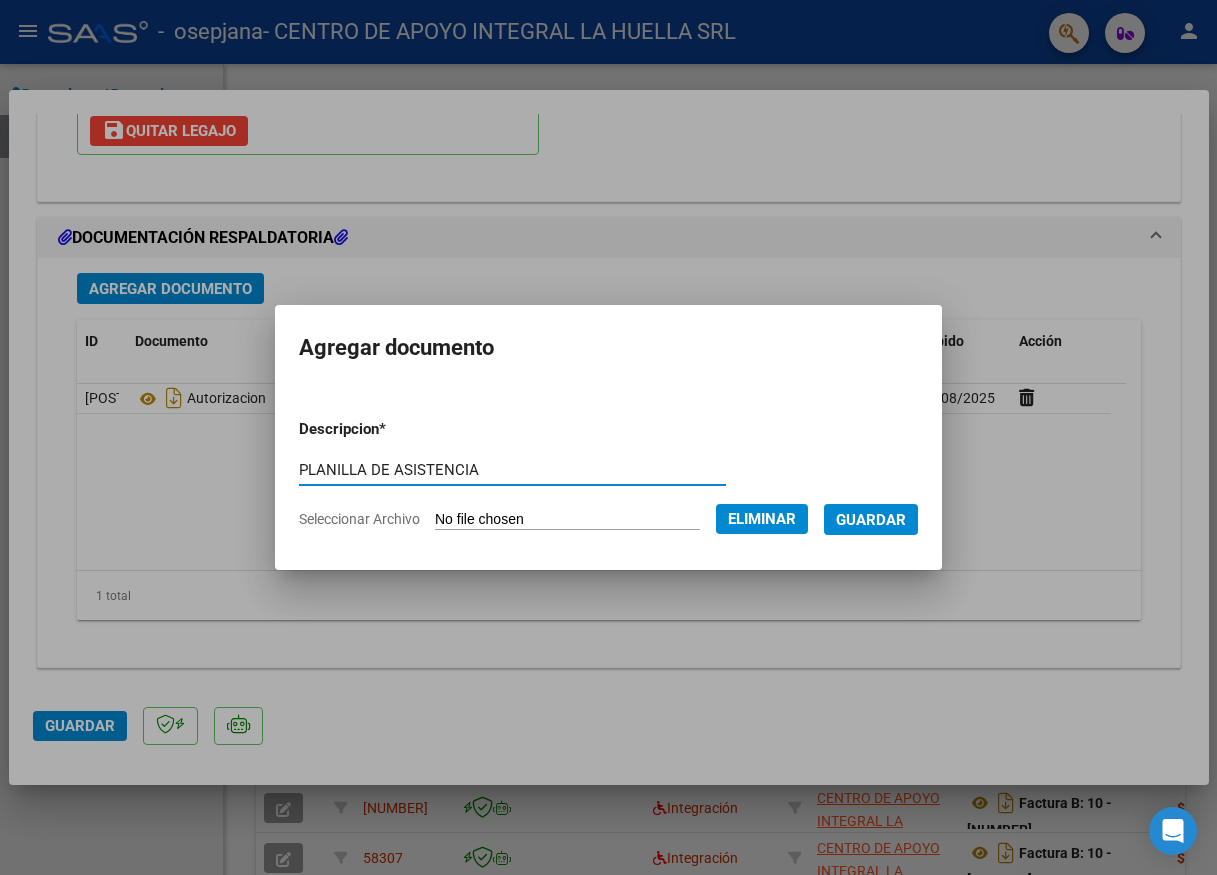 click on "Guardar" at bounding box center (871, 520) 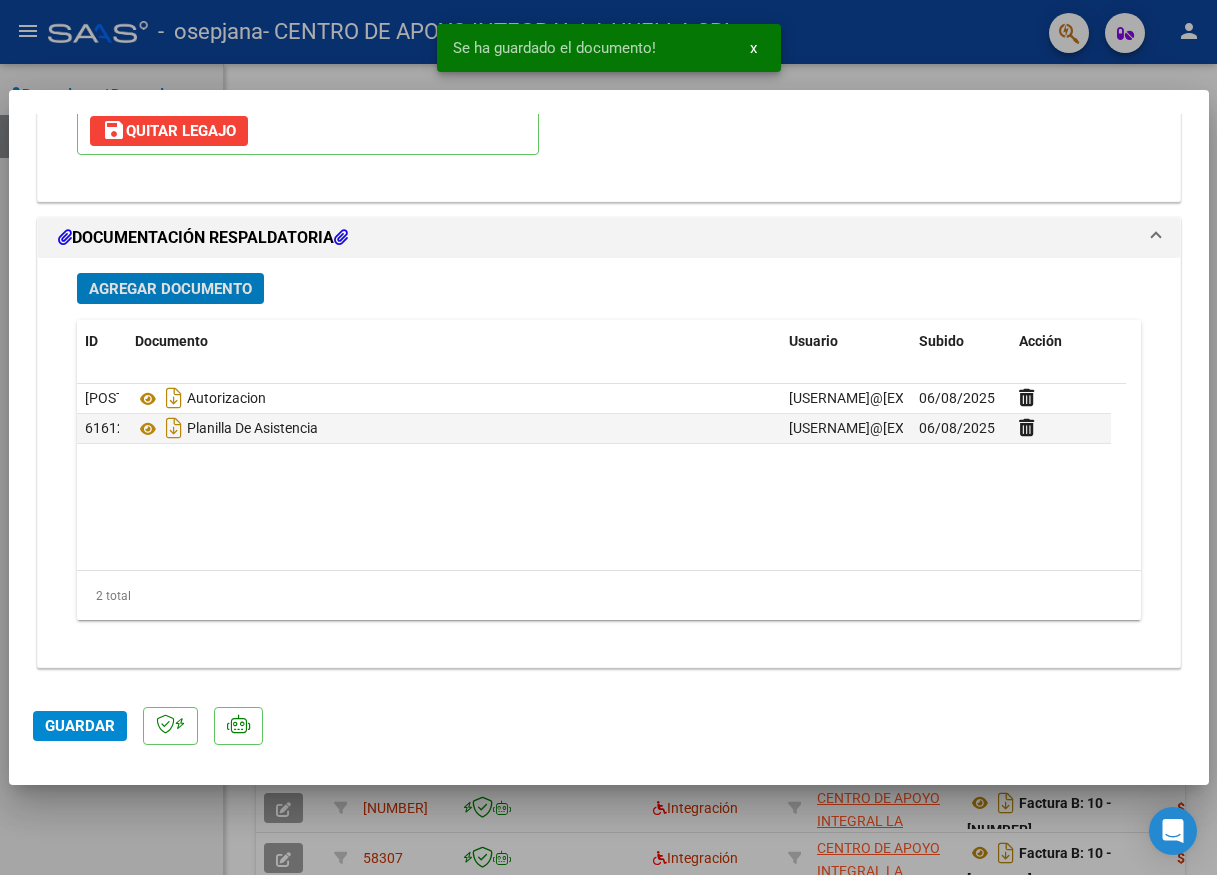 click on "Guardar" 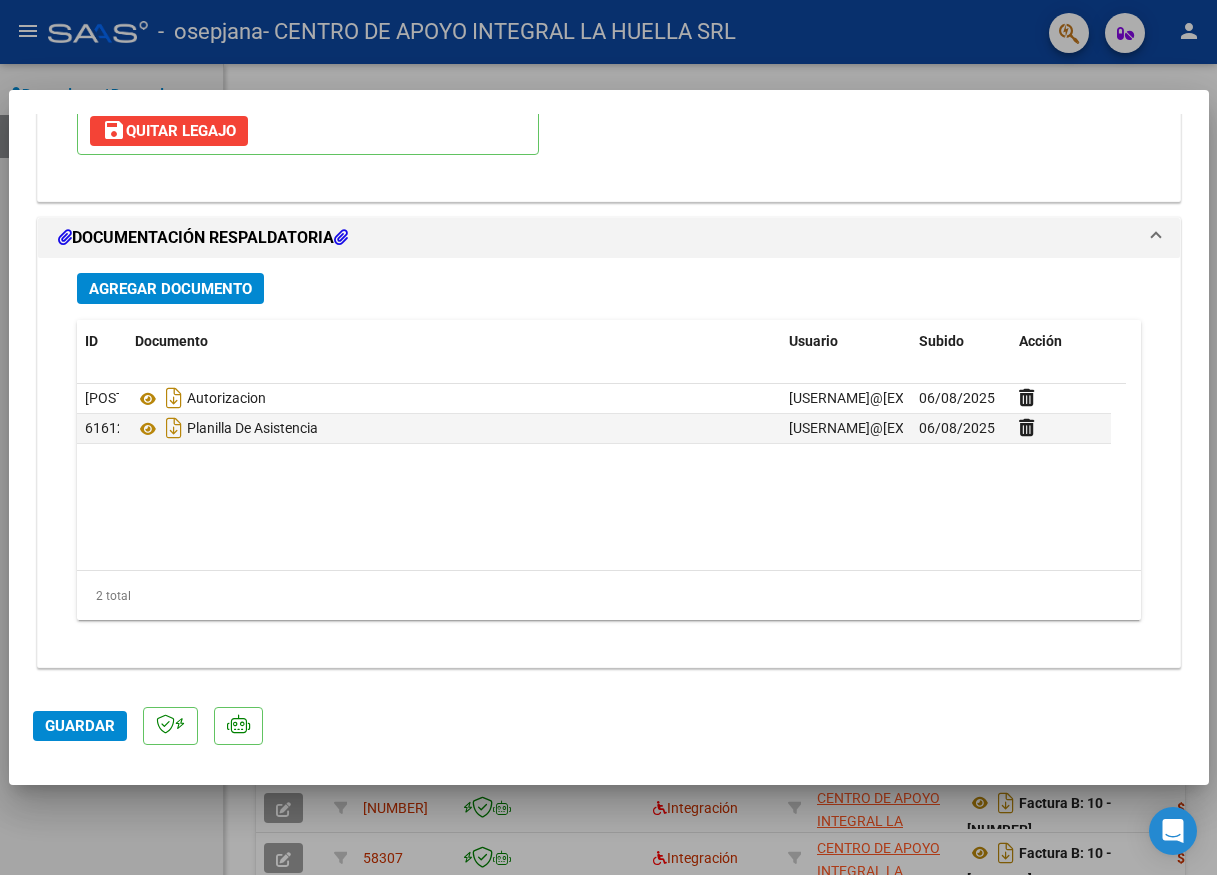 click on "Guardar" 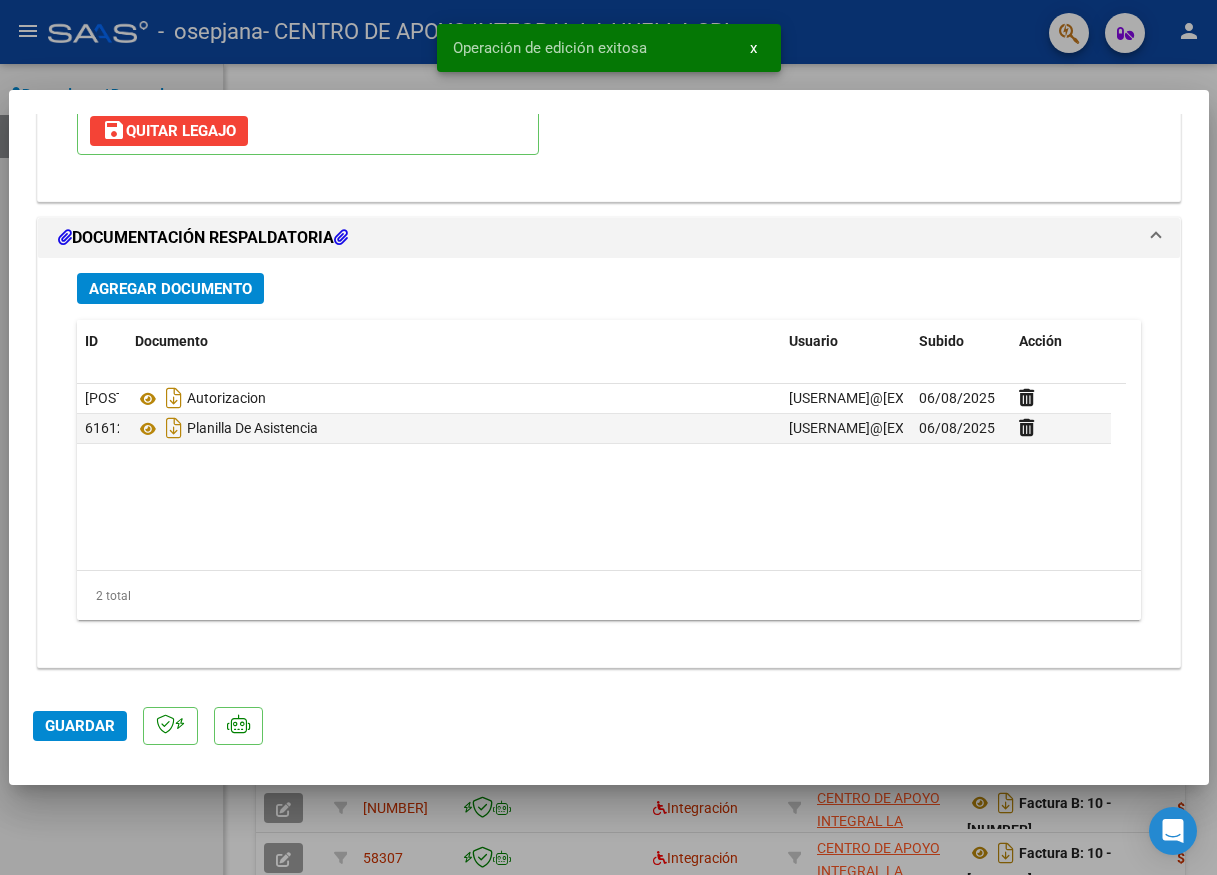 click at bounding box center (608, 437) 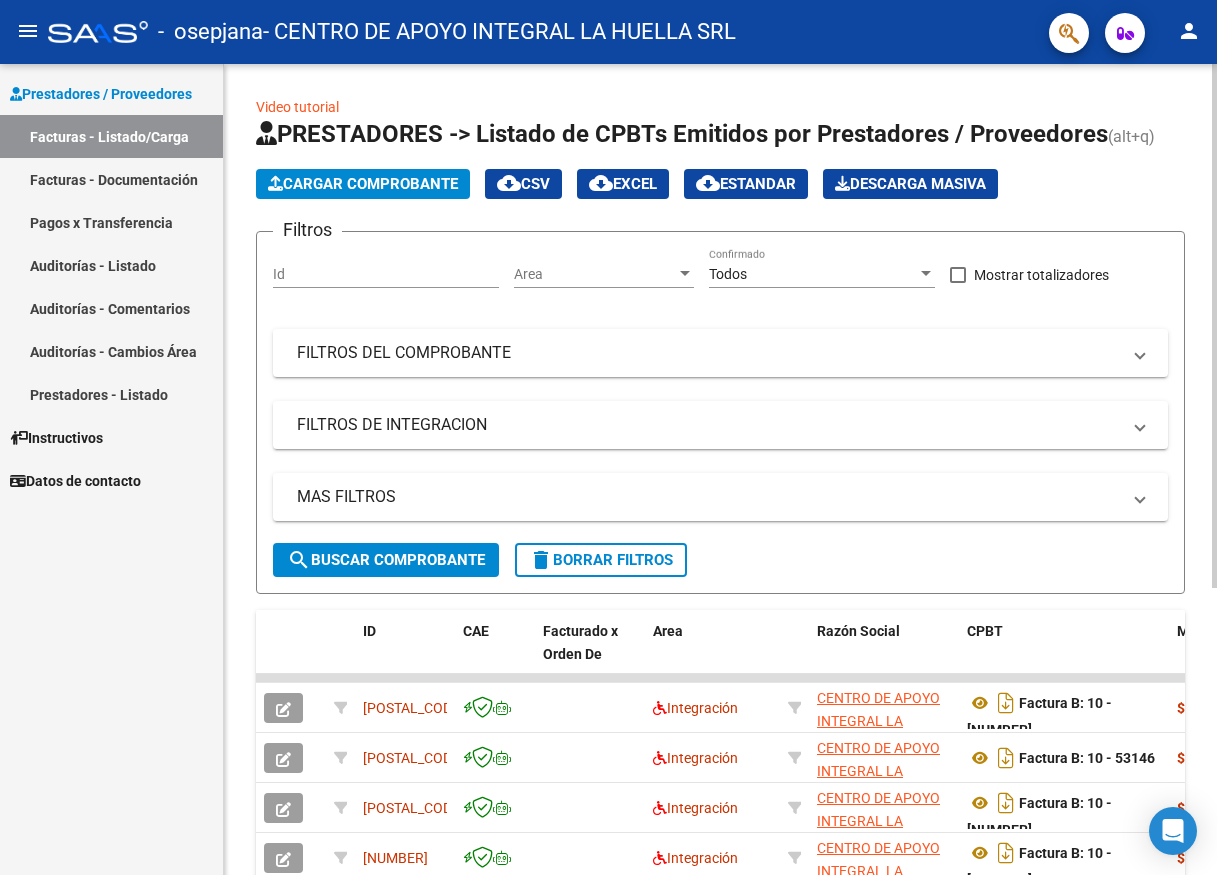 click on "Cargar Comprobante" 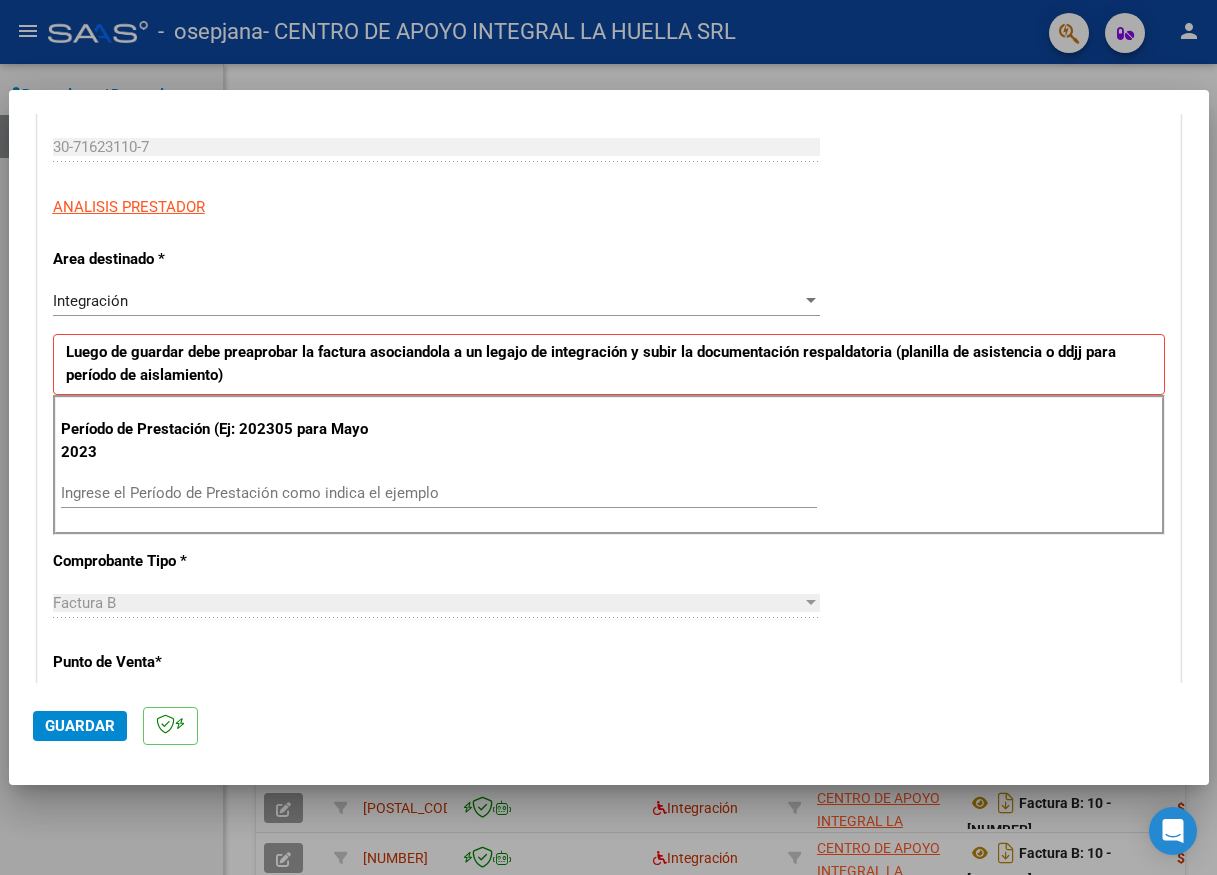 scroll, scrollTop: 400, scrollLeft: 0, axis: vertical 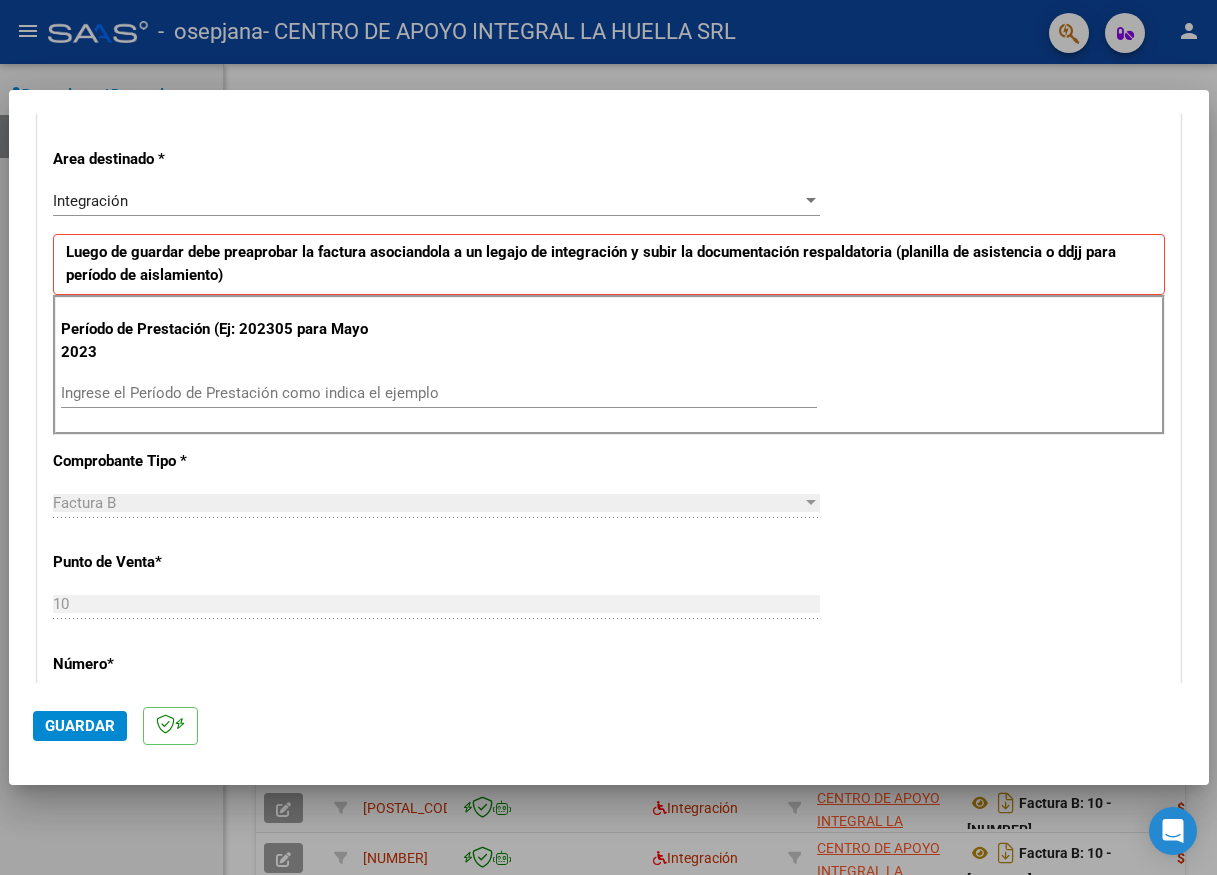 click on "Ingrese el Período de Prestación como indica el ejemplo" at bounding box center (439, 393) 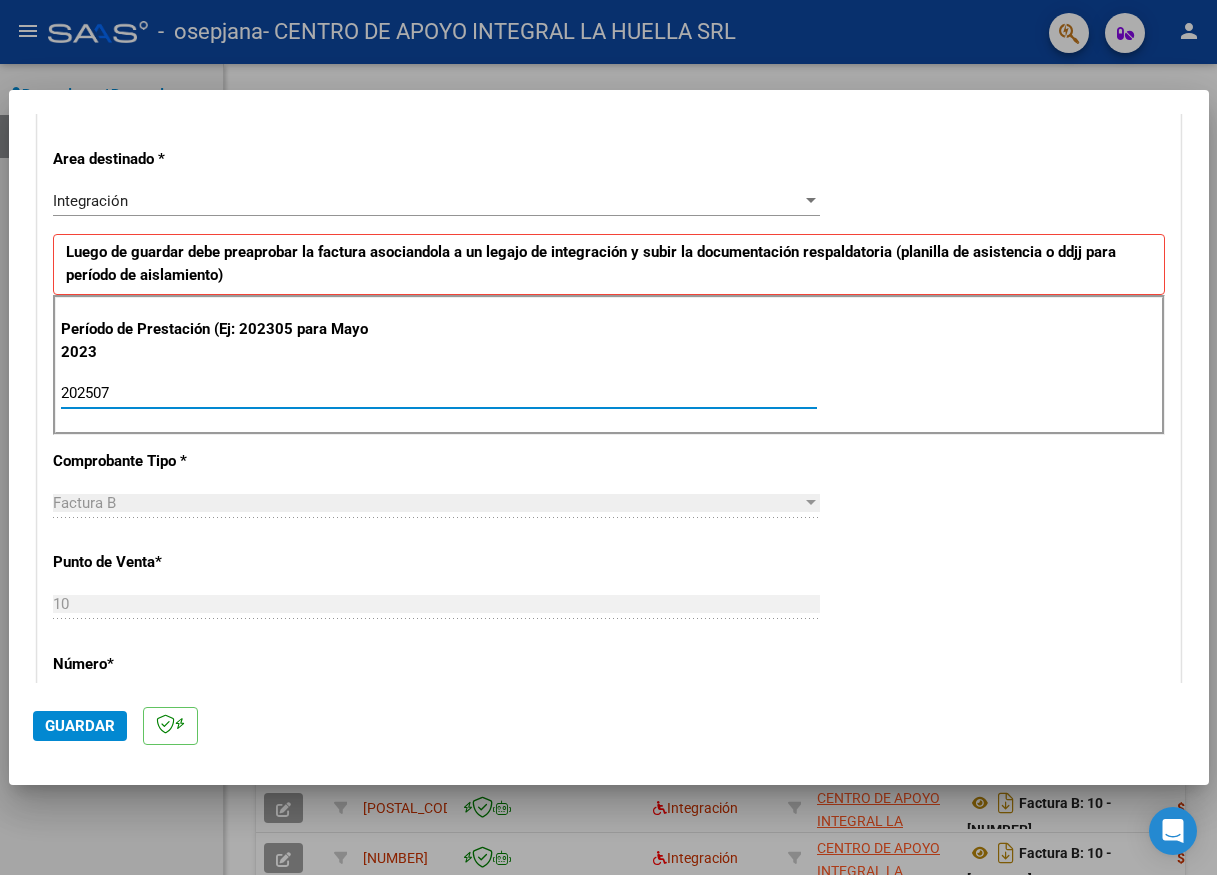 type on "202507" 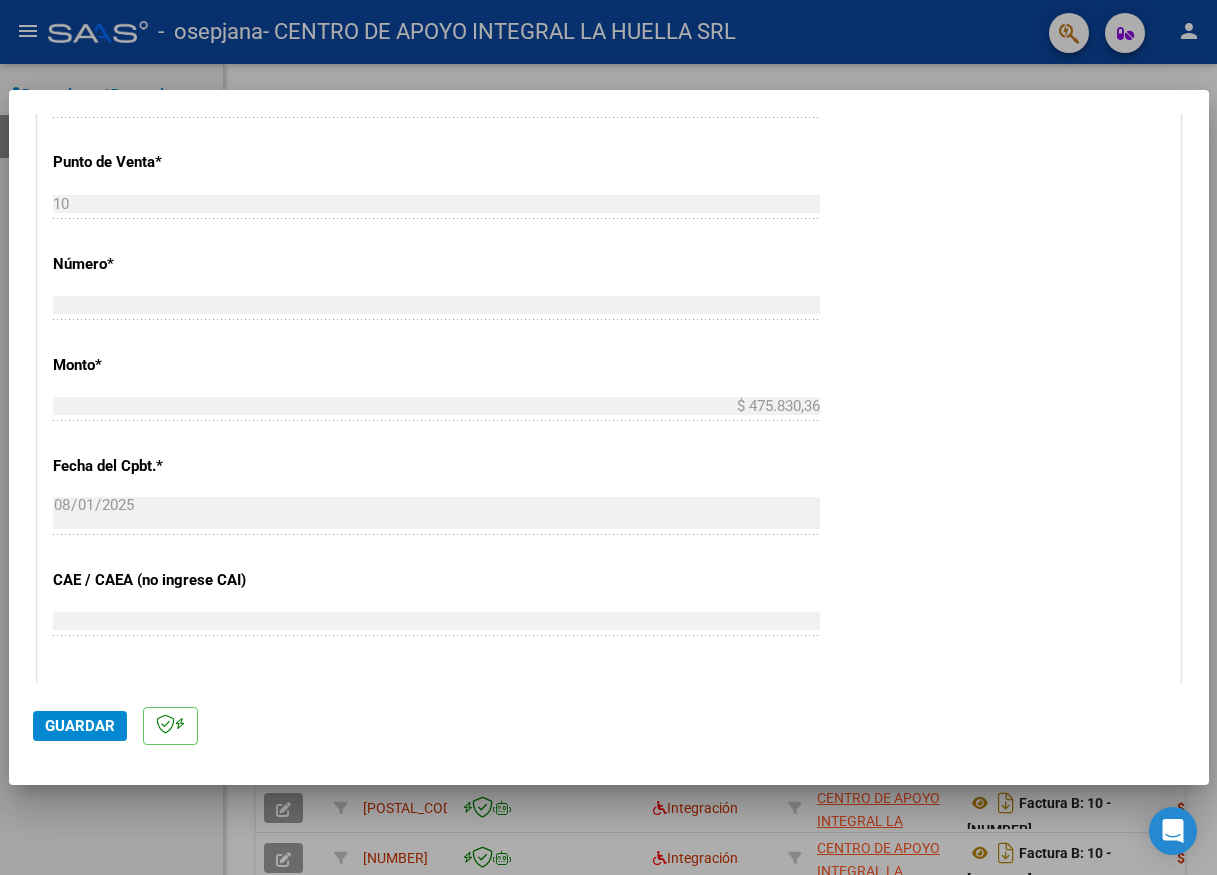 scroll, scrollTop: 1100, scrollLeft: 0, axis: vertical 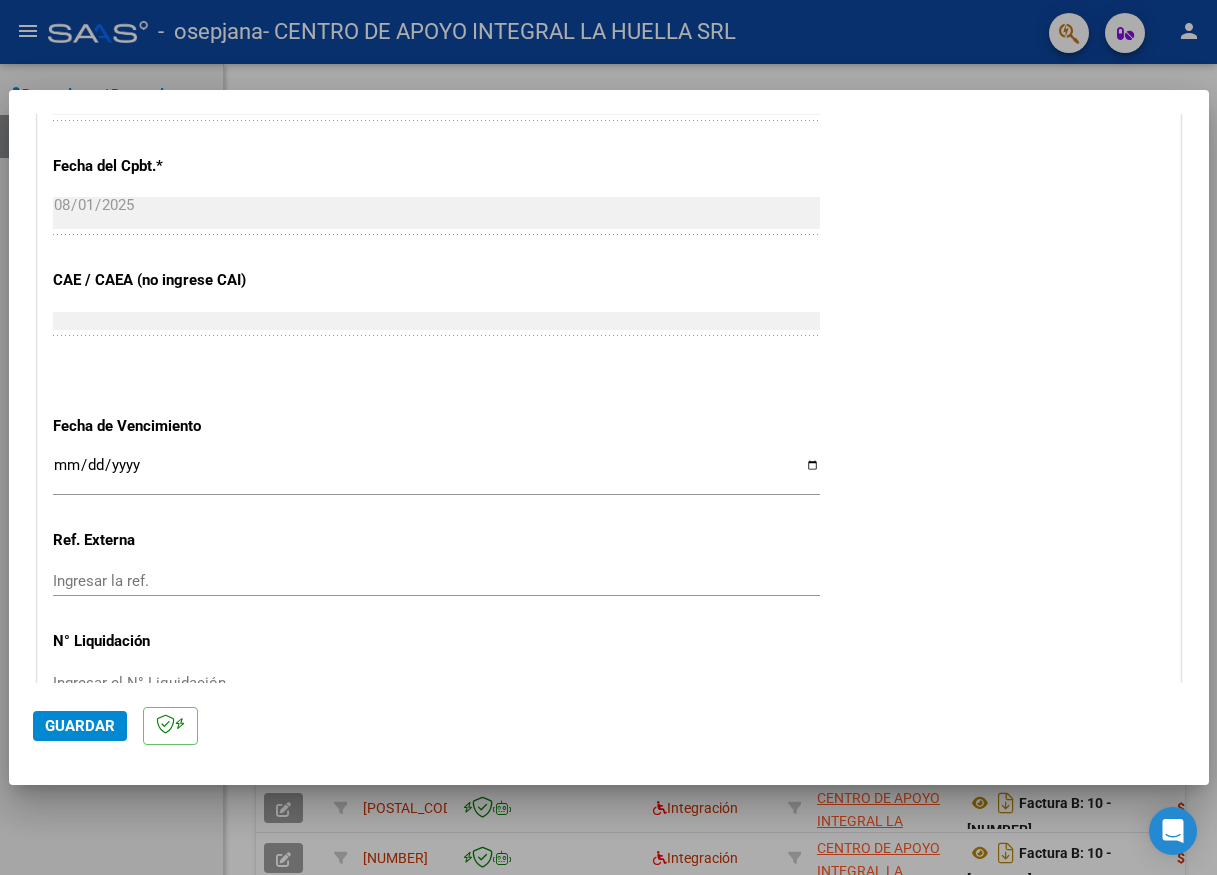 drag, startPoint x: 802, startPoint y: 470, endPoint x: 638, endPoint y: 512, distance: 169.29265 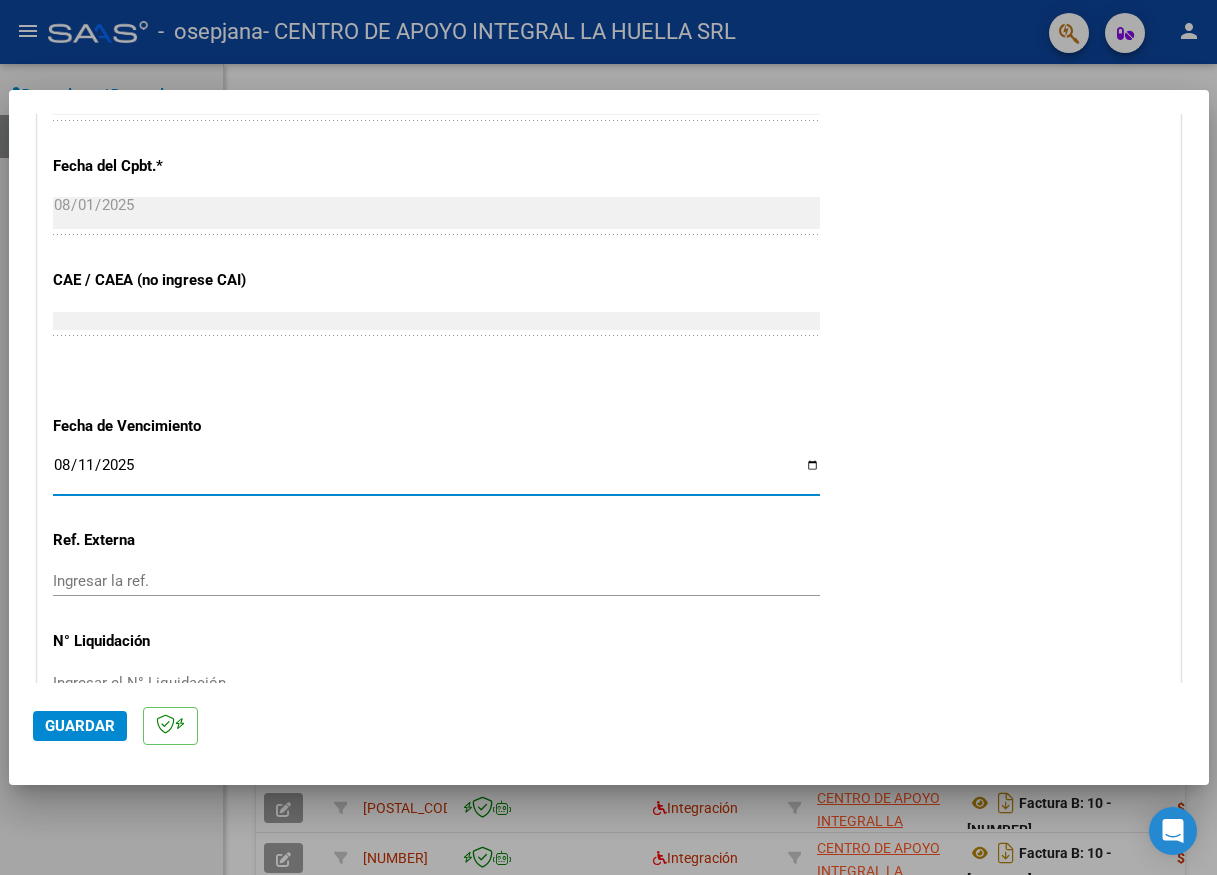 type on "2025-08-11" 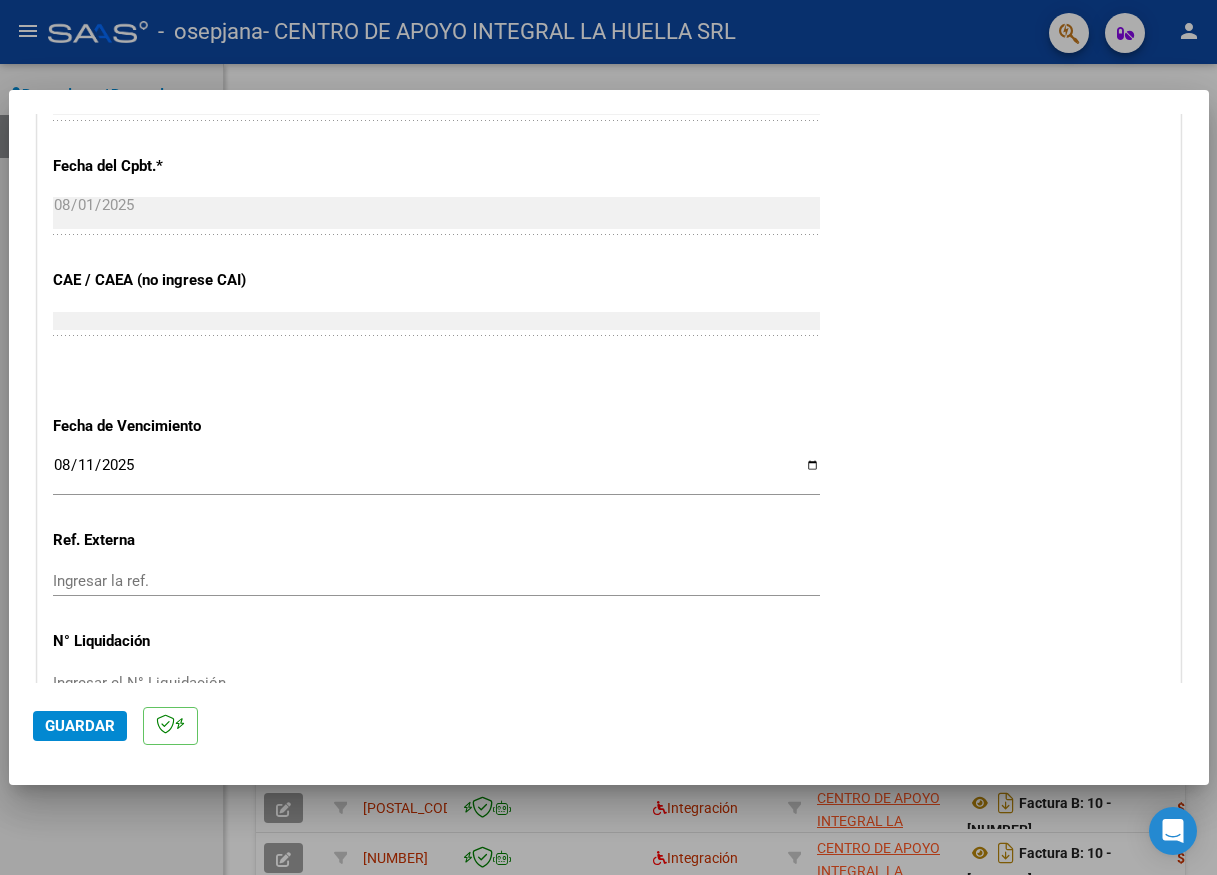 scroll, scrollTop: 1214, scrollLeft: 0, axis: vertical 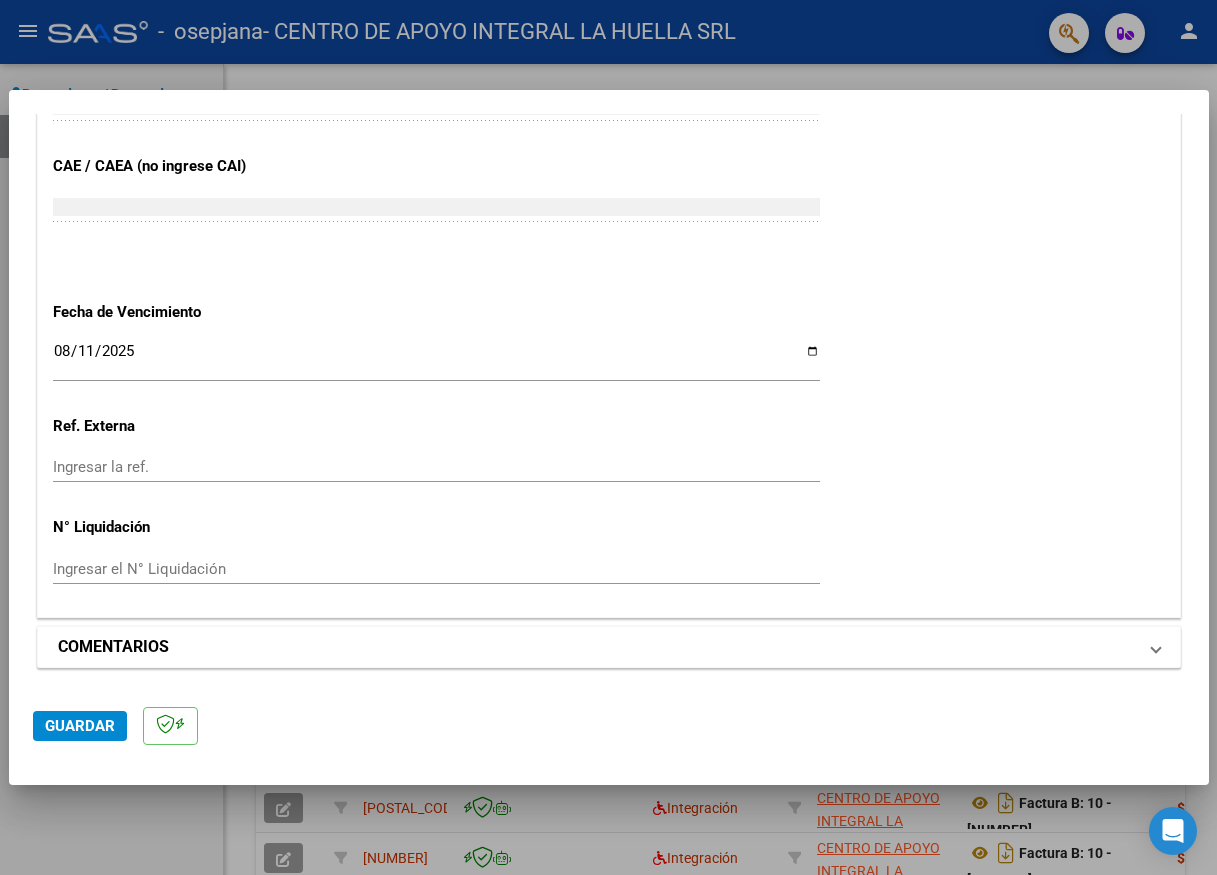 drag, startPoint x: 55, startPoint y: 724, endPoint x: 210, endPoint y: 642, distance: 175.35393 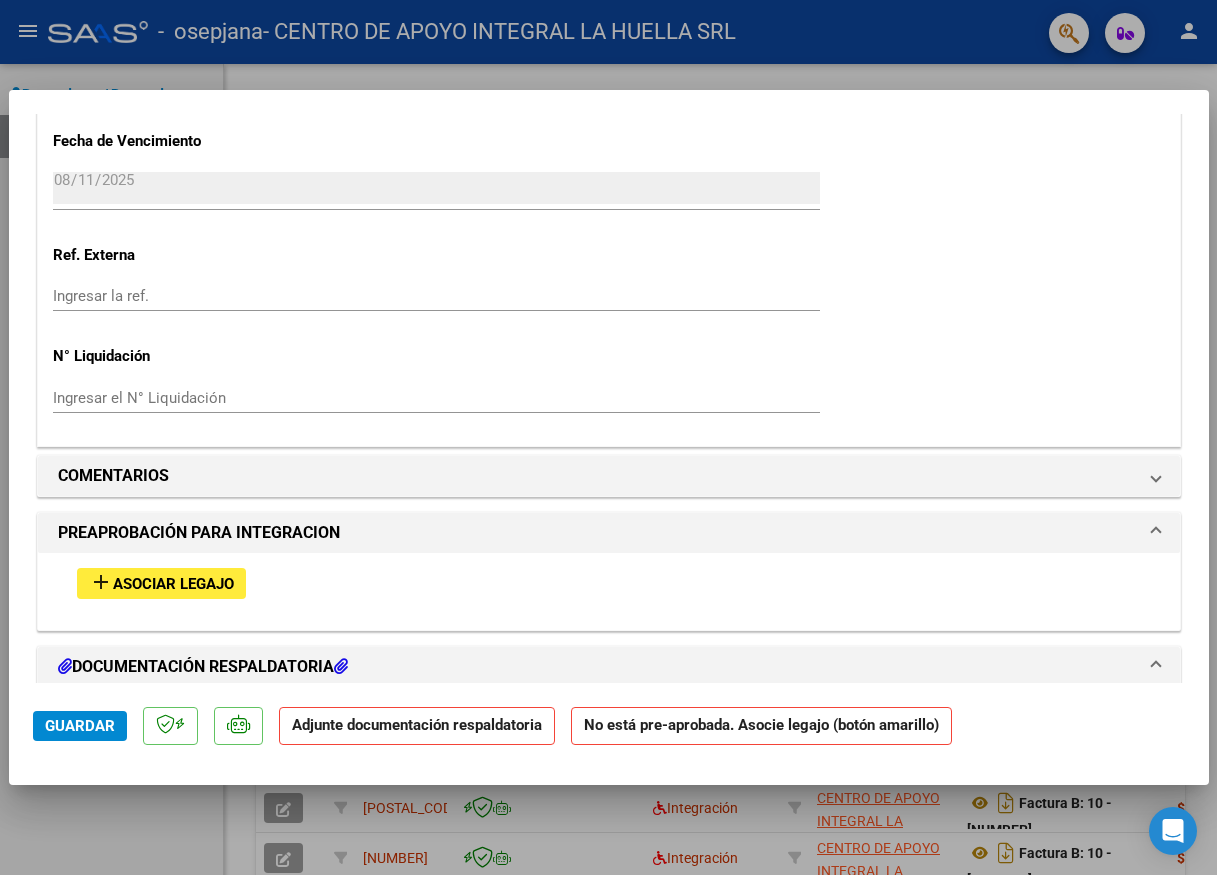 scroll, scrollTop: 1500, scrollLeft: 0, axis: vertical 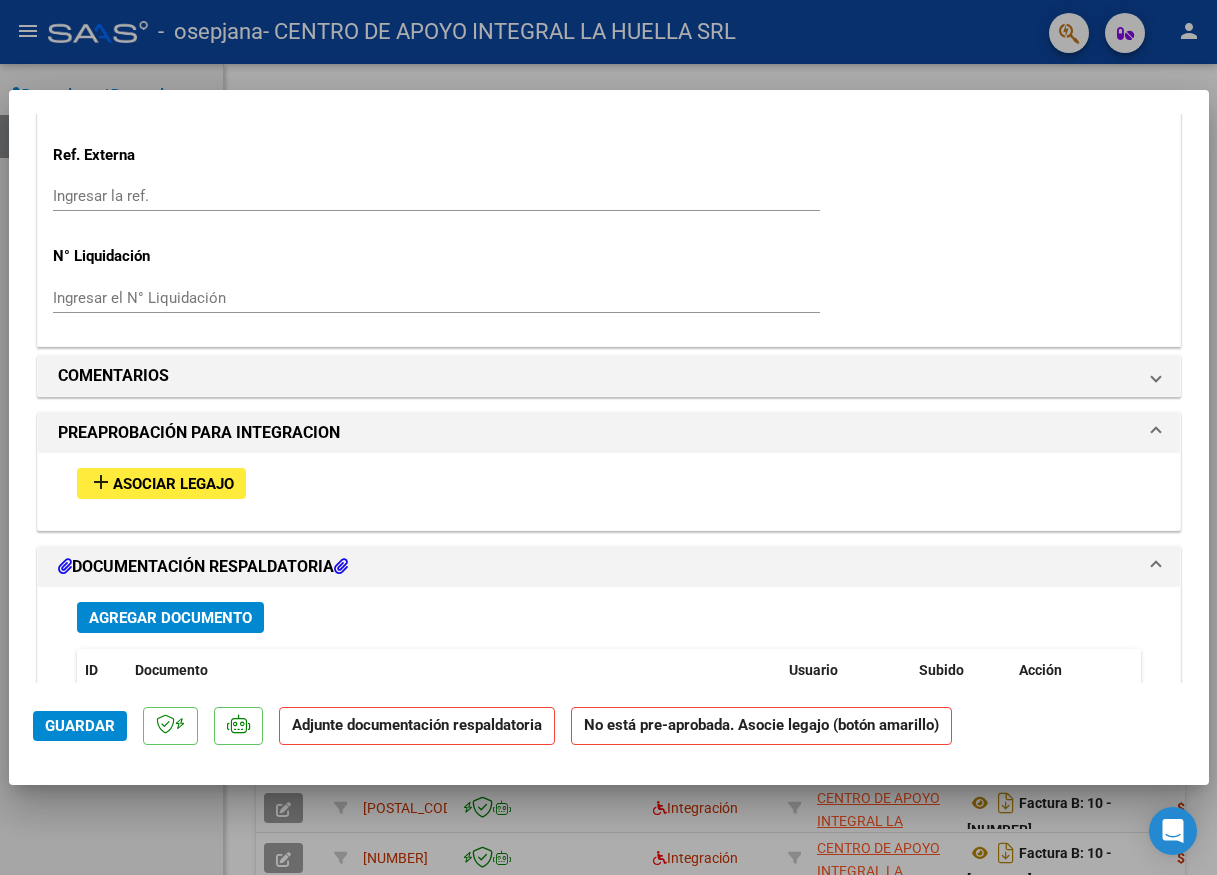 click on "Asociar Legajo" at bounding box center [173, 484] 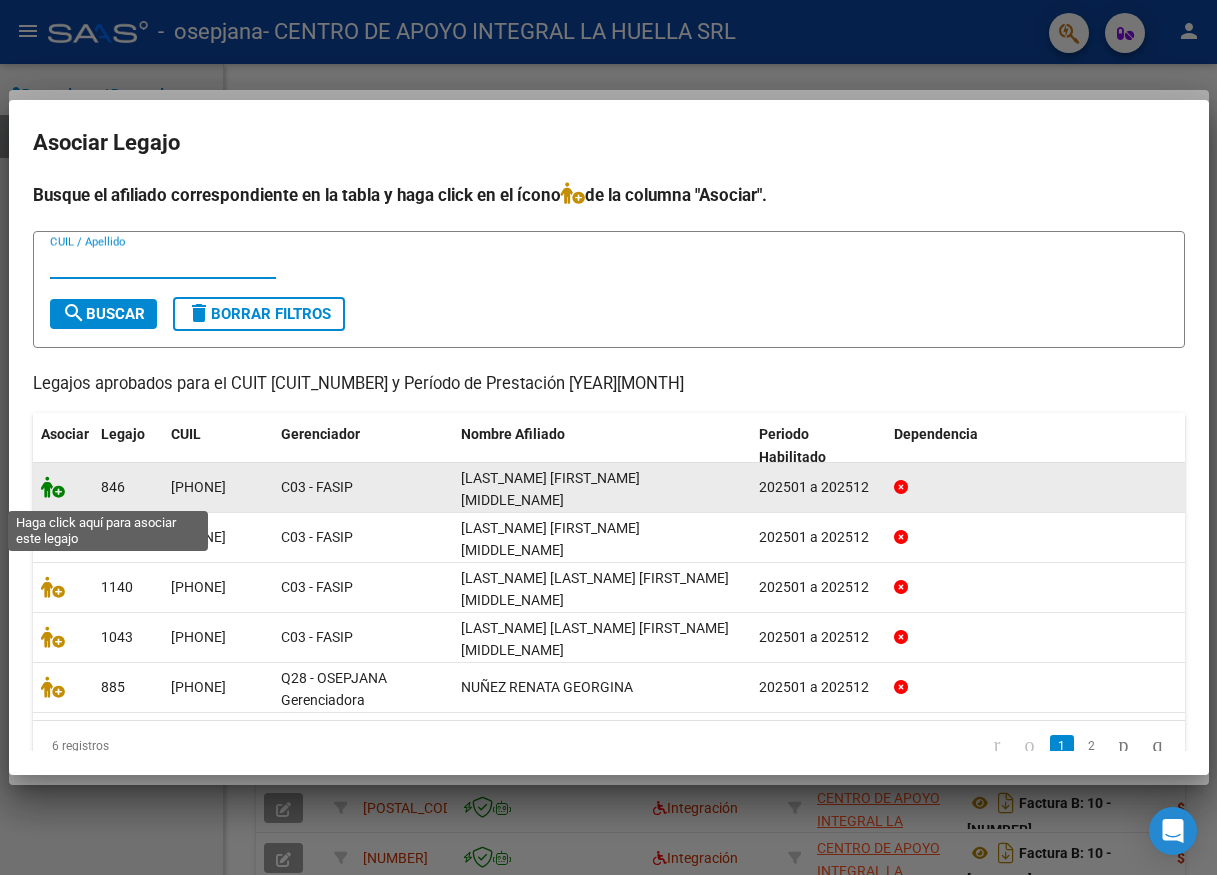 click 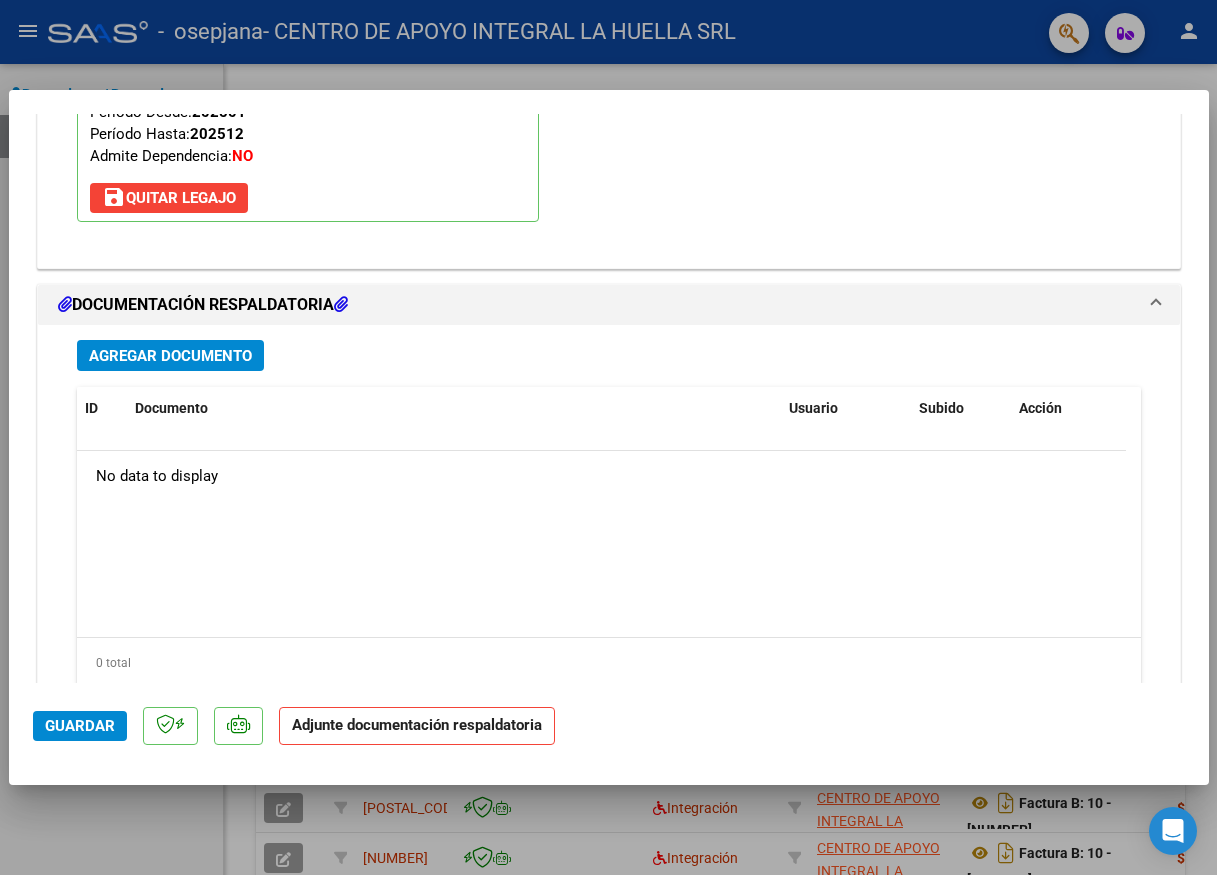scroll, scrollTop: 2119, scrollLeft: 0, axis: vertical 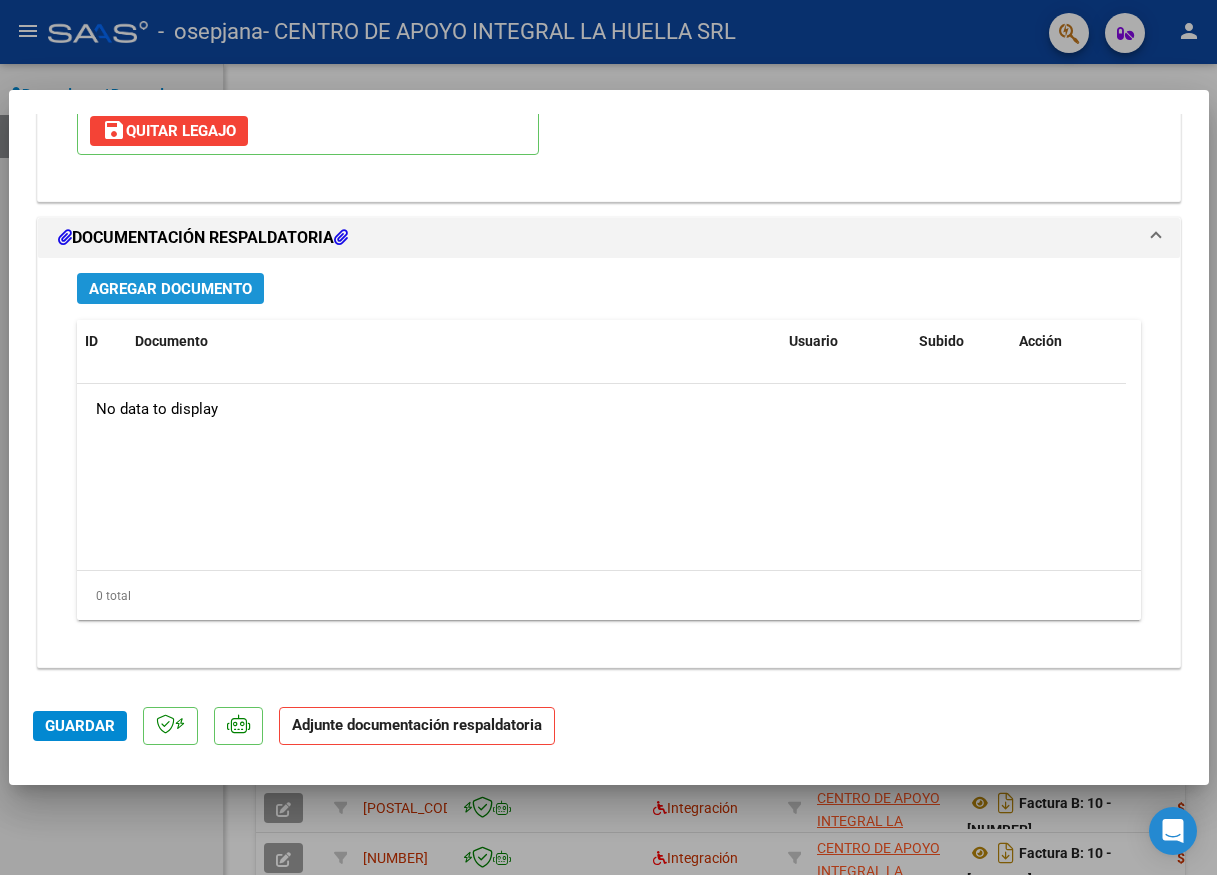click on "Agregar Documento" at bounding box center (170, 289) 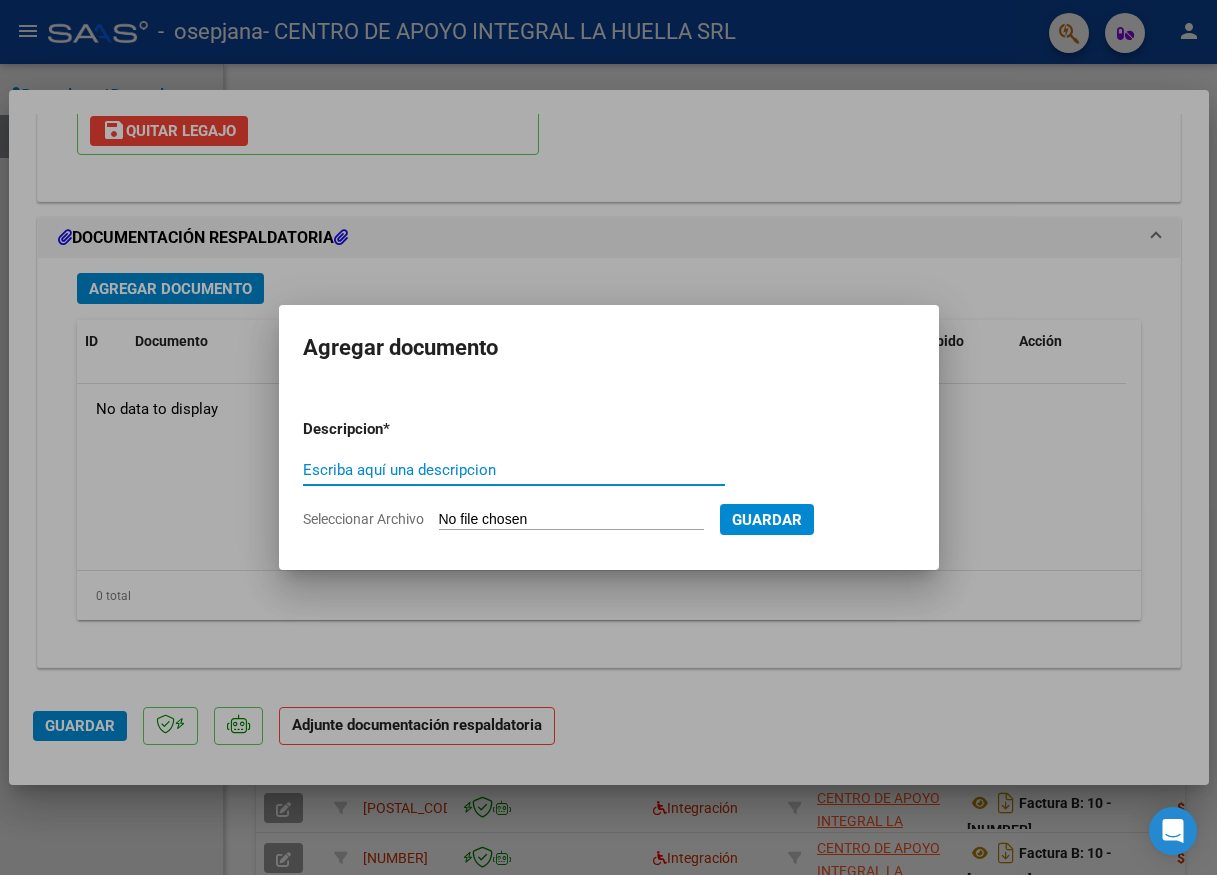 click on "Escriba aquí una descripcion" at bounding box center [514, 470] 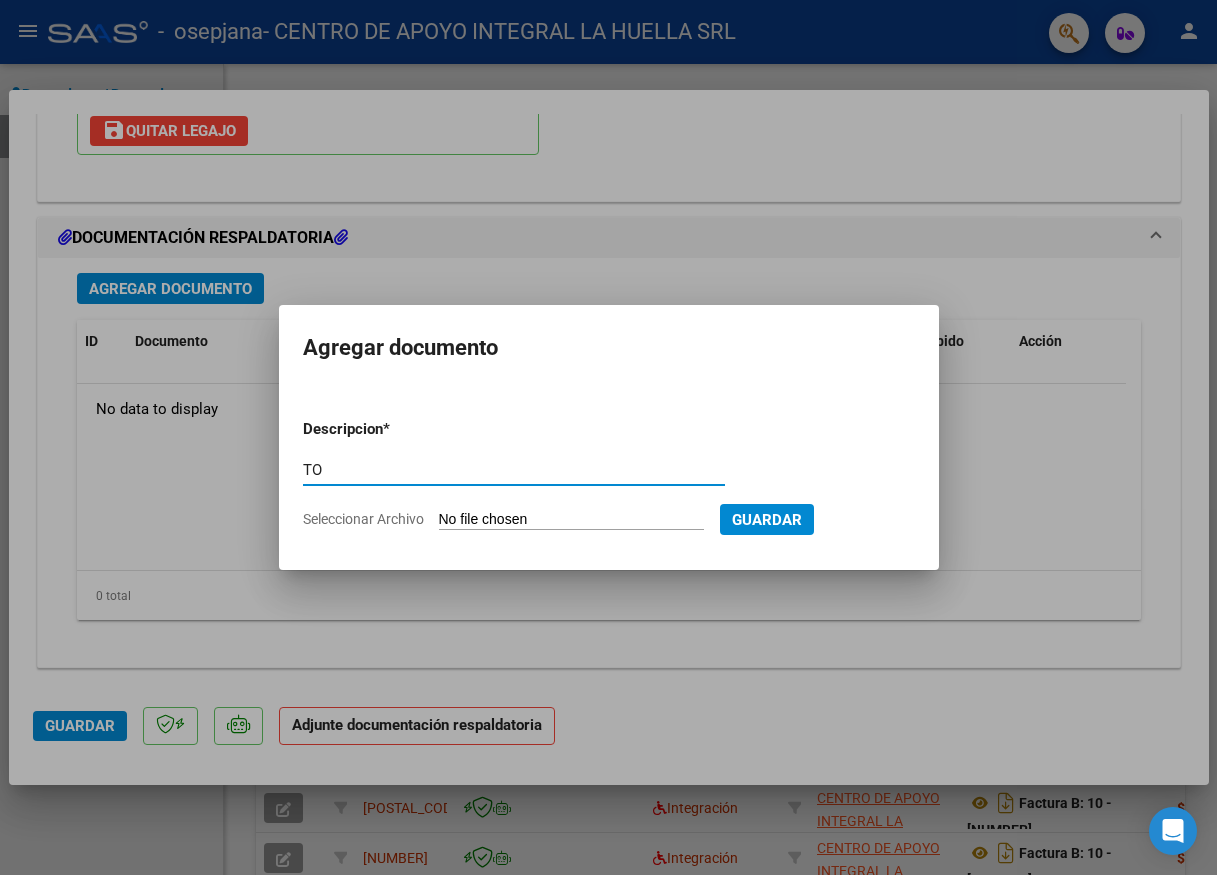 type on "T" 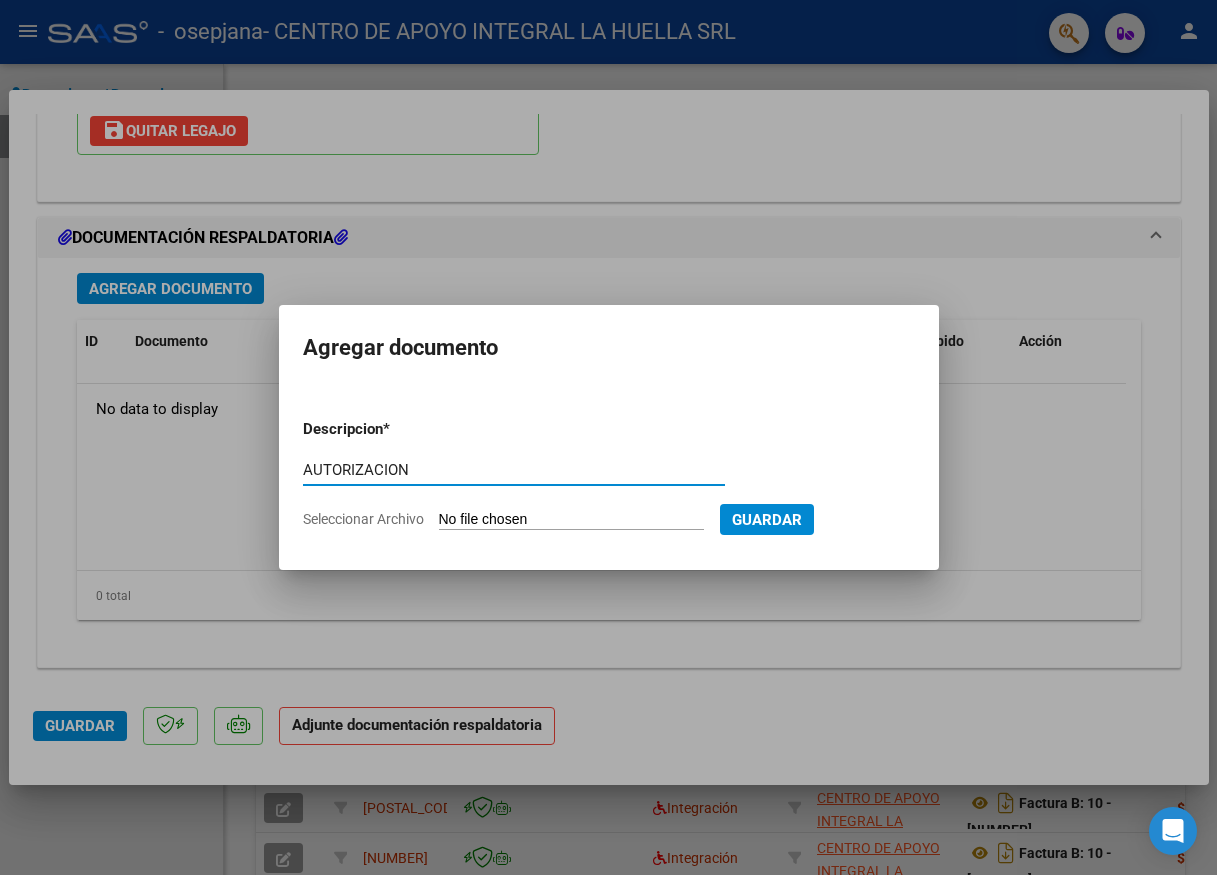 type on "AUTORIZACION" 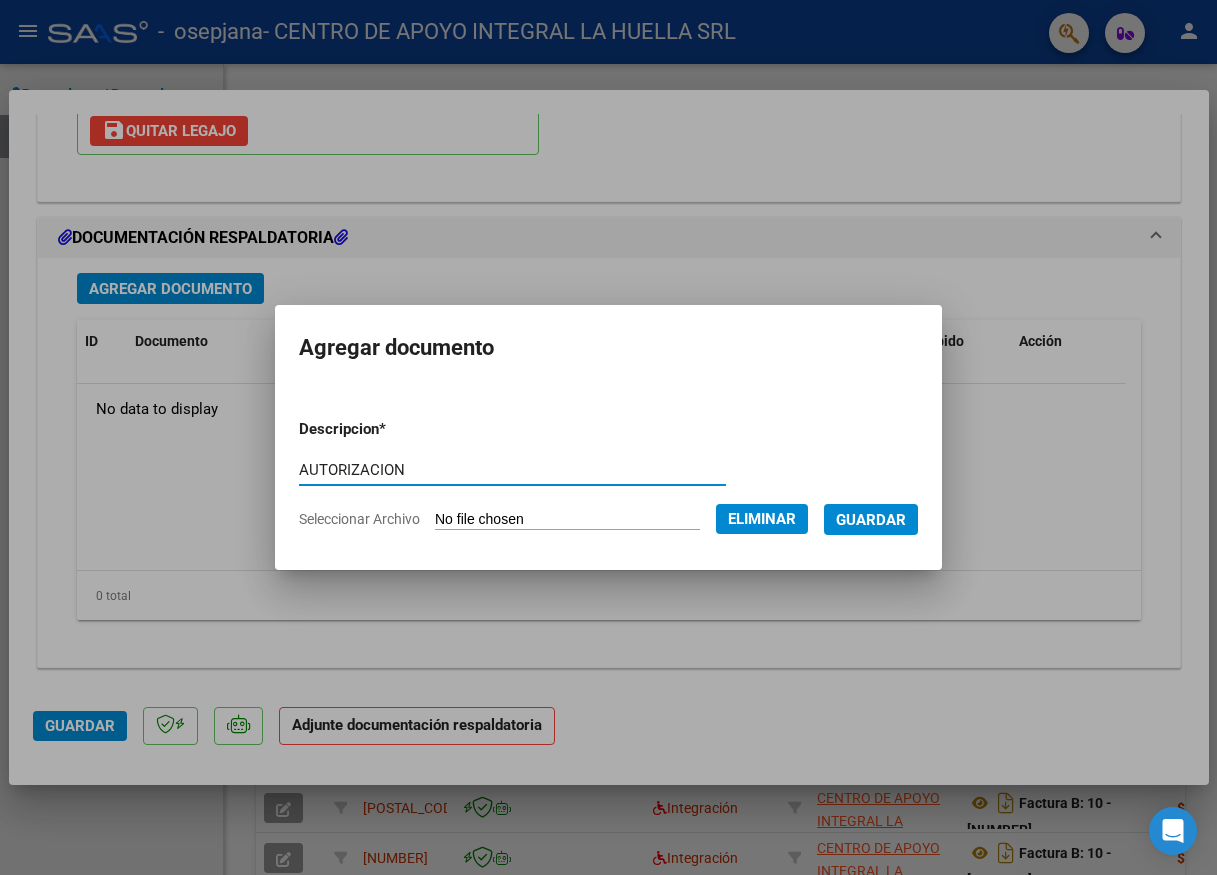 click on "Guardar" at bounding box center (871, 520) 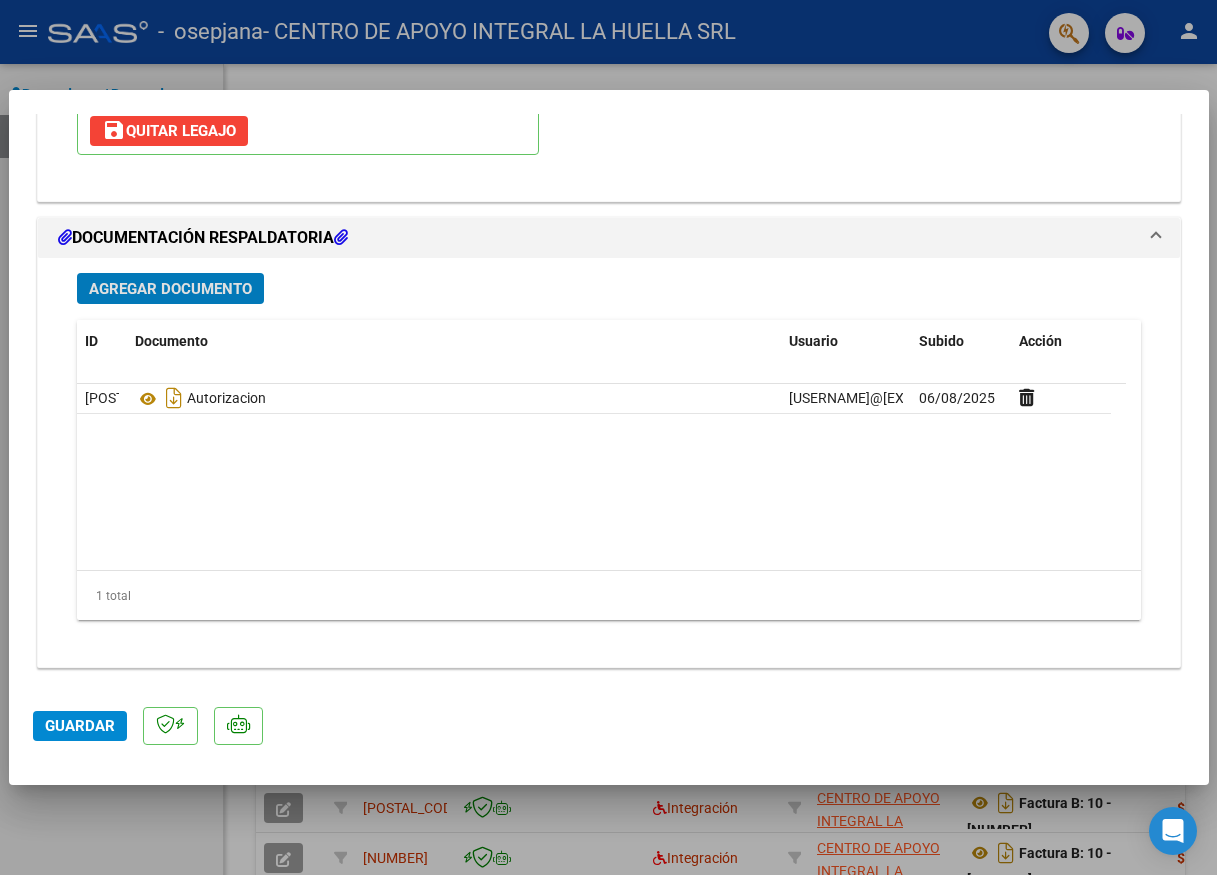 click on "Agregar Documento" at bounding box center (170, 289) 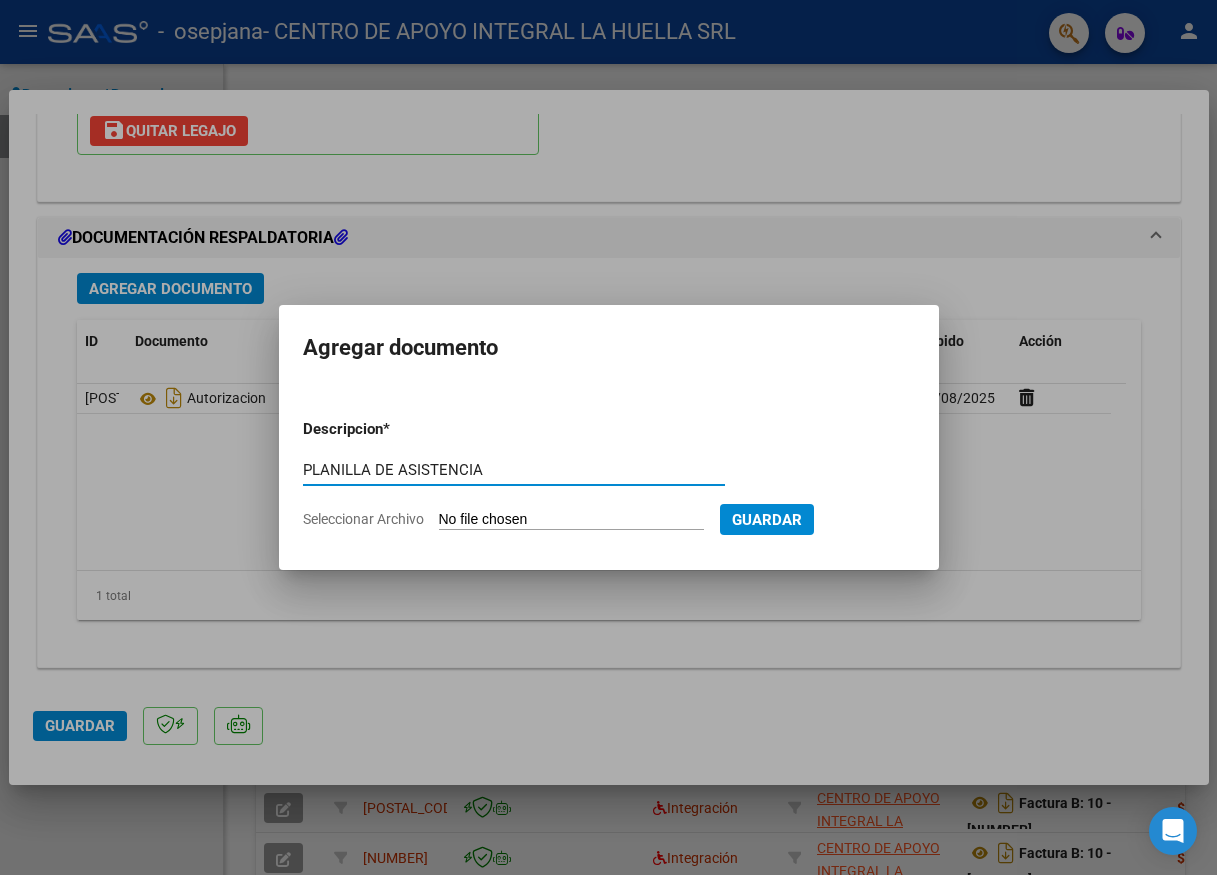 type on "PLANILLA DE ASISTENCIA" 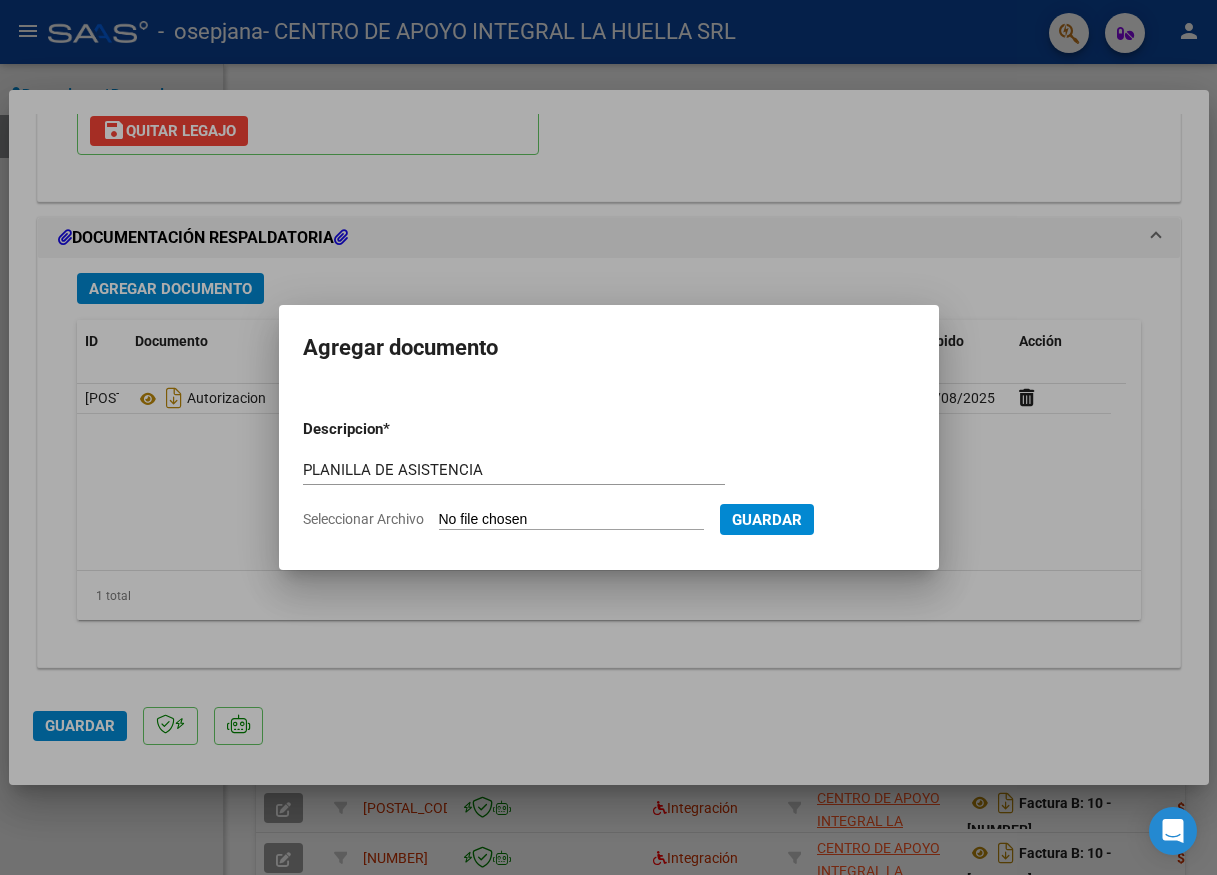 type on "C:\fakepath\[LAST_NAME] [FIRST_NAME] [MIDDLE_NAME]-[PLANILLA_TYPE]-[MONTH]-[ORGANIZATION].pdf" 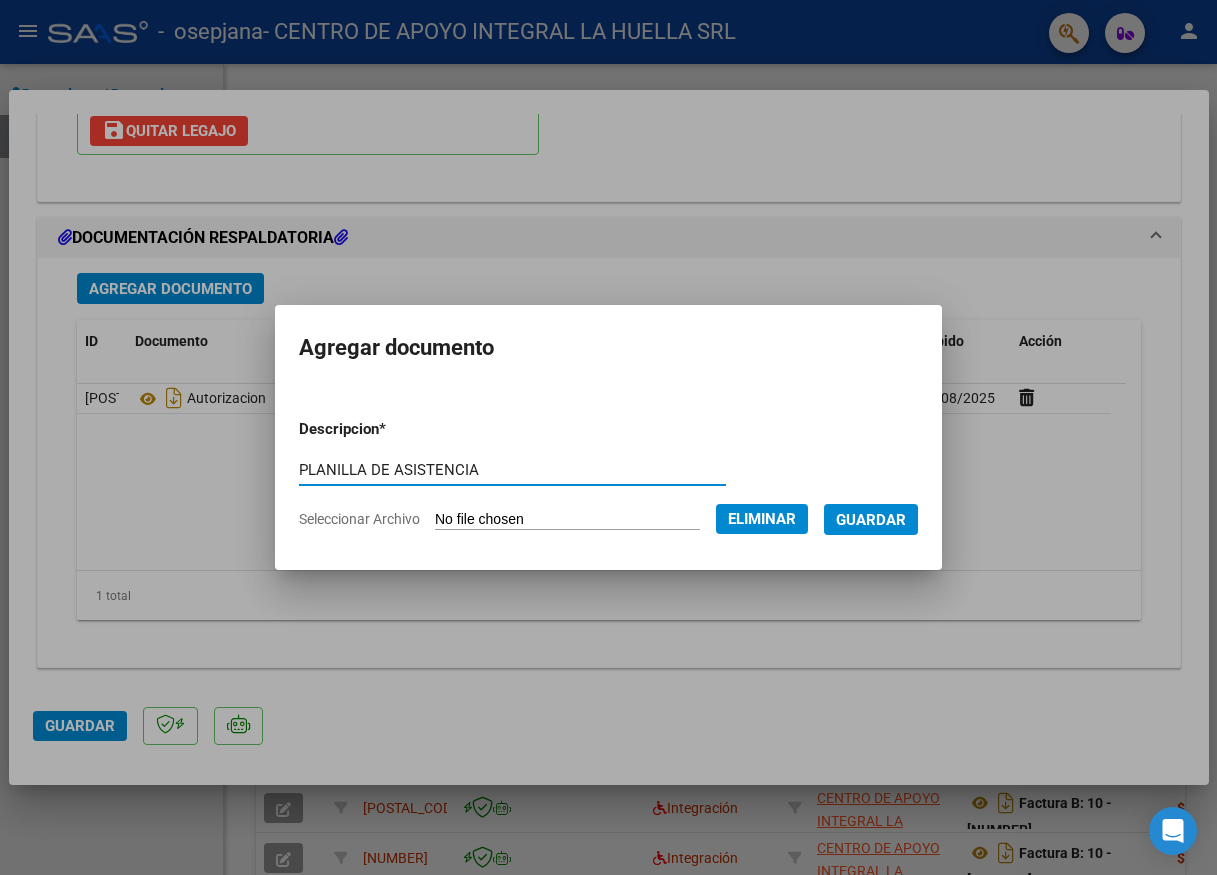 click on "Guardar" at bounding box center [871, 520] 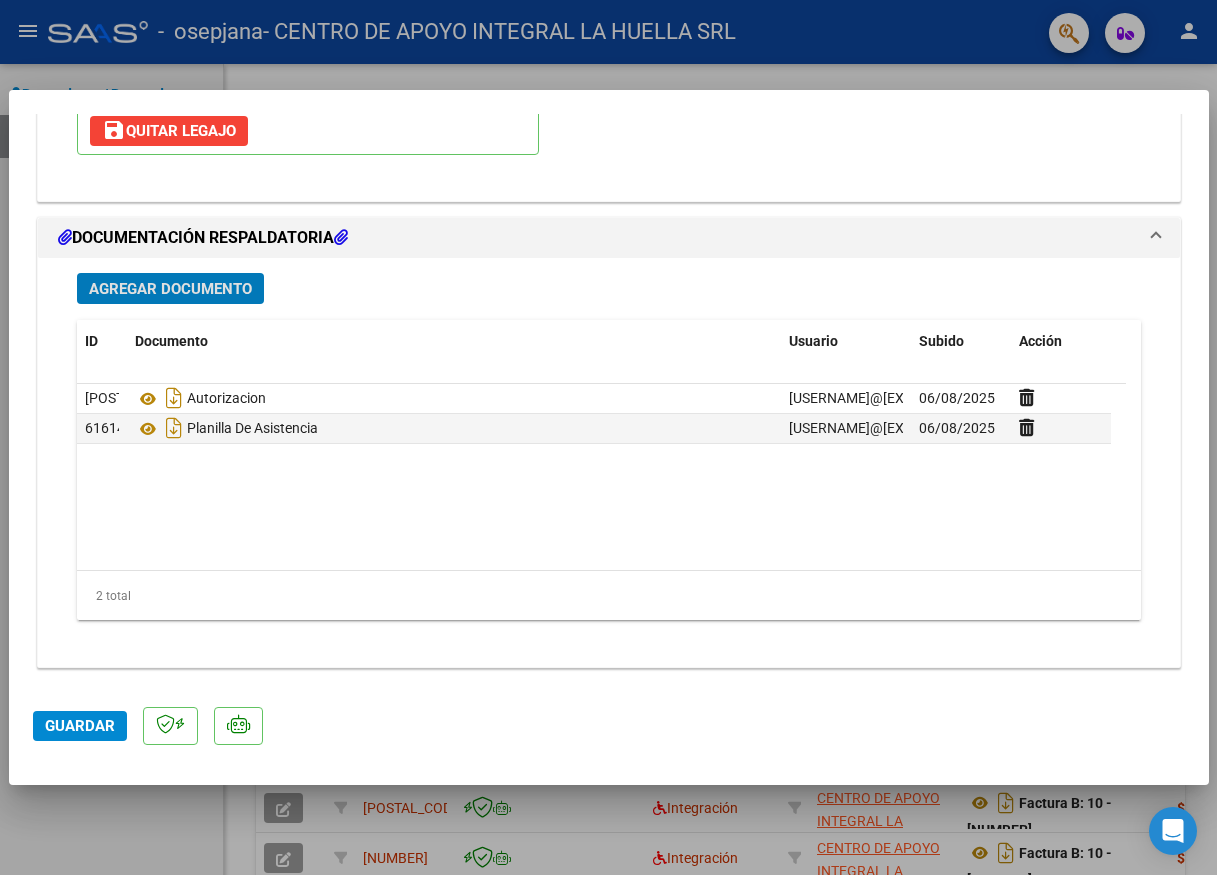 click on "Guardar" 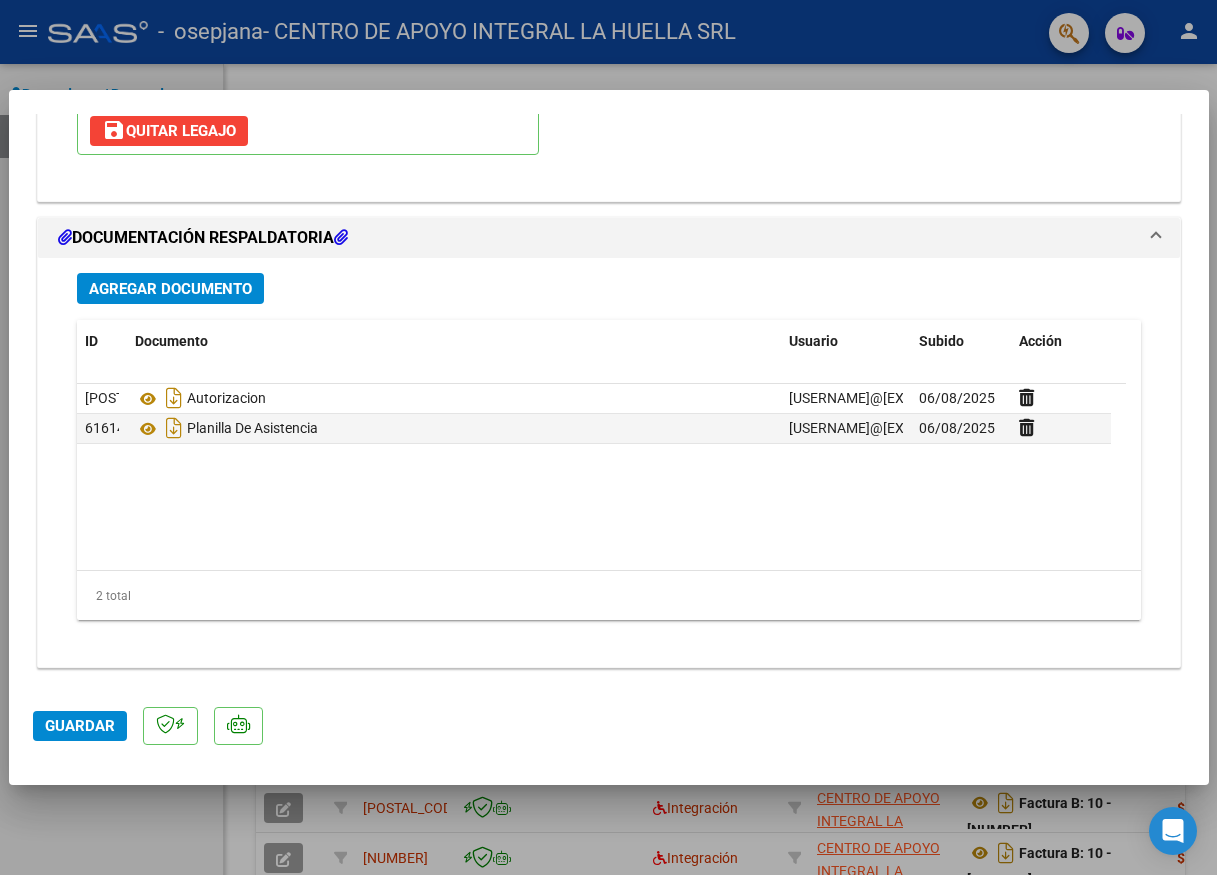 click on "Guardar" 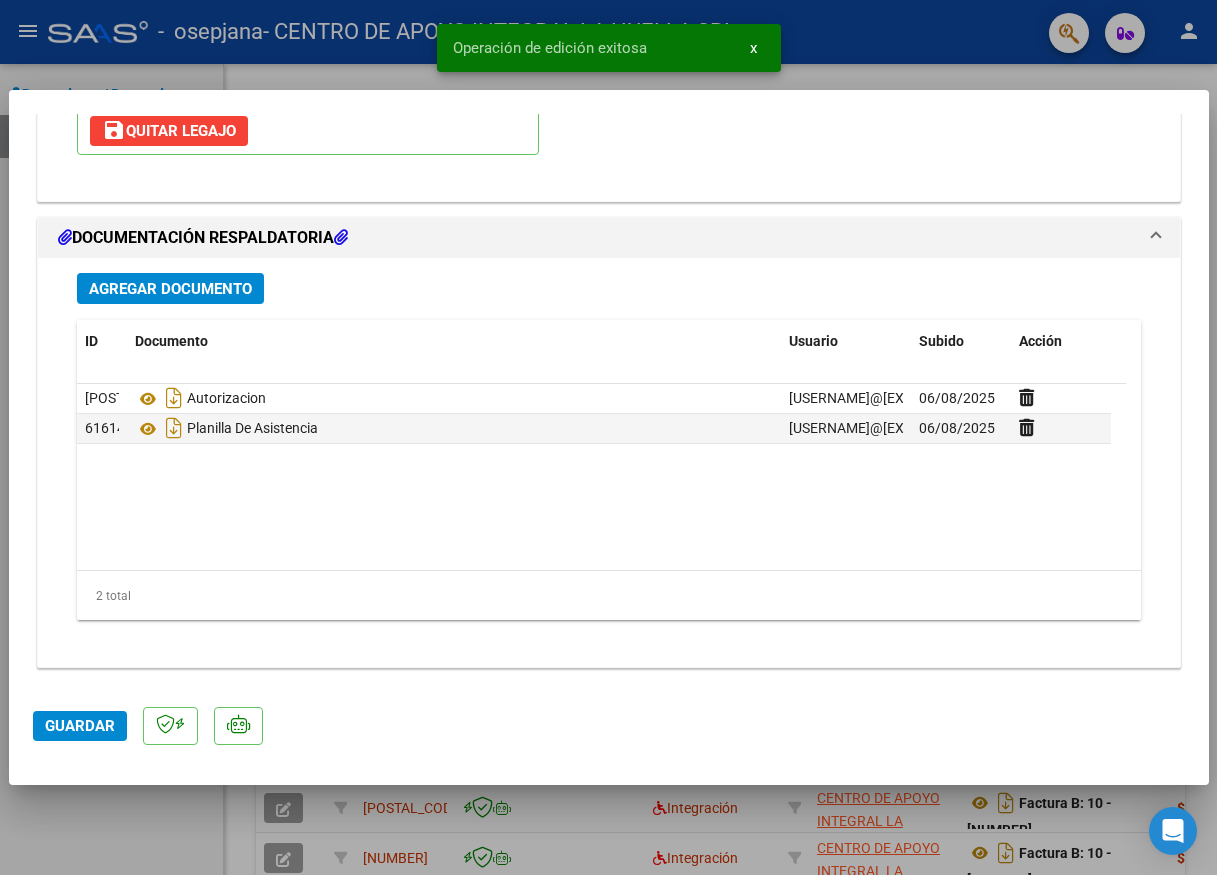 click at bounding box center [608, 437] 